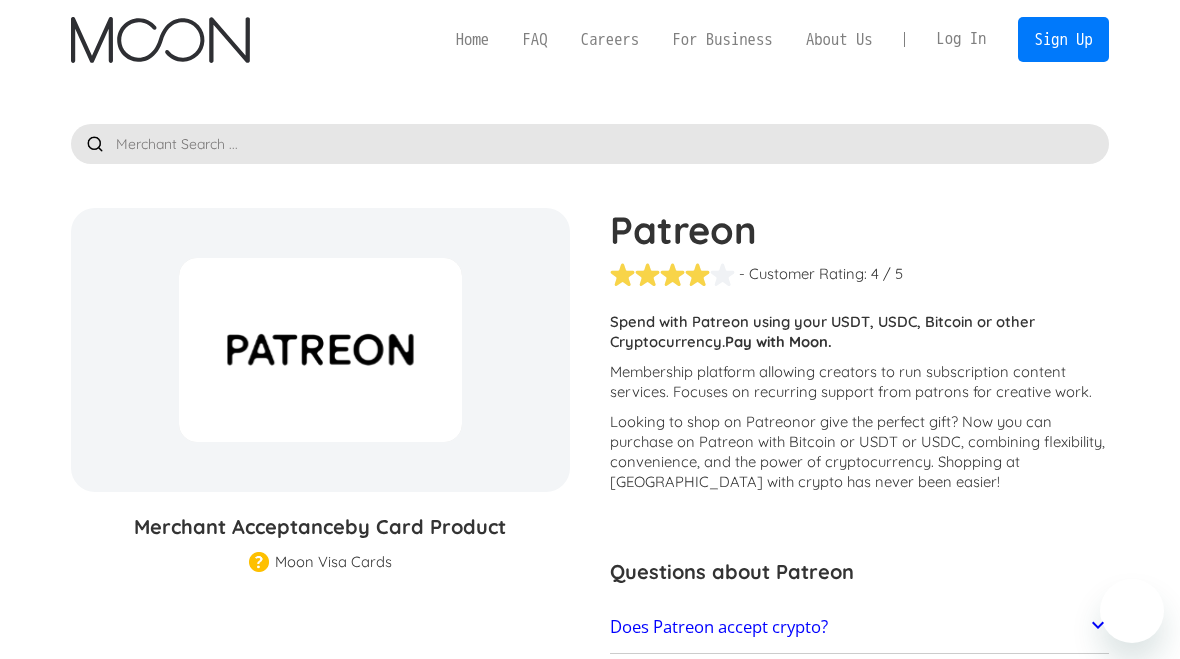 scroll, scrollTop: 0, scrollLeft: 0, axis: both 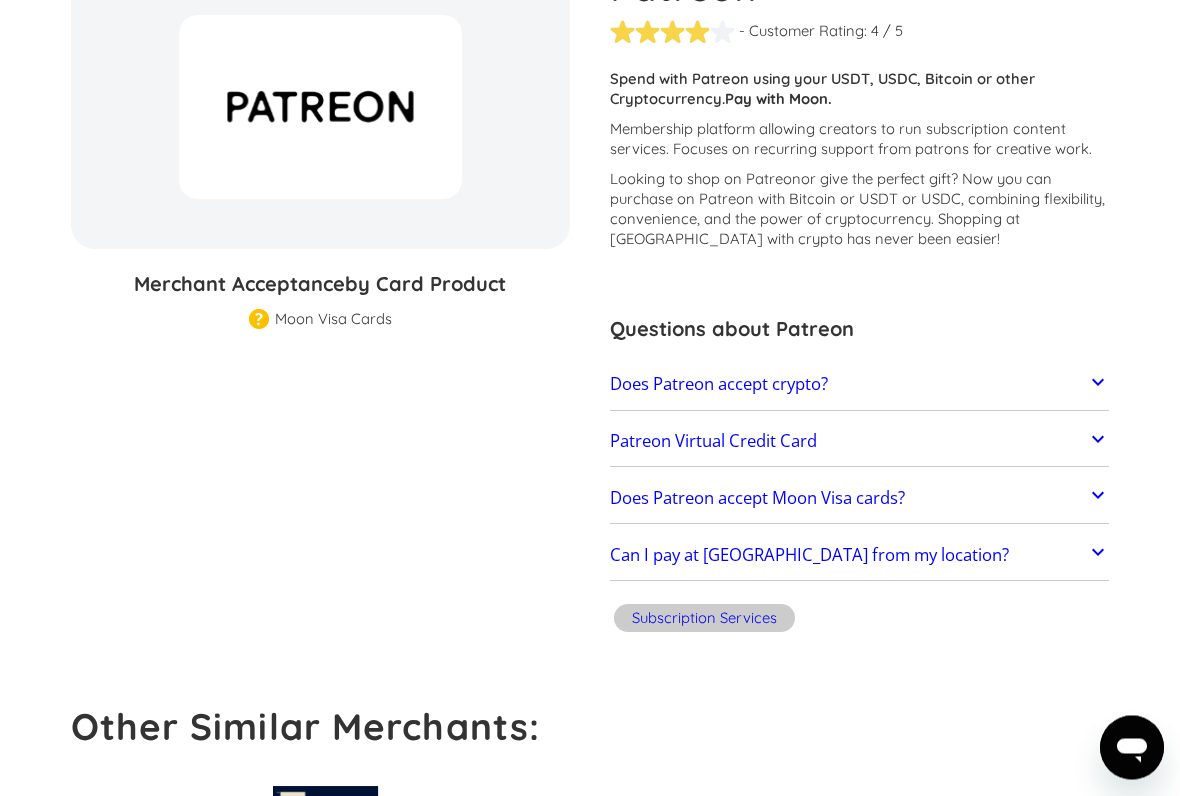 click on "Does Patreon accept crypto?" at bounding box center [859, 386] 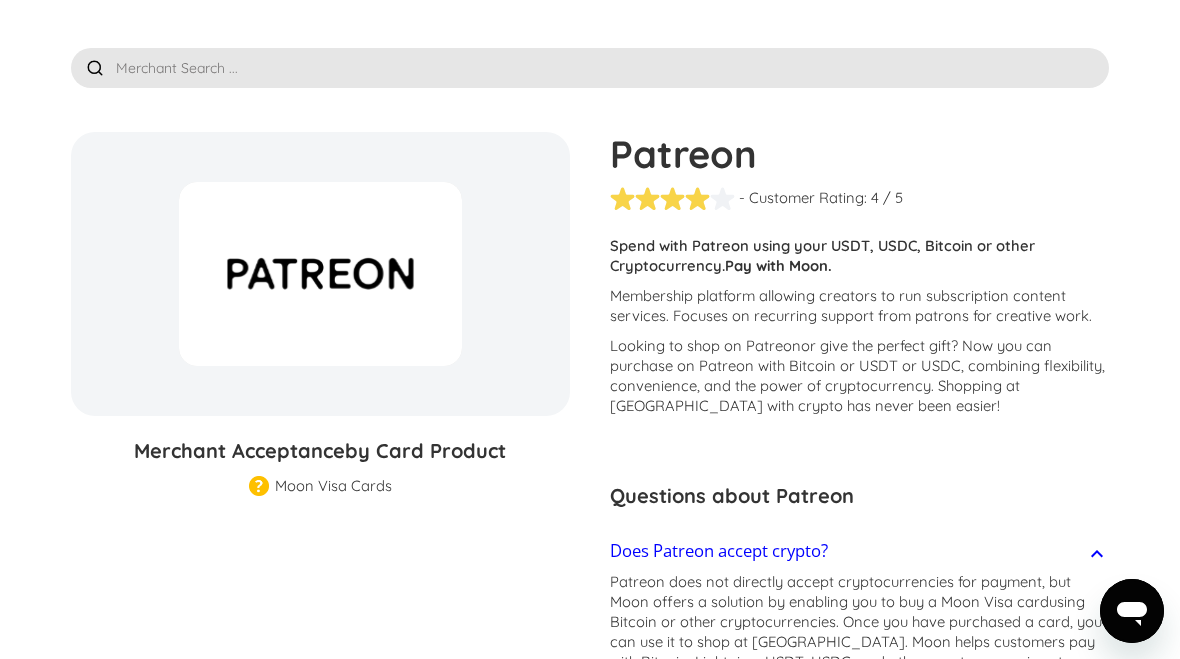 scroll, scrollTop: 0, scrollLeft: 0, axis: both 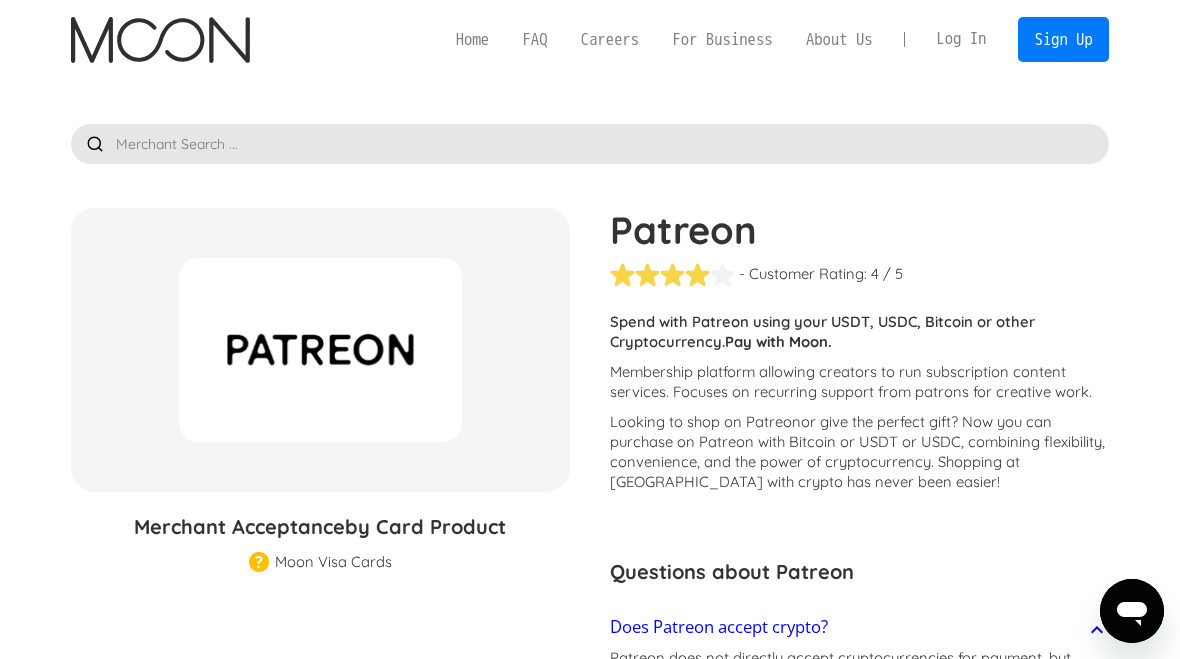 click on "Sign Up" at bounding box center [1064, 39] 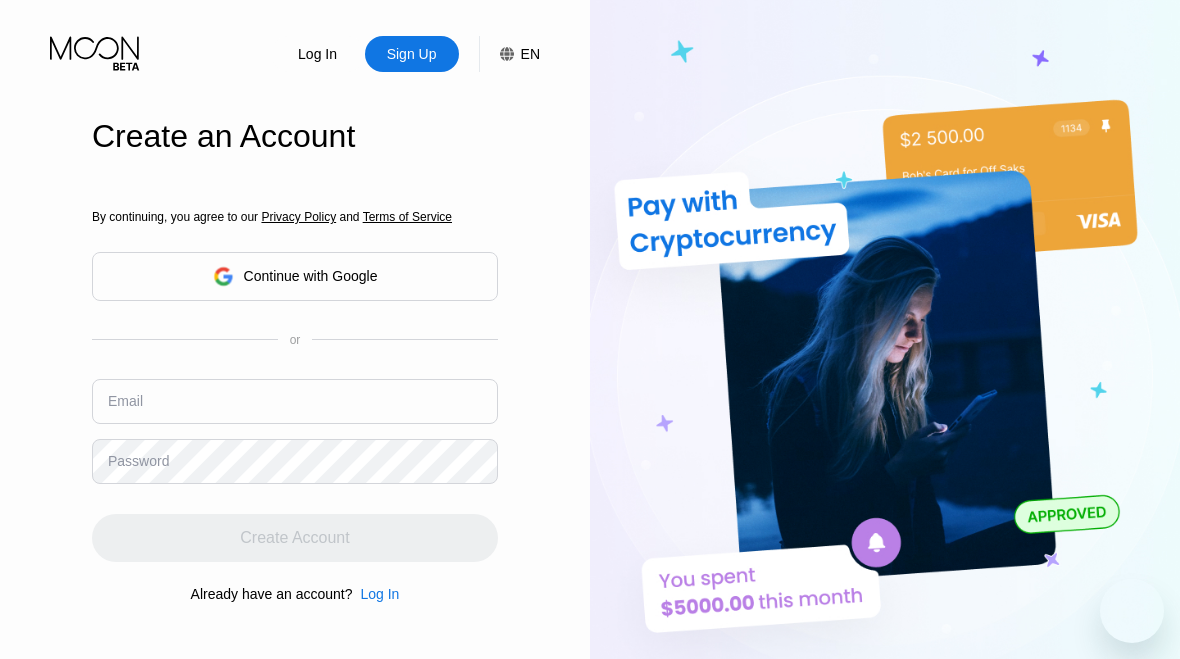 scroll, scrollTop: 0, scrollLeft: 0, axis: both 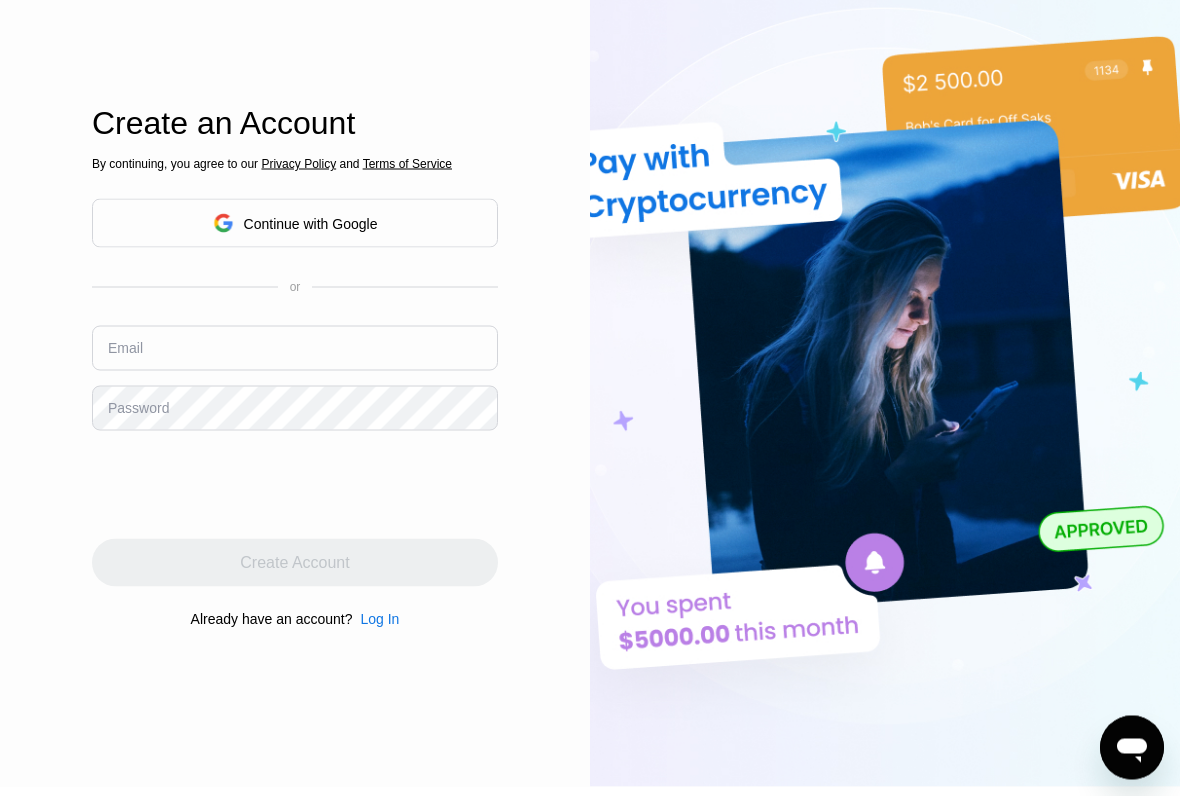 click on "By continuing, you agree to our   Privacy Policy   and   Terms of Service Continue with Google or Email Password Create Account Already have an account? Log In" at bounding box center (295, 392) 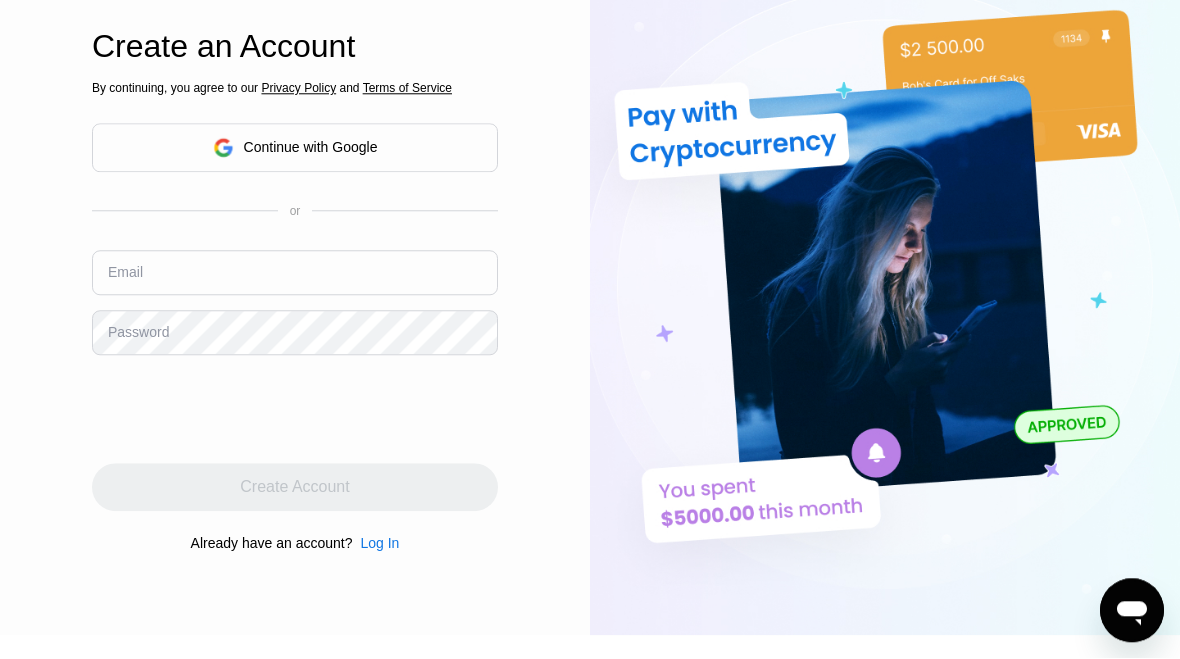 scroll, scrollTop: 146, scrollLeft: 0, axis: vertical 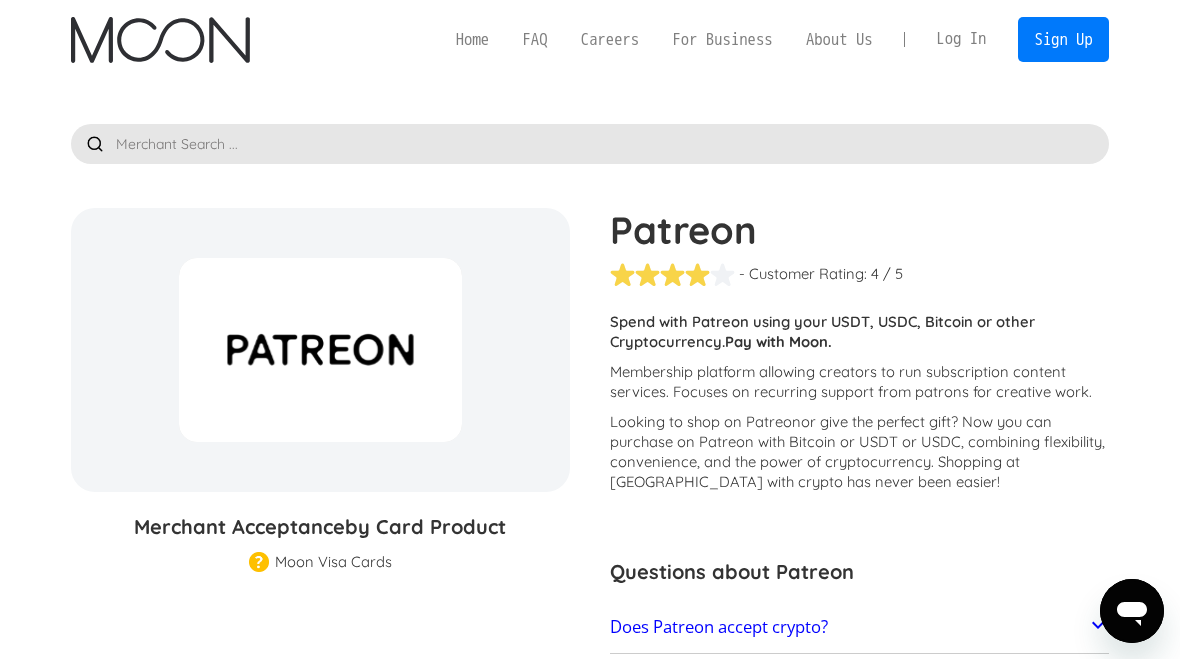 click on "Sign Up" at bounding box center (1064, 39) 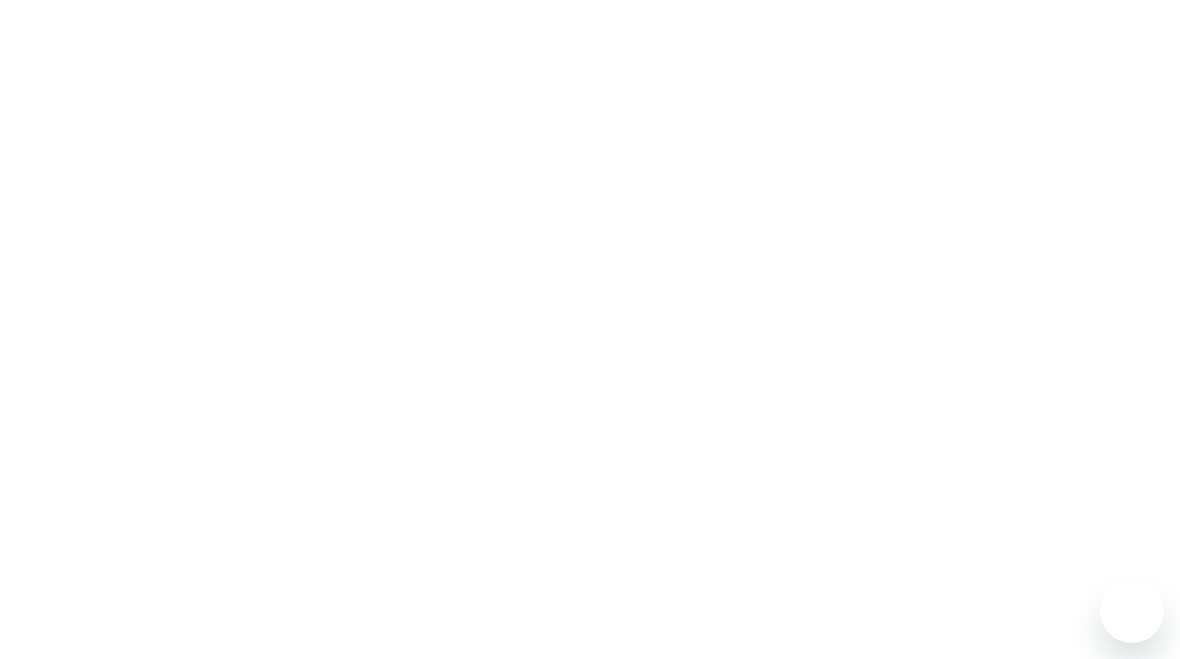 scroll, scrollTop: 0, scrollLeft: 0, axis: both 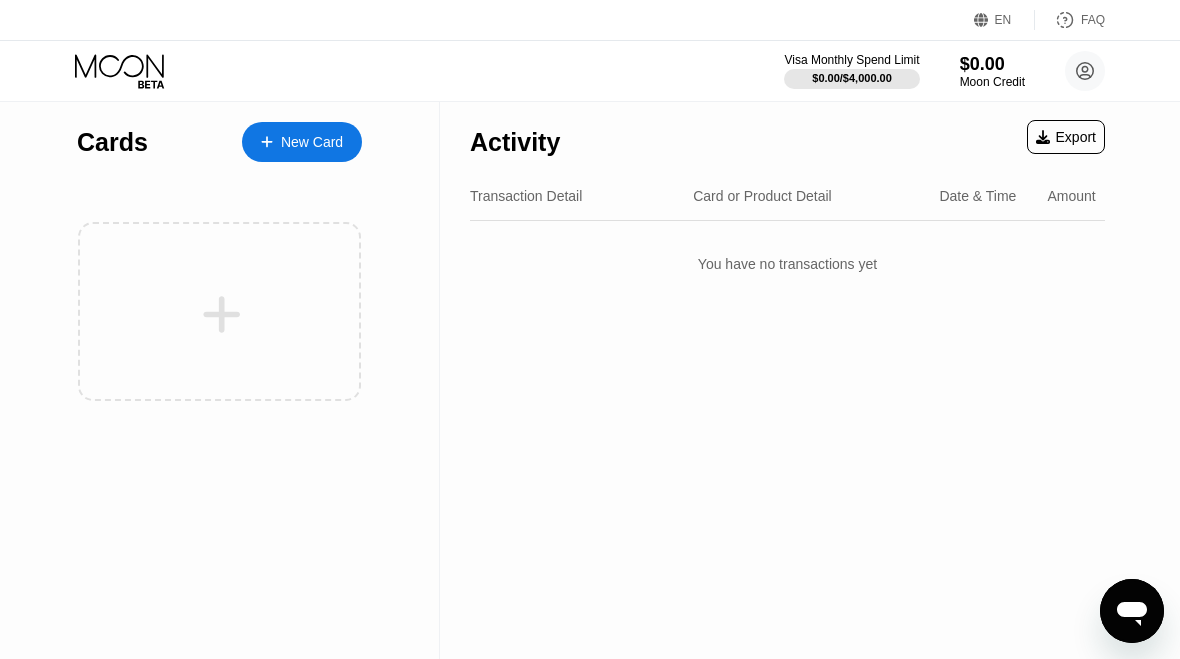 click on "Export" at bounding box center [1066, 137] 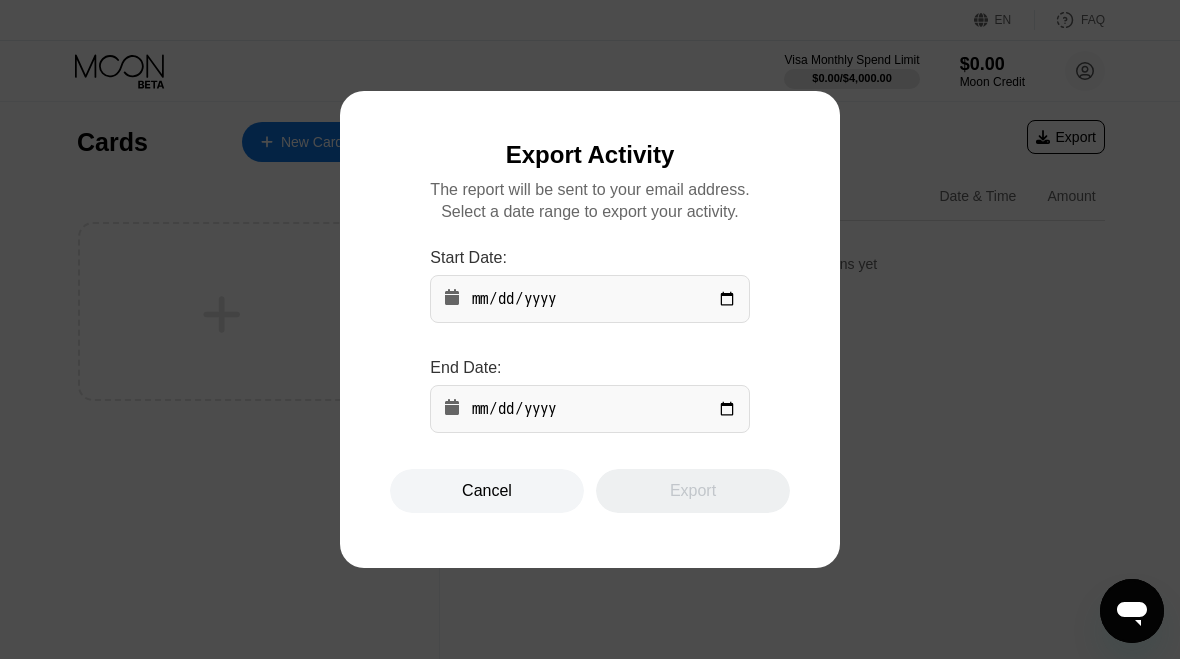 click at bounding box center (590, 329) 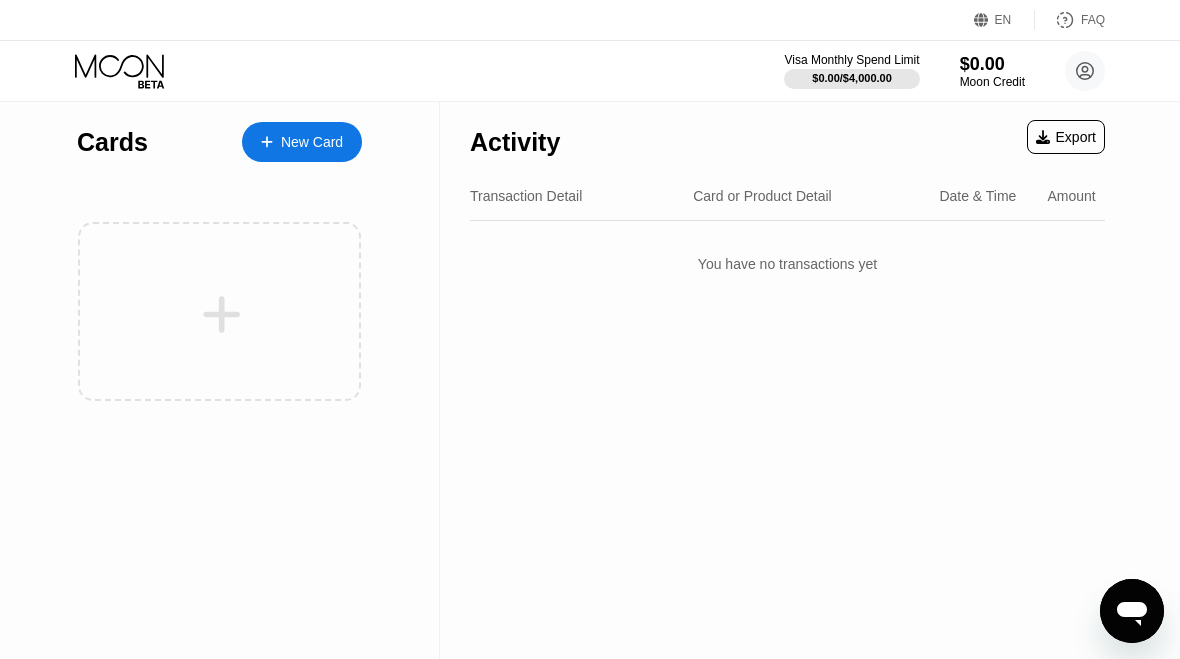 click on "New Card" at bounding box center [312, 142] 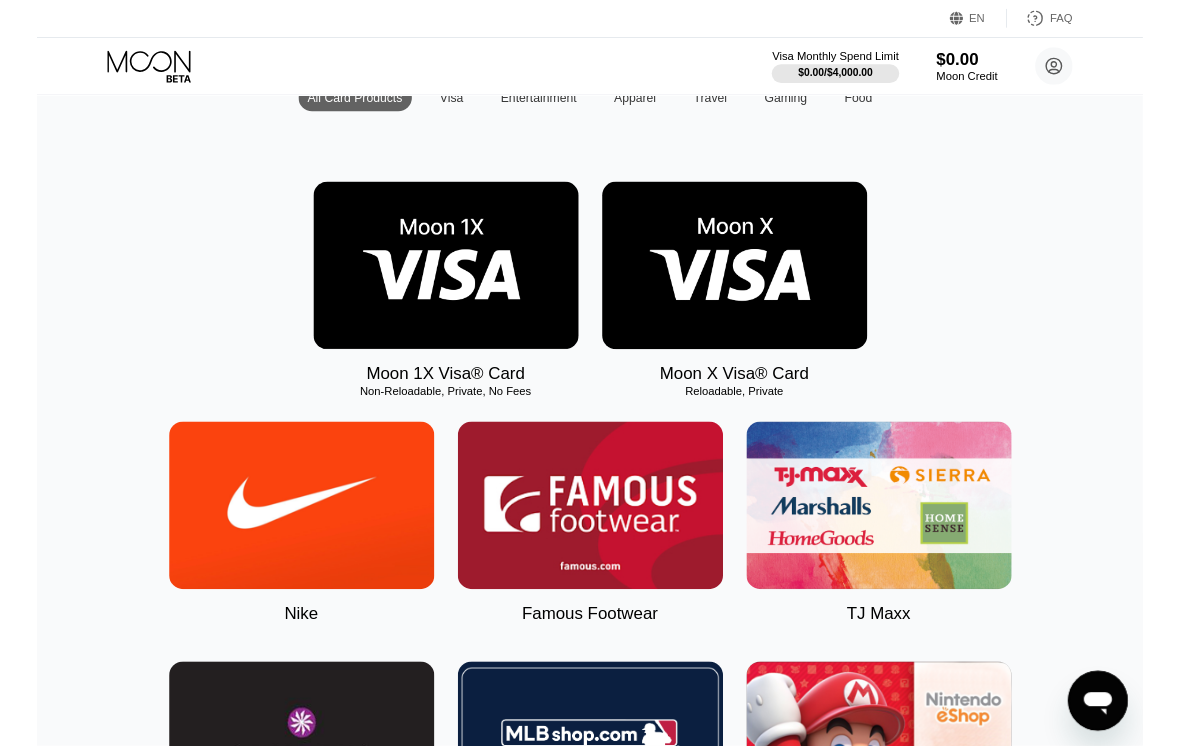 scroll, scrollTop: 30, scrollLeft: 0, axis: vertical 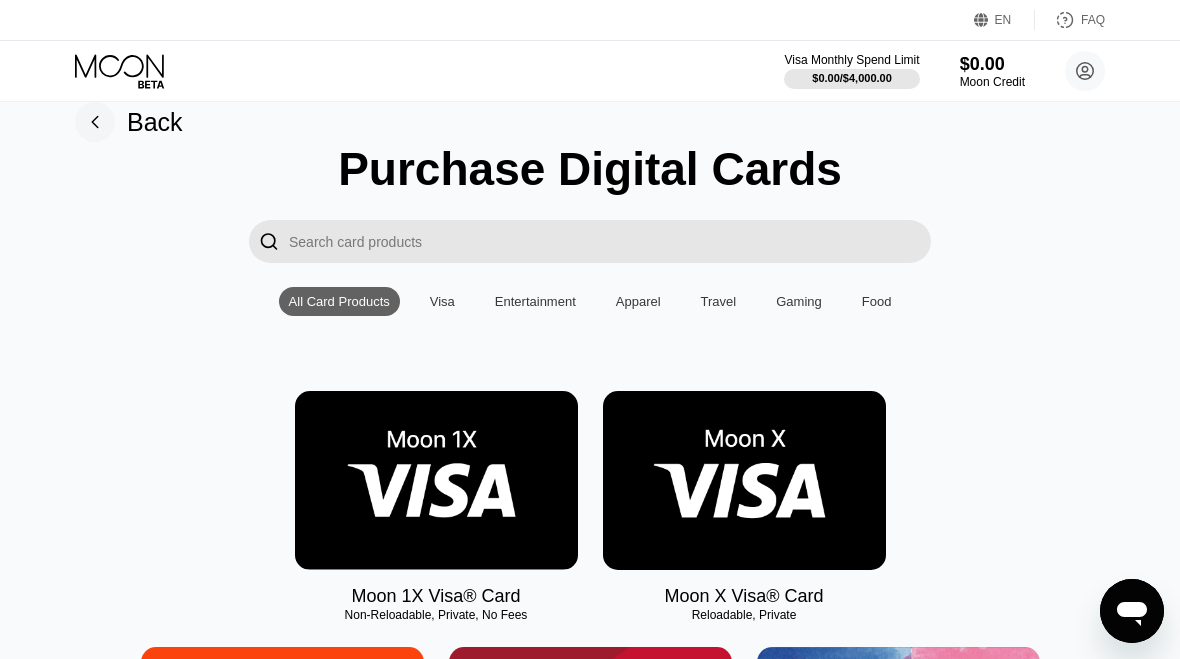click at bounding box center (610, 241) 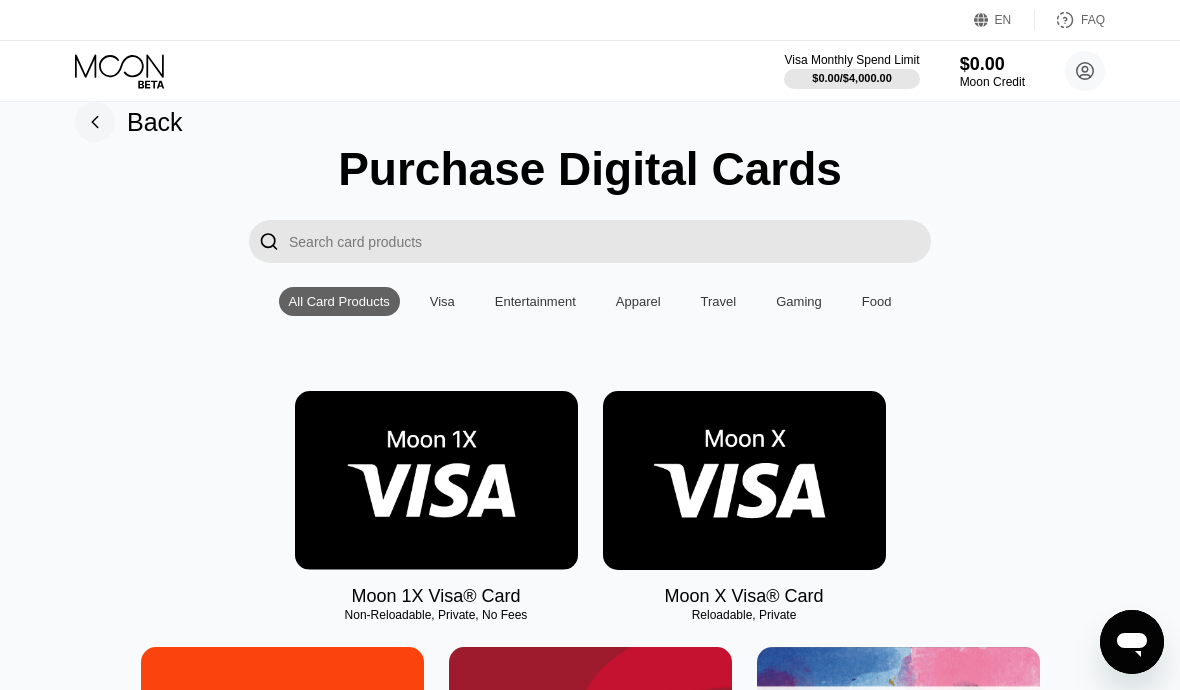 click at bounding box center (610, 241) 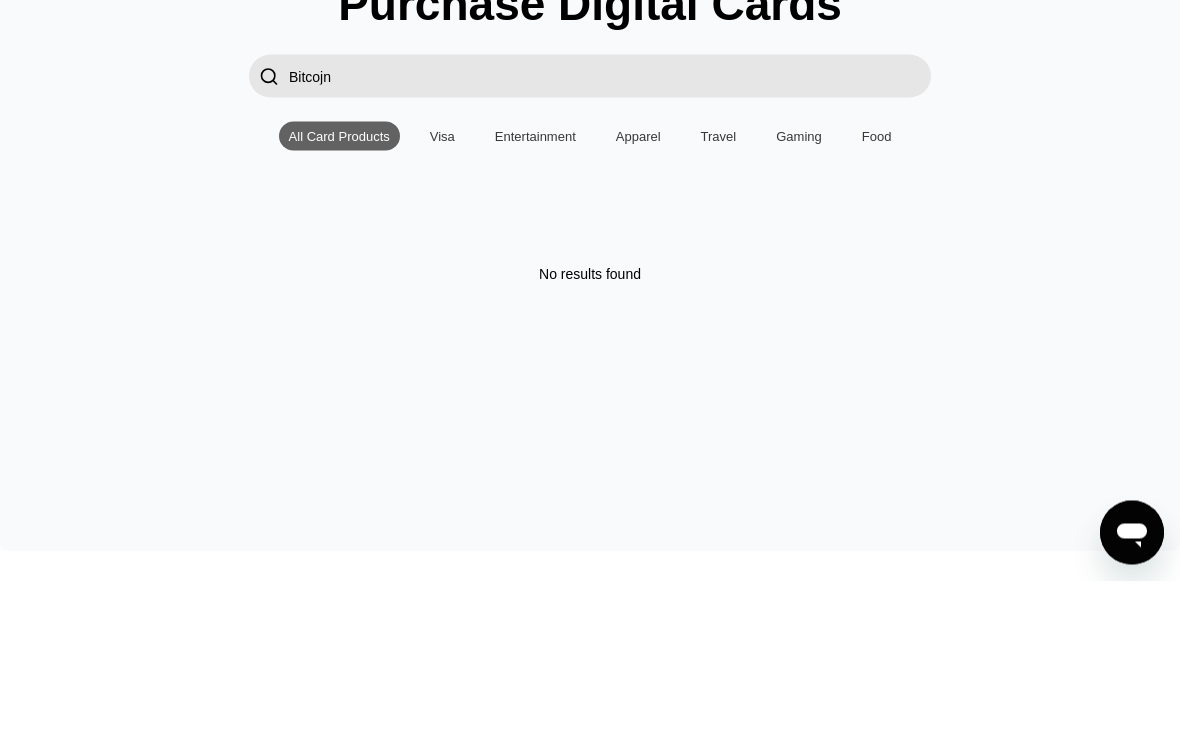 type on "Bitcojn" 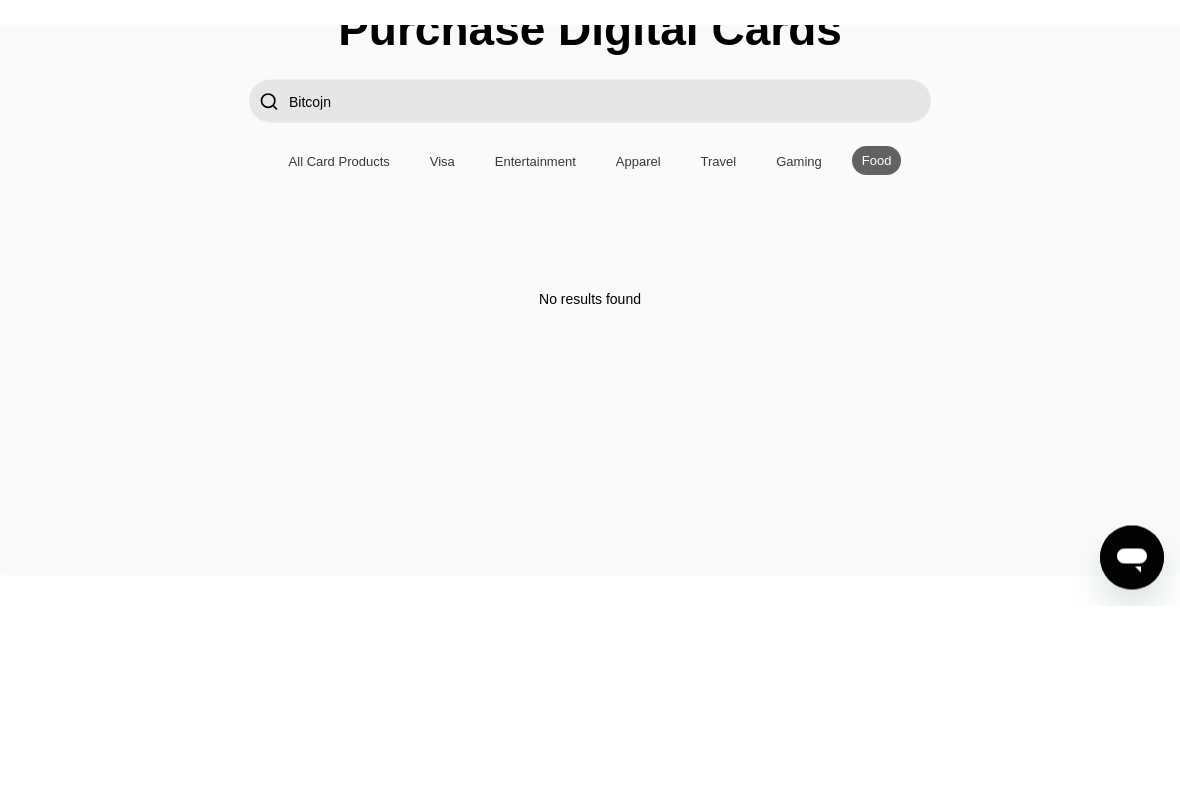 scroll, scrollTop: 196, scrollLeft: 0, axis: vertical 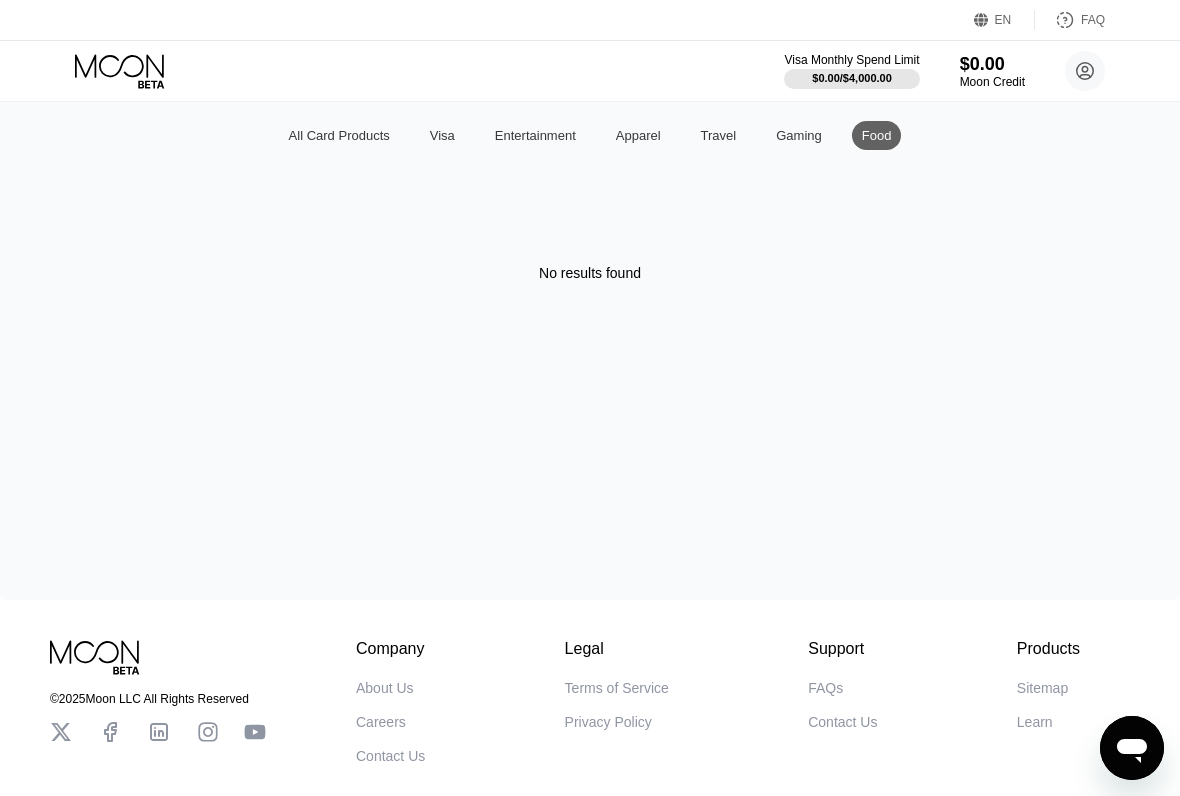 click on "Visa" at bounding box center (442, 135) 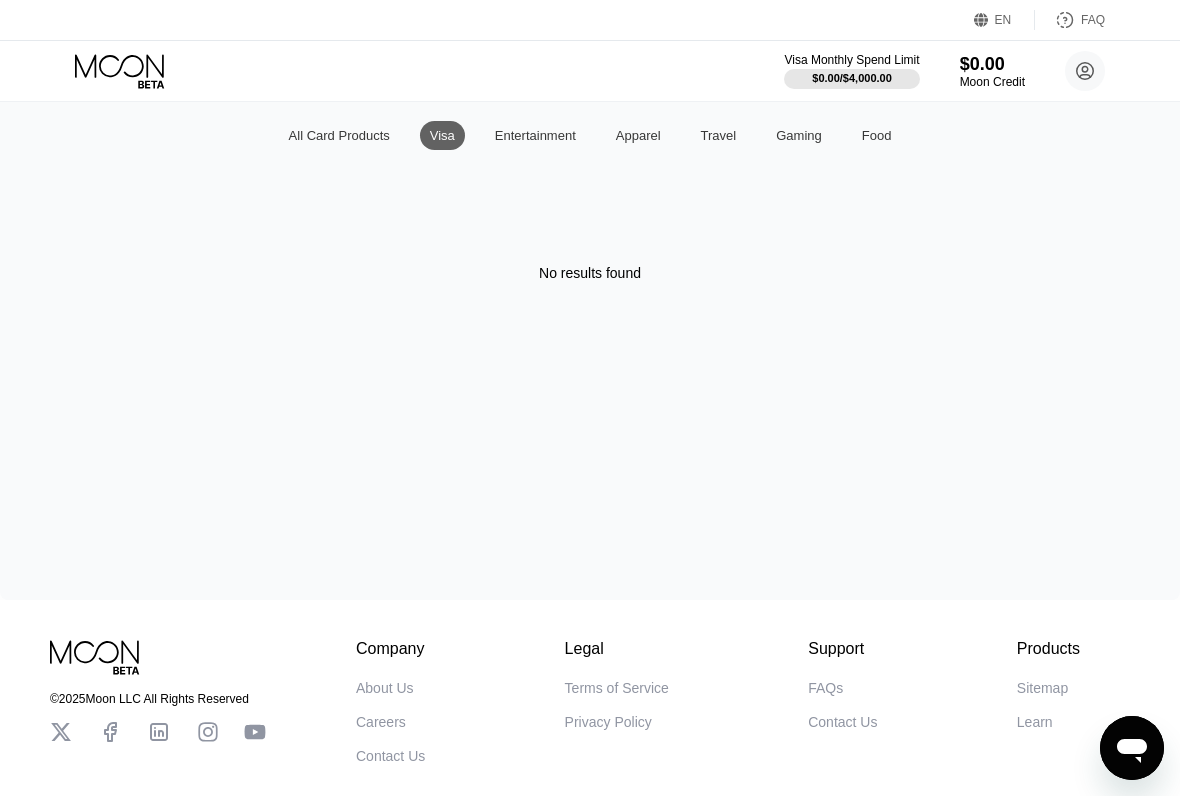 click on "Gaming" at bounding box center (799, 135) 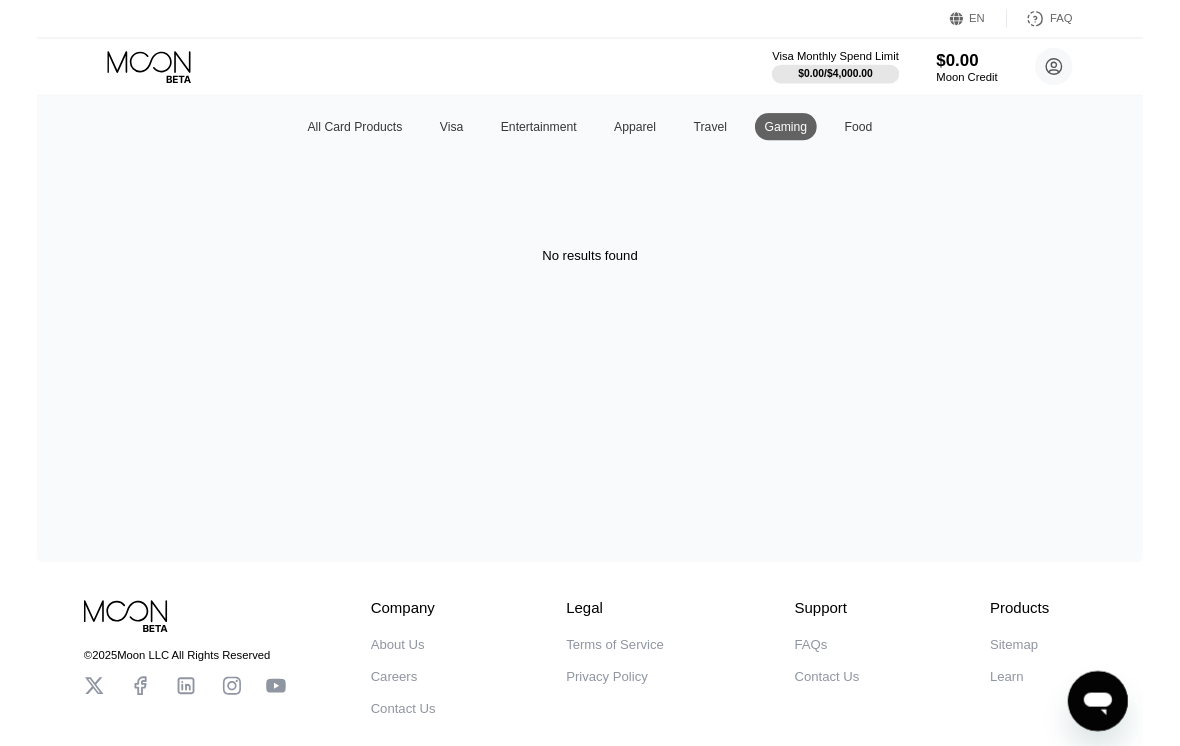 scroll, scrollTop: 0, scrollLeft: 0, axis: both 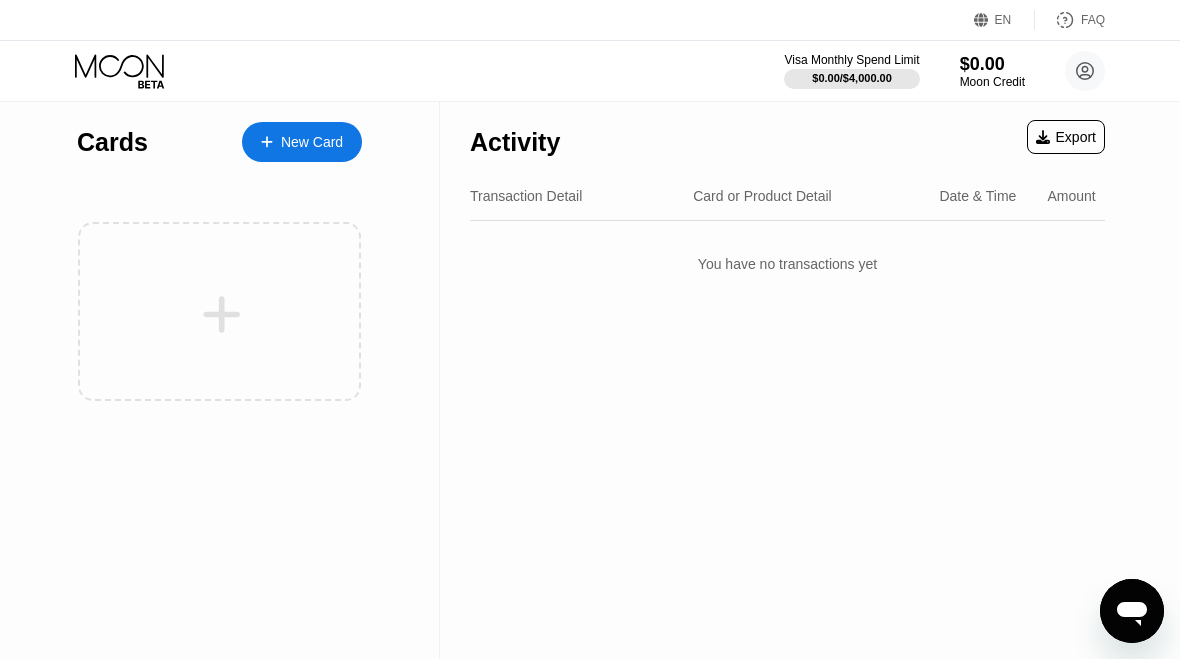 click on "Card or Product Detail" at bounding box center (762, 196) 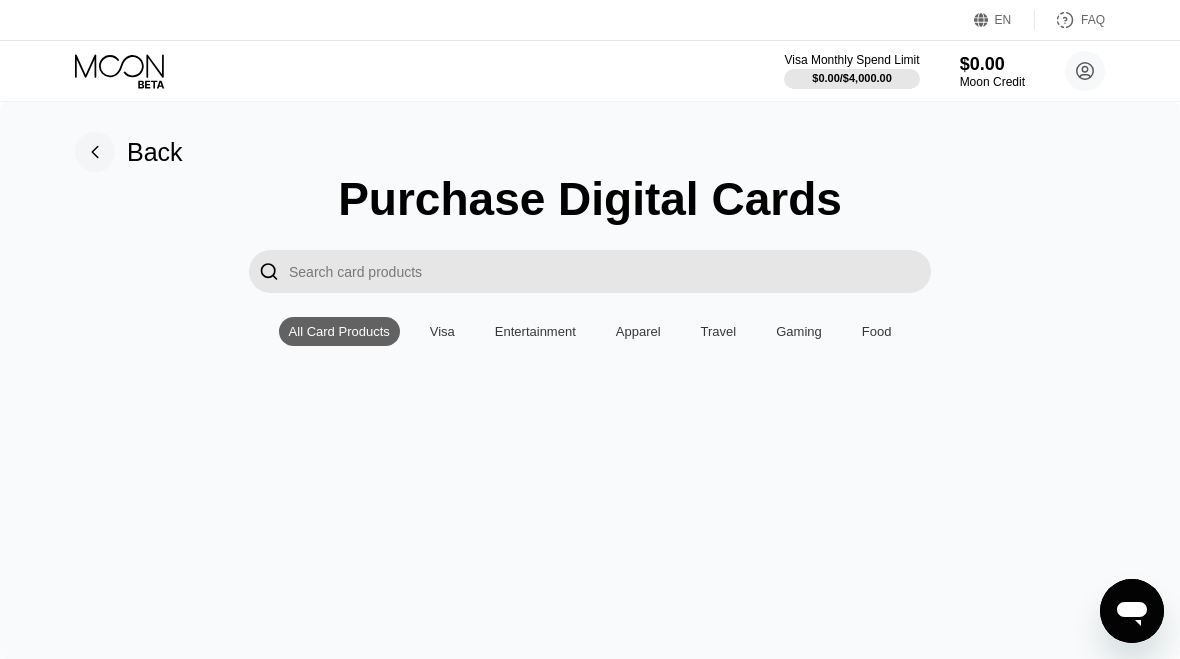 click on "Back Purchase Digital Cards  All Card Products Visa Entertainment Apparel Travel Gaming Food" at bounding box center (590, 380) 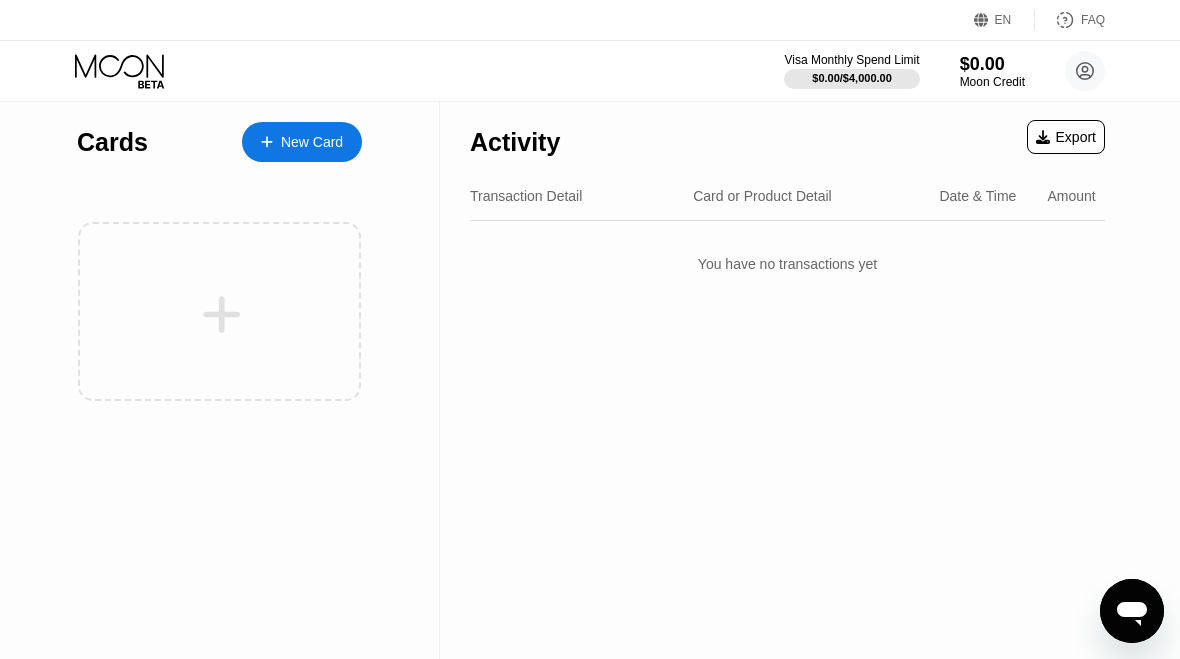 click 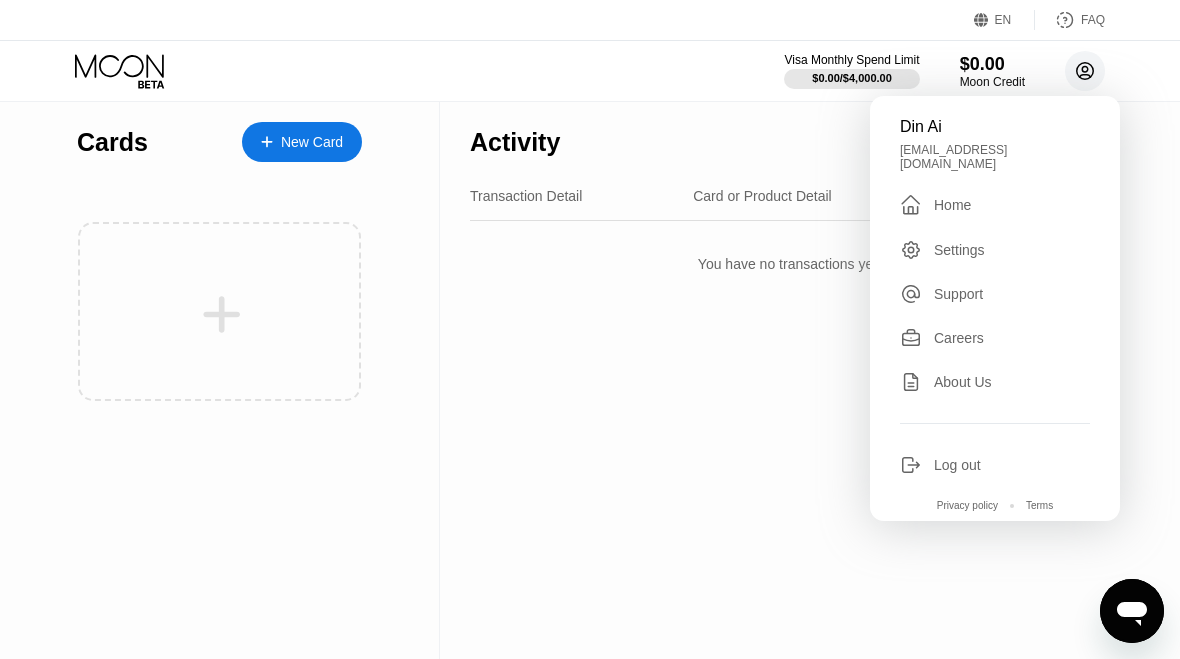 click at bounding box center [222, 314] 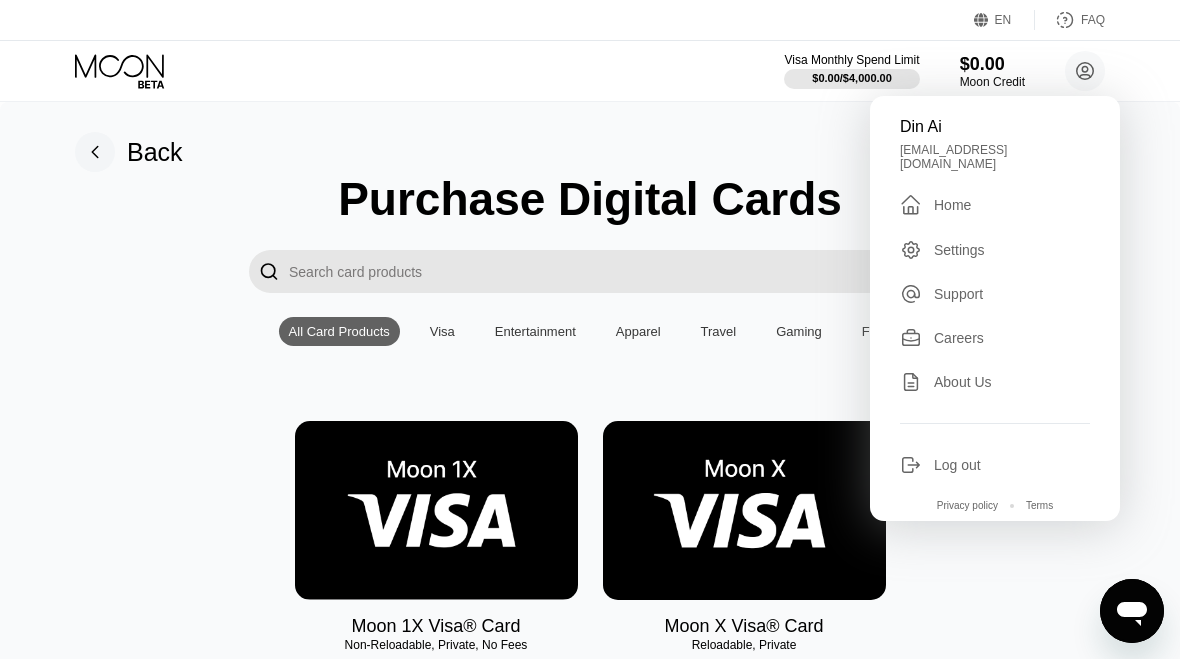 click on "Purchase Digital Cards  All Card Products Visa Entertainment Apparel Travel Gaming Food Moon 1X Visa® Card Non-Reloadable, Private, No Fees Moon X Visa® Card Reloadable, Private Nike Famous Footwear TJ Maxx Athleta MLB Shop Nintendo Guitar Center Nordstrom Ann Taylor GAP Google Play HULU Petco Uber Eats GameStop PlayStation®Store Carter's Xbox US Bass Pro Shops US Burlington SHOWTIME® Pottery Barn P.C. Richard and Son Aéropostale Sling TV Fanatics The Children's Place Paramount+ Kigso Games US Jiffy Lube® Sephora US Dick's Sporting Goods DSW Roblox Twitch L.L. Bean Lowe's NHL Shop Crate and Barrel Macy's TIDAL Nautica Big Lots Marshalls Amazon Harry's REI Guess Staples US Hotels.com US Bath & Body Works Dollar Shave Club DoorDash The Home Depot® H&M Homesense NBA Store AMC Theatres® Office Depot® StubHub Michaels Williams-Sonoma Airbnb EA Play  Zappos.com Groupon Saks Fifth Avenue Kohl’s US Adidas Wayfair US Old Navy Tommy Bahama HomeGoods PetSmart eBay Applebee’s® Chevron and Texaco Walmart" at bounding box center [590, 4521] 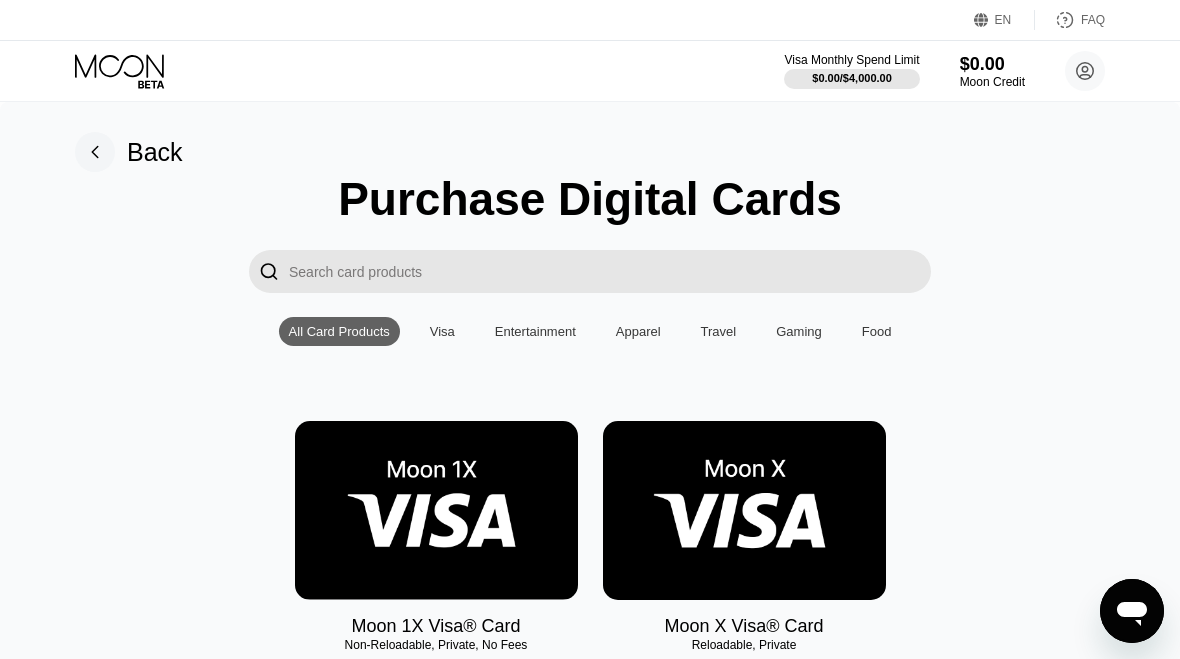click at bounding box center [610, 271] 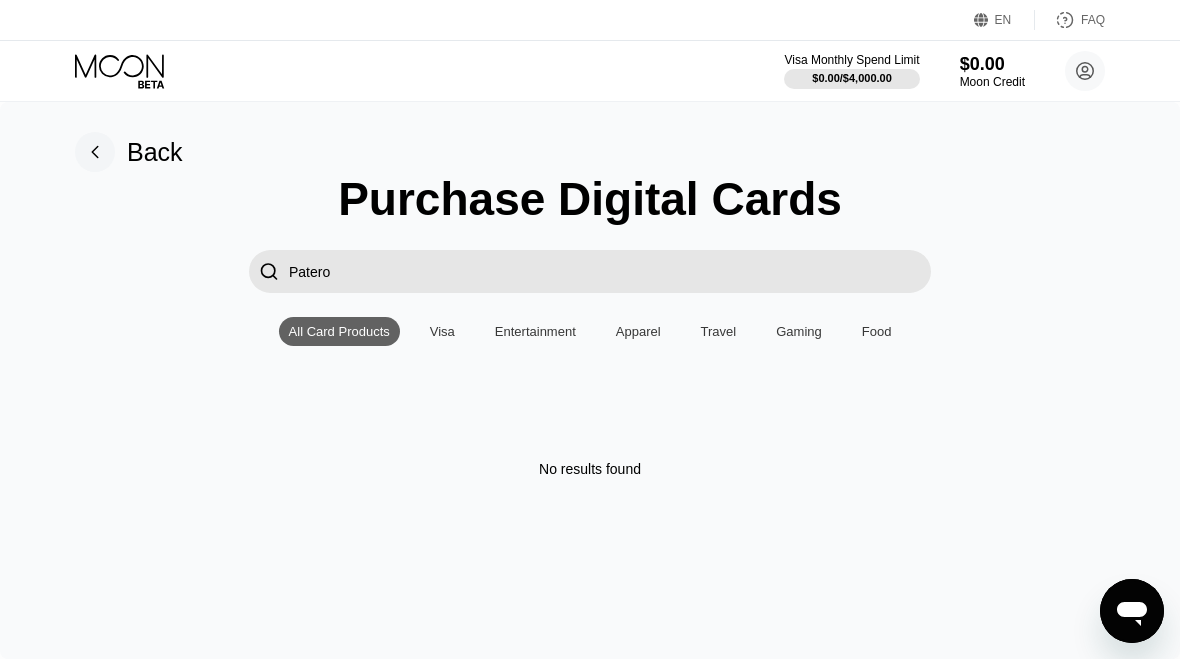 click on "Patero" at bounding box center (610, 271) 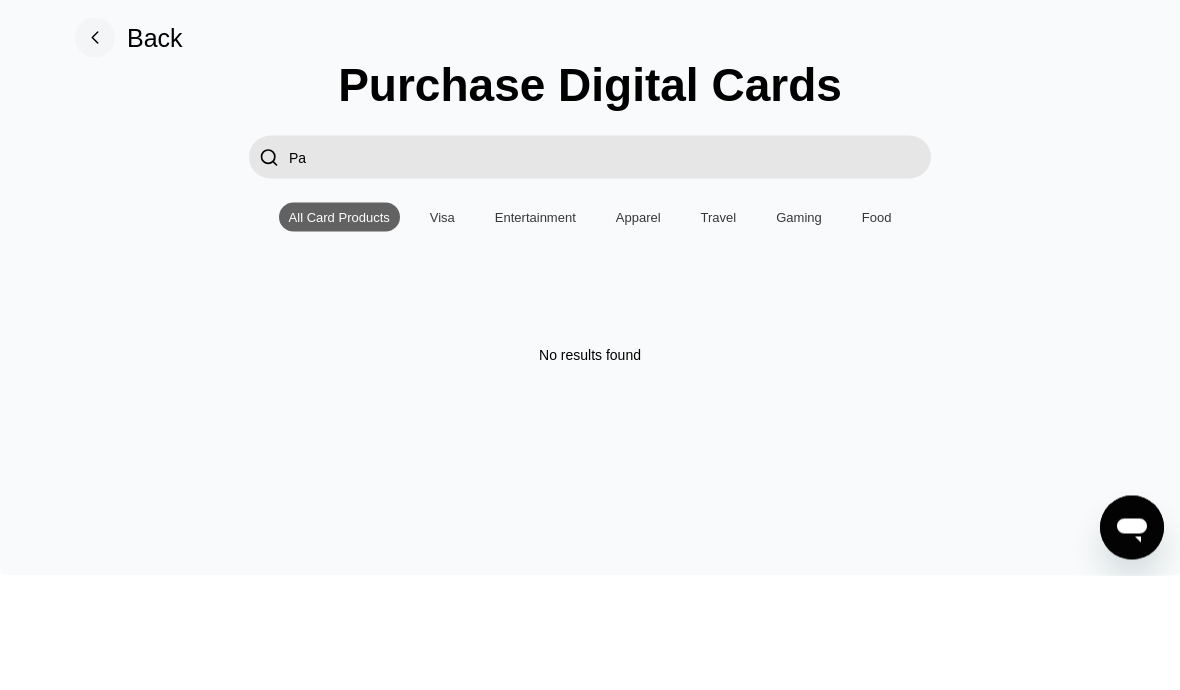 type on "P" 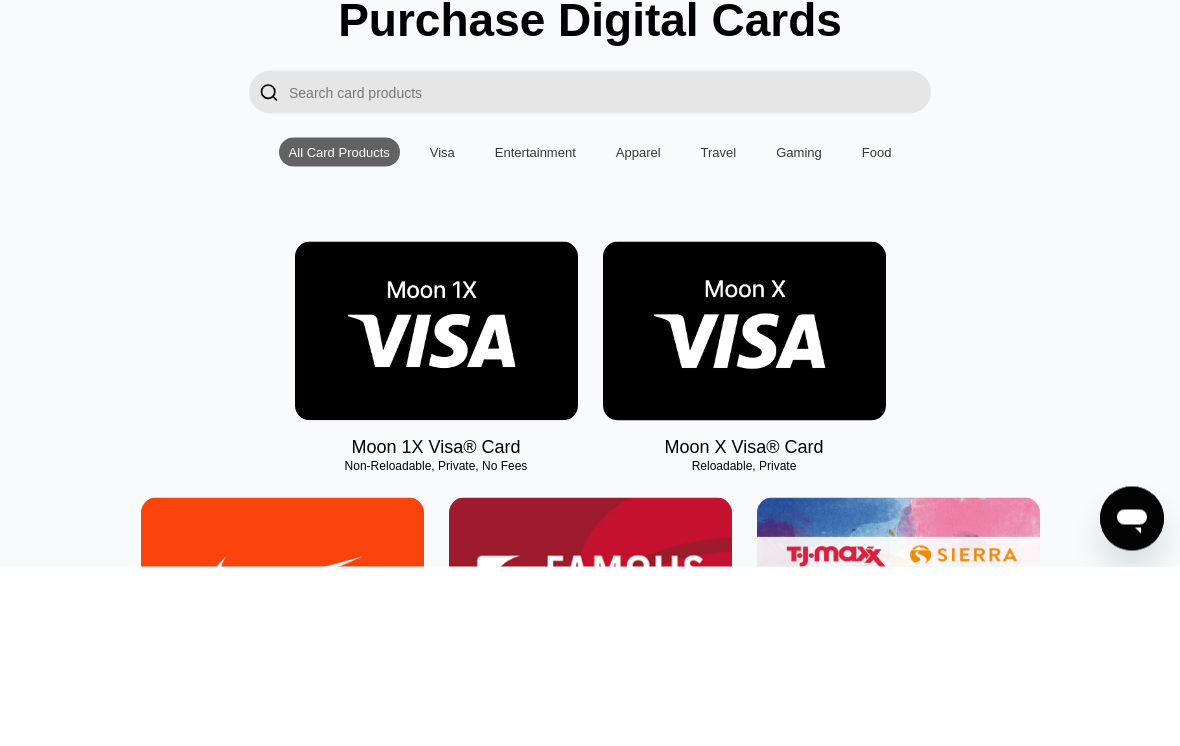 paste on "patreon" 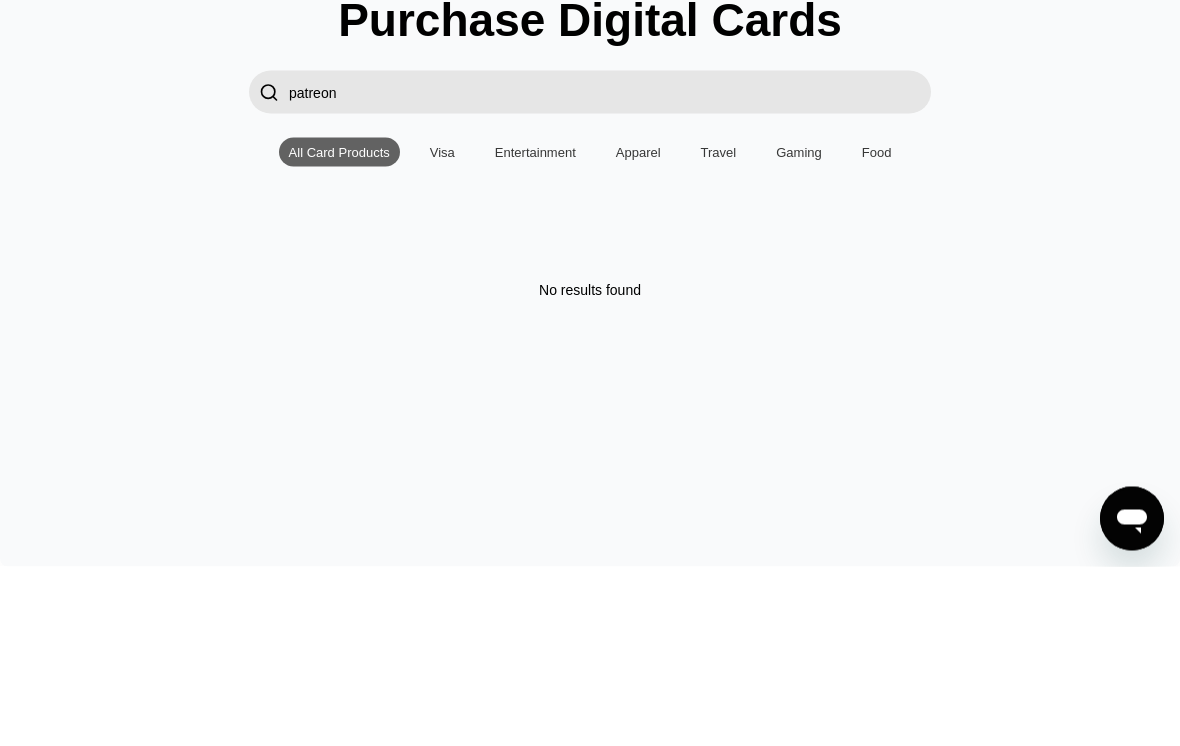 type on "patreon" 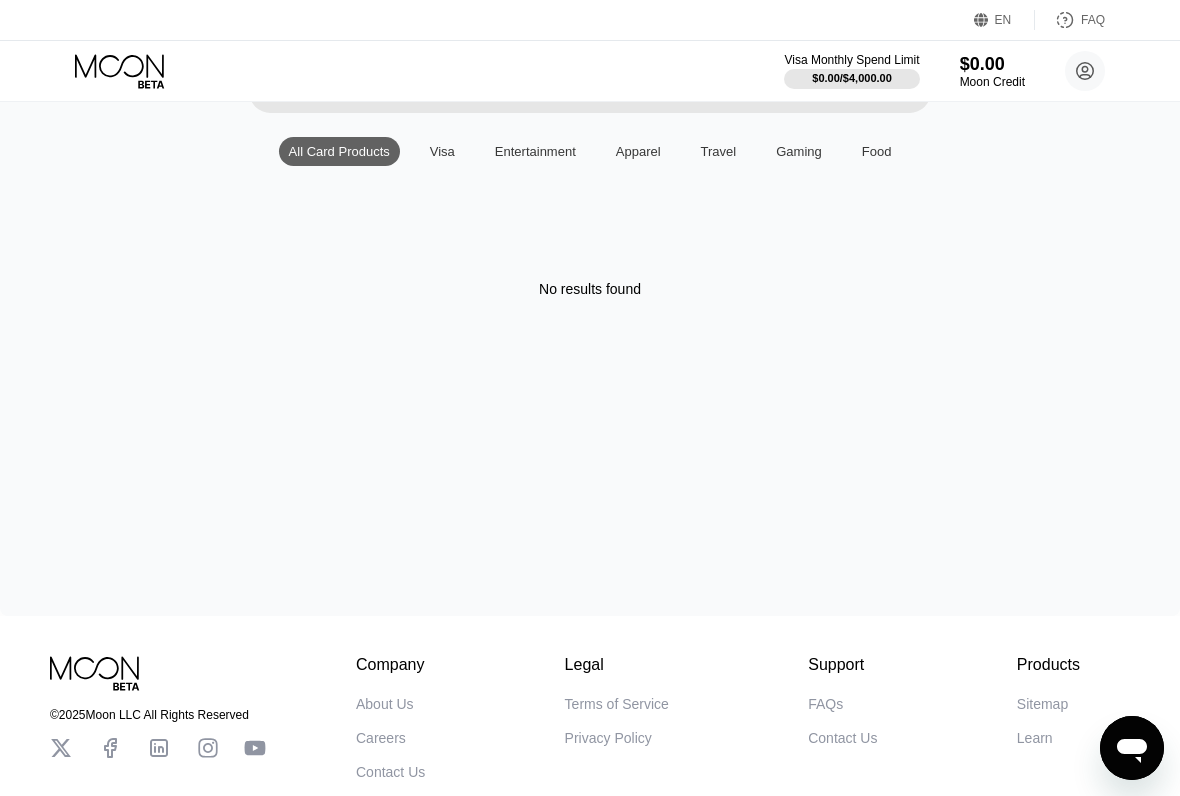 click on "Visa" at bounding box center (442, 151) 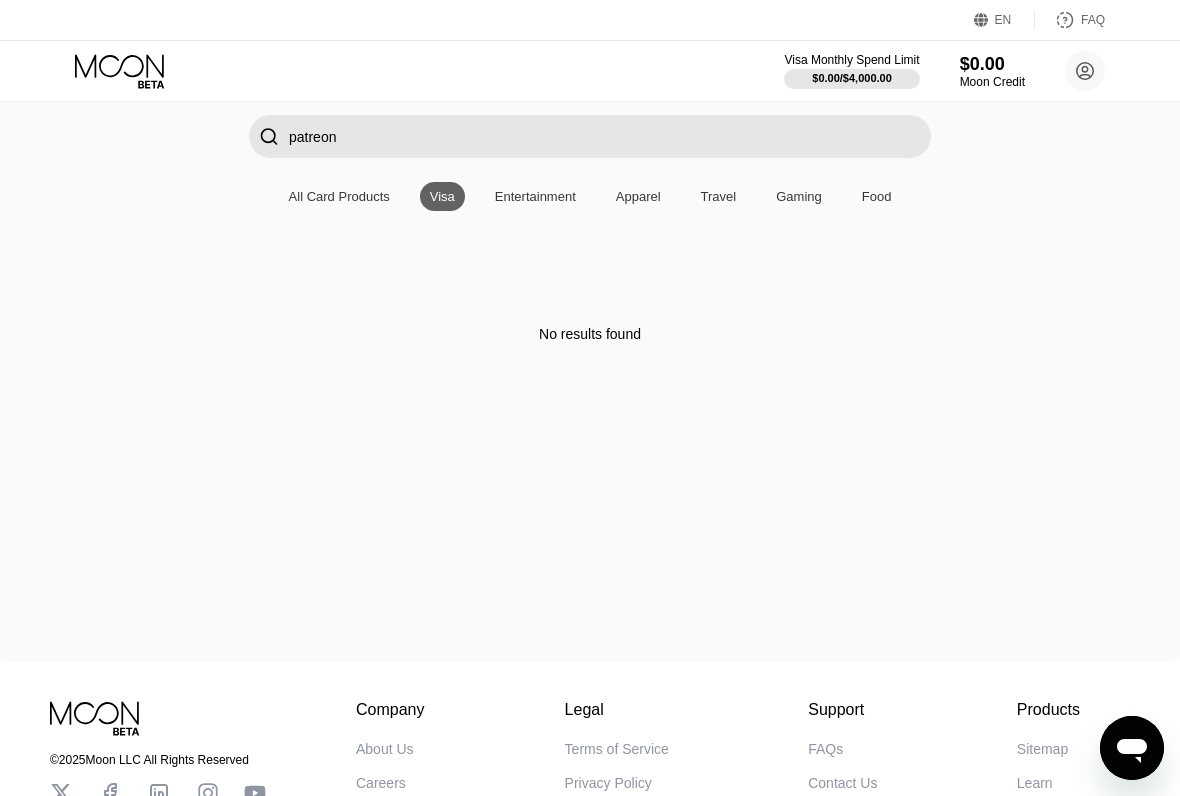 scroll, scrollTop: 106, scrollLeft: 0, axis: vertical 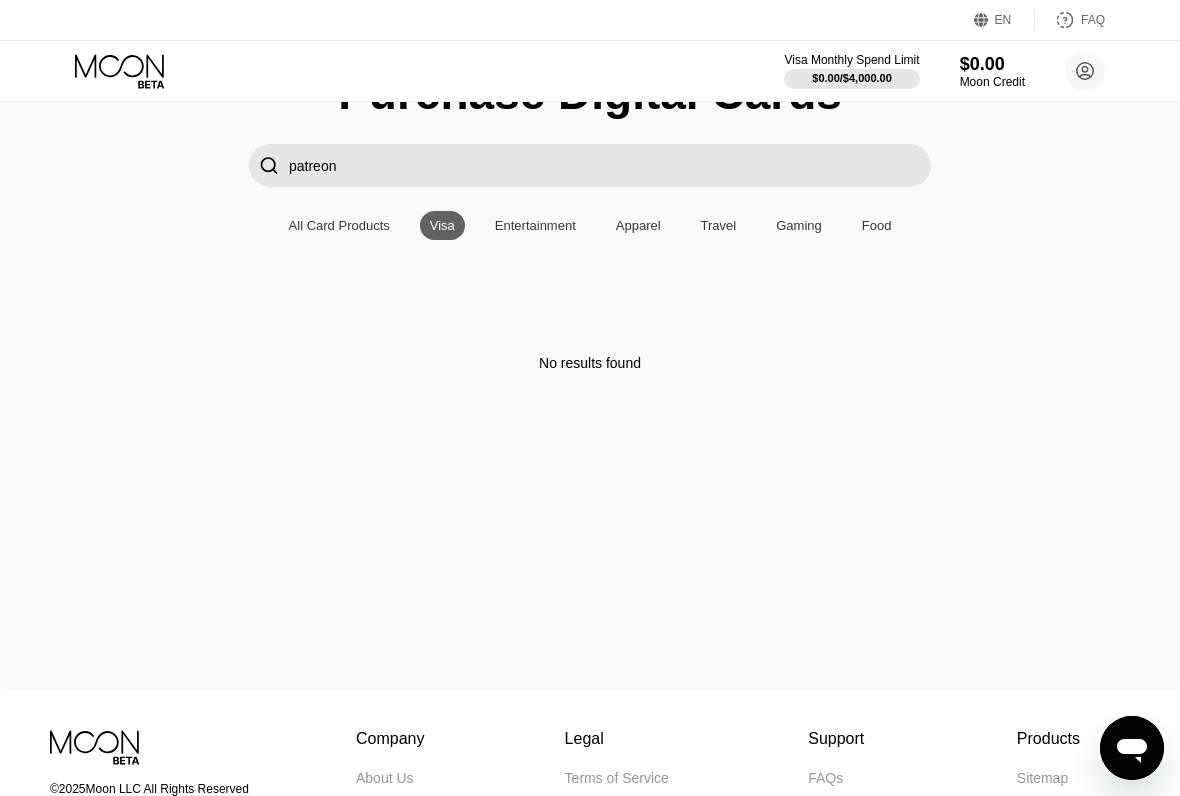 click on "Entertainment" at bounding box center [535, 225] 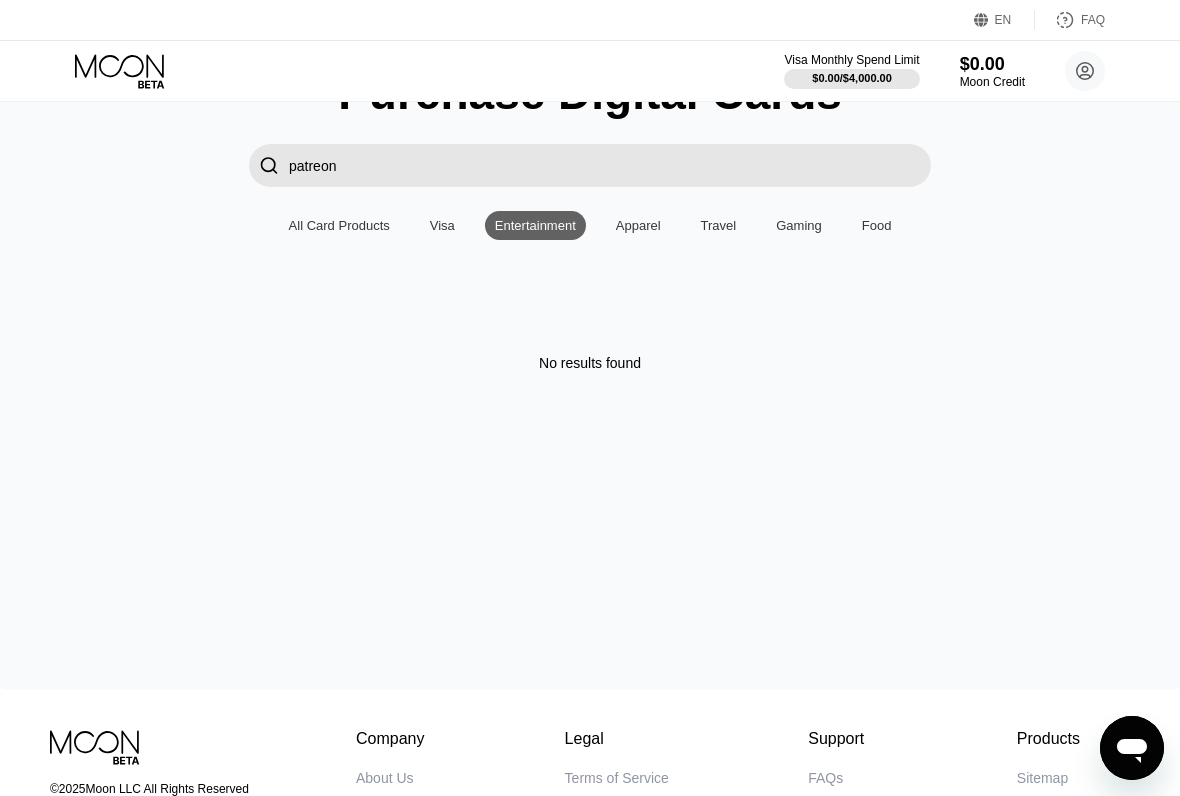 click on "Gaming" at bounding box center (799, 225) 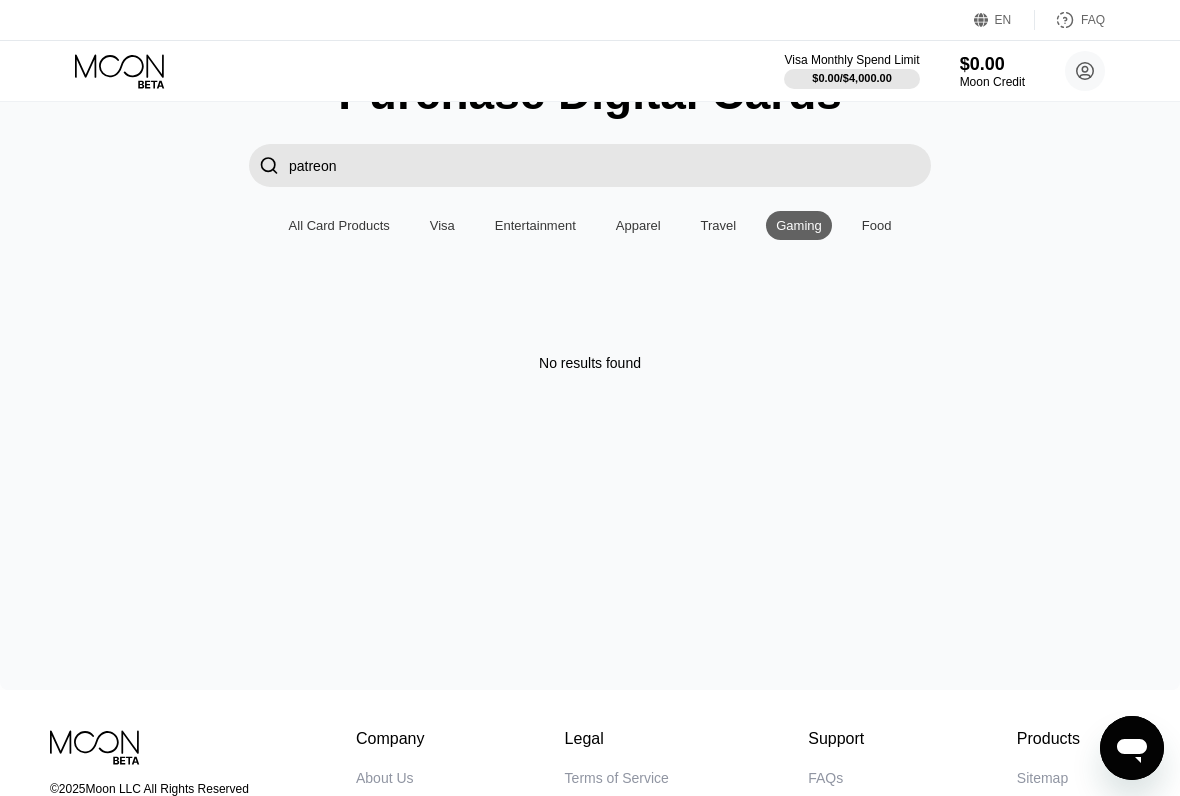 click on "Food" at bounding box center [877, 225] 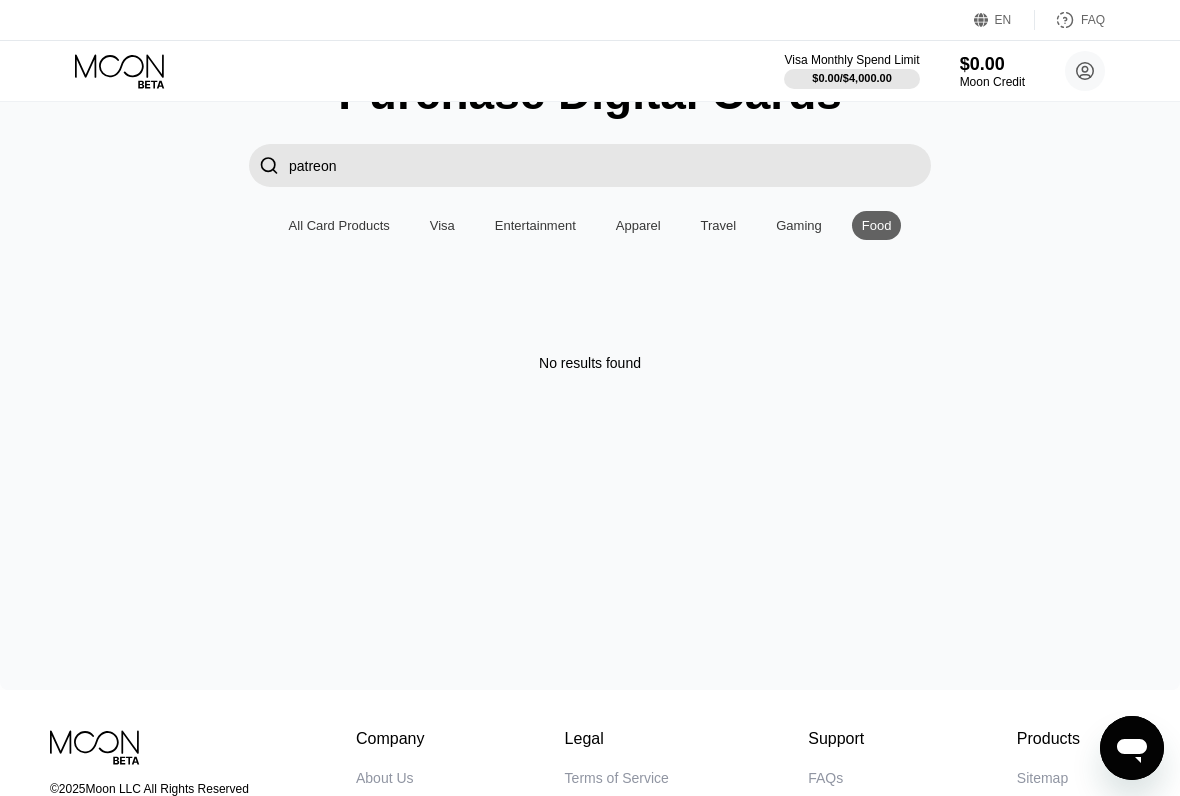 click on "All Card Products" at bounding box center [339, 225] 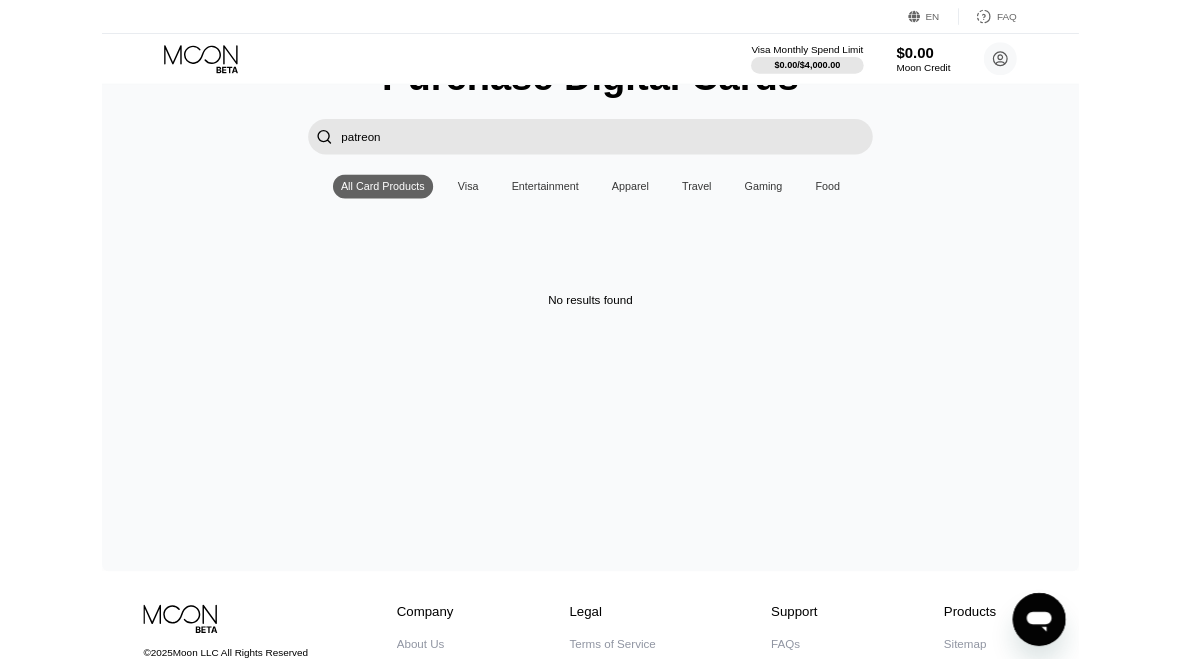 scroll, scrollTop: 0, scrollLeft: 0, axis: both 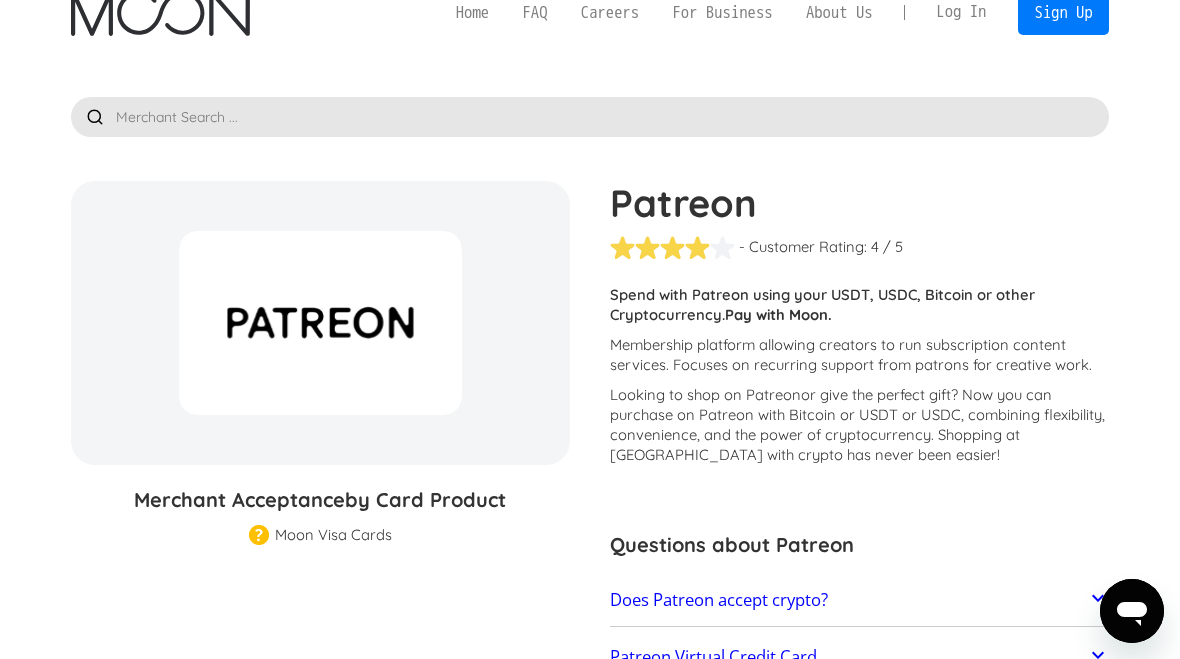 click at bounding box center [320, 323] 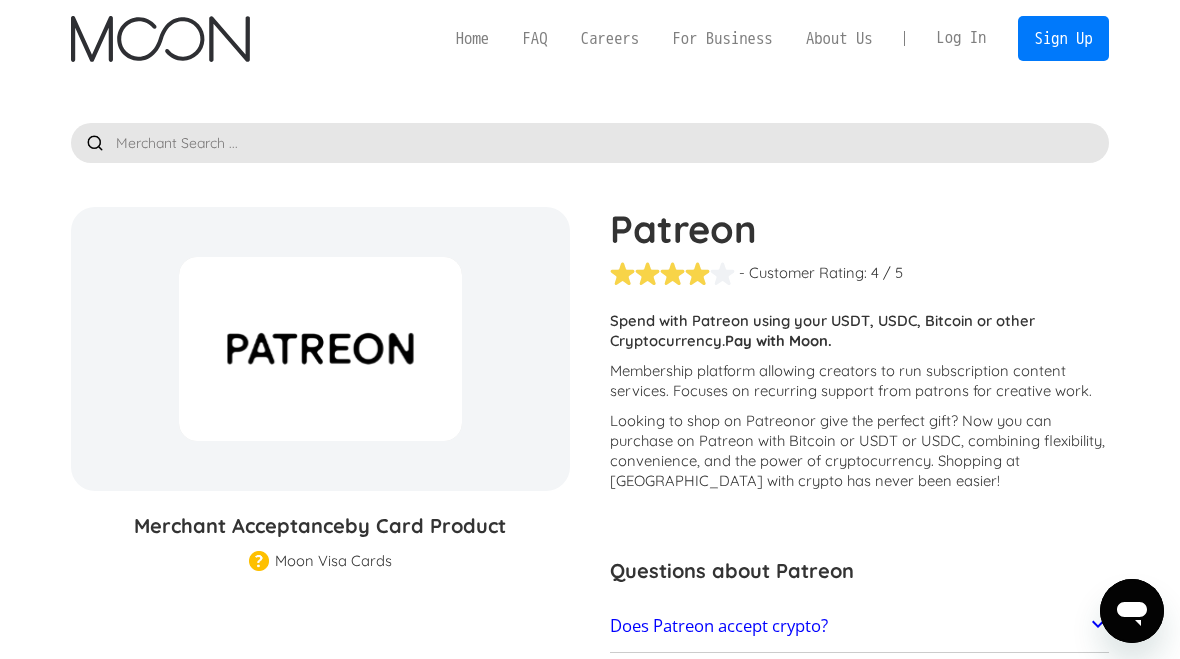 scroll, scrollTop: 0, scrollLeft: 0, axis: both 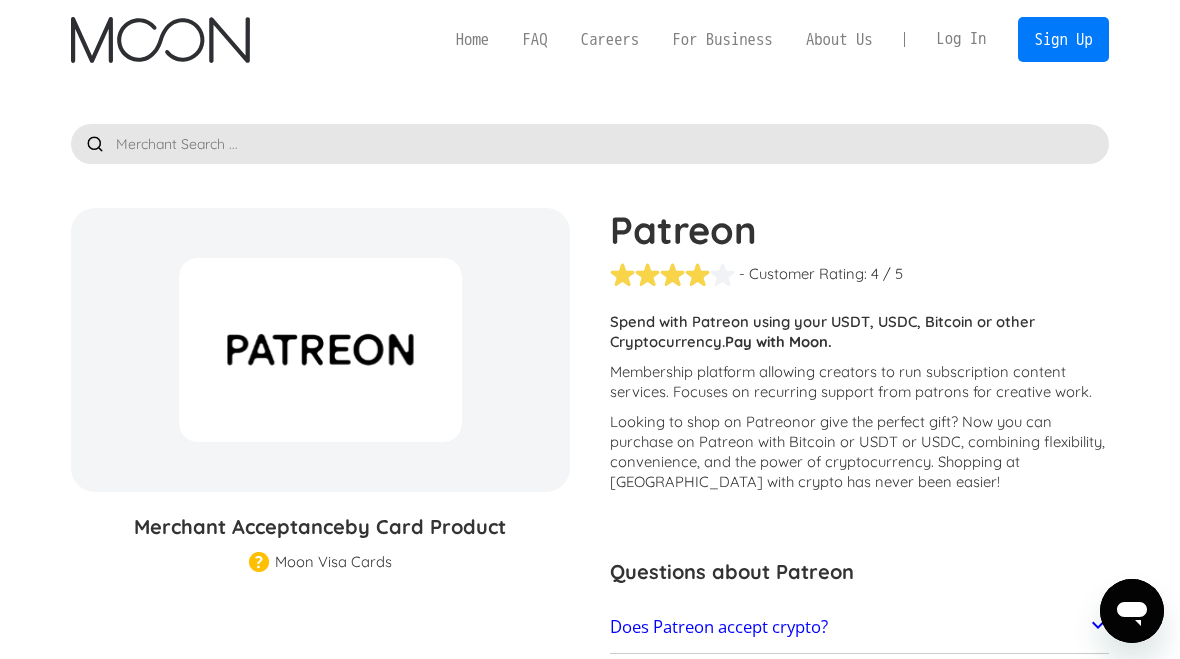 click on "Log In" at bounding box center [961, 39] 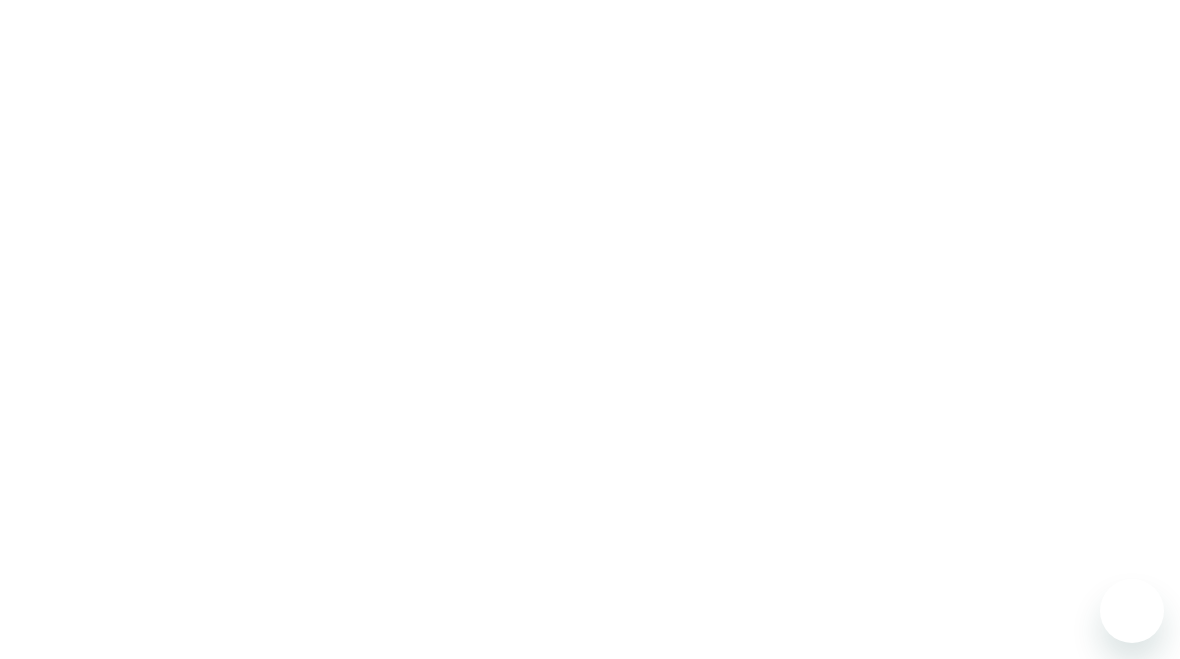 scroll, scrollTop: 0, scrollLeft: 0, axis: both 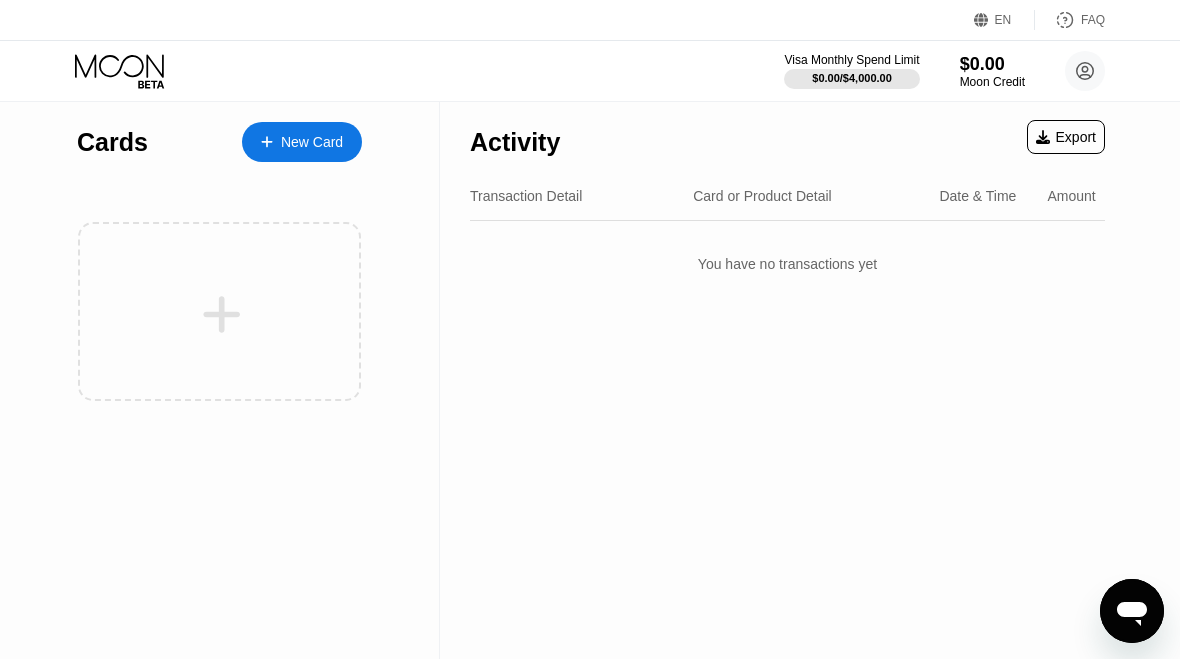click on "Cards" at bounding box center (112, 142) 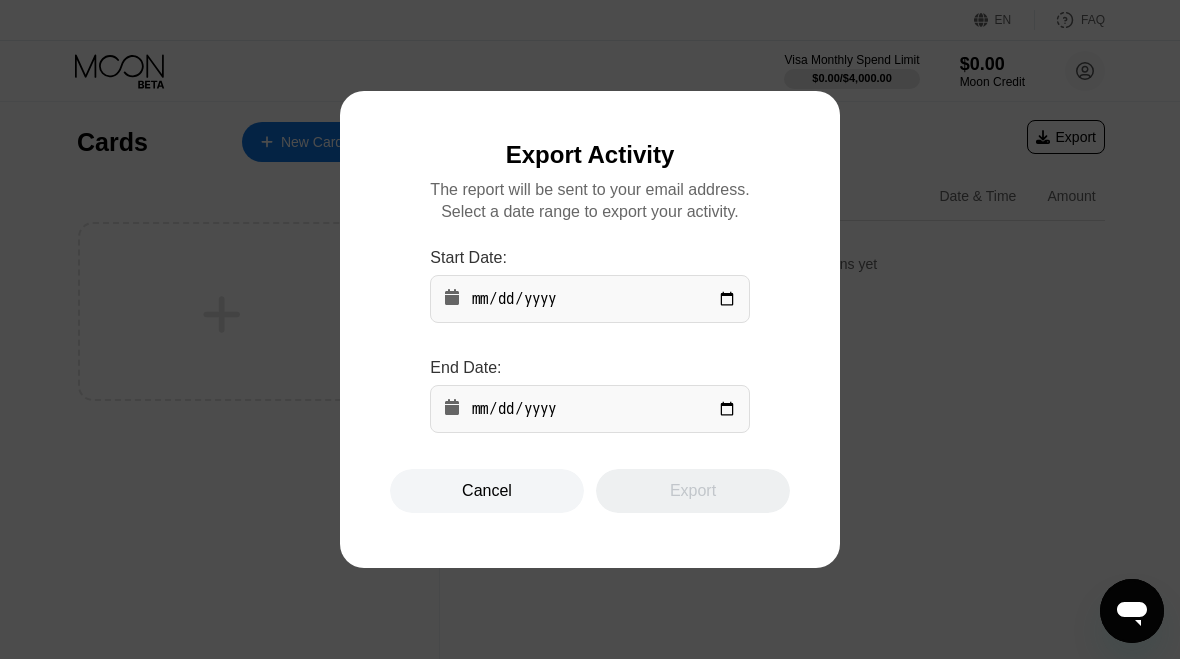 click at bounding box center (589, 299) 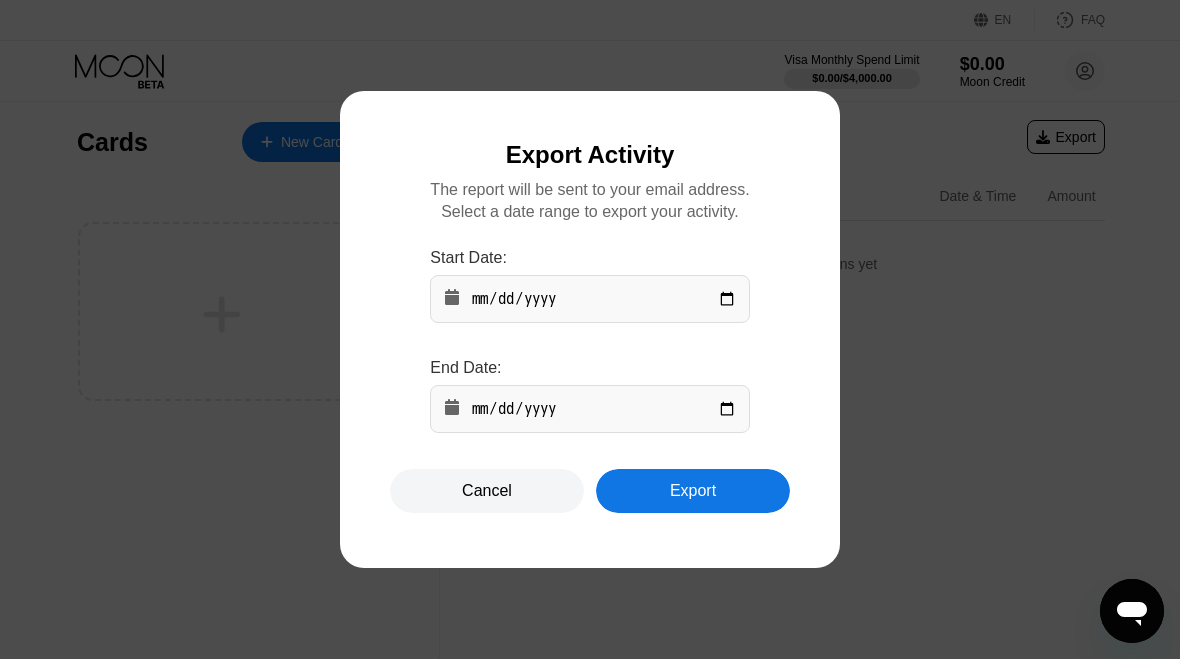 click at bounding box center [590, 329] 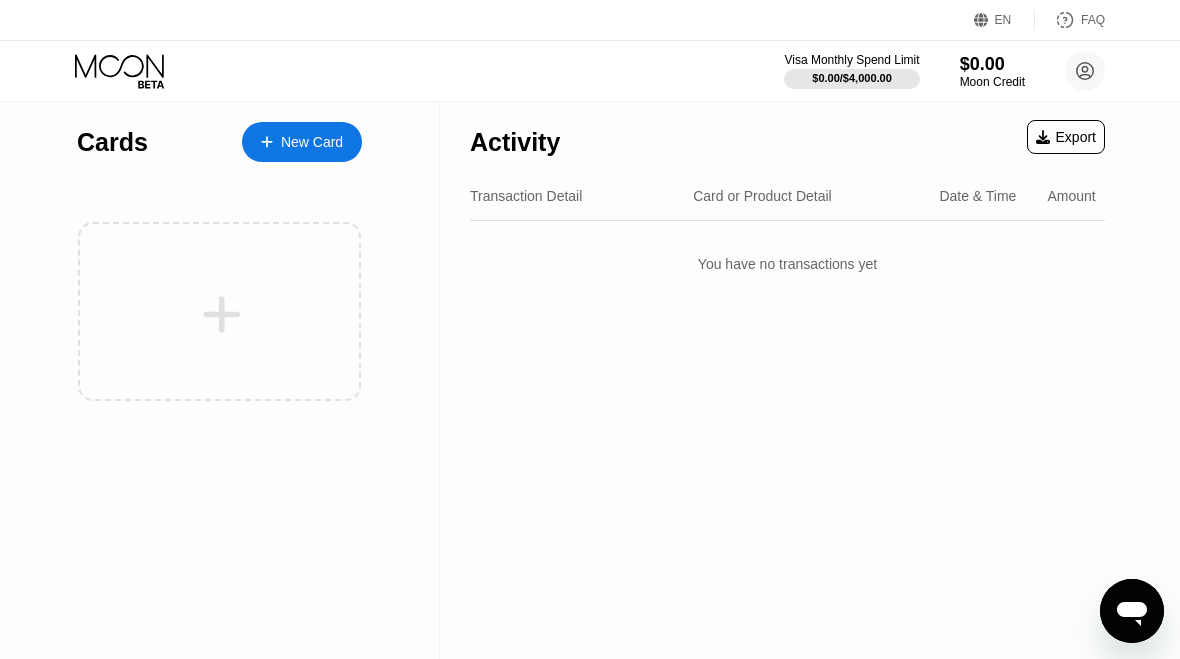 click on "$0.00 / $4,000.00" at bounding box center (852, 78) 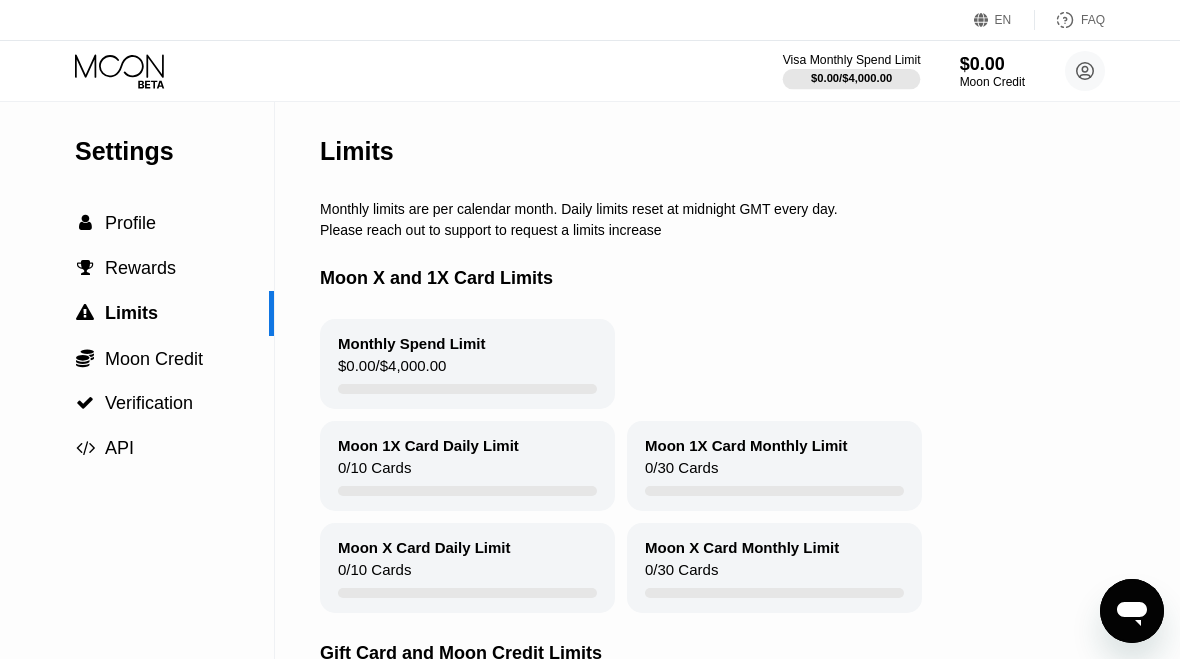 click on "" at bounding box center [85, 358] 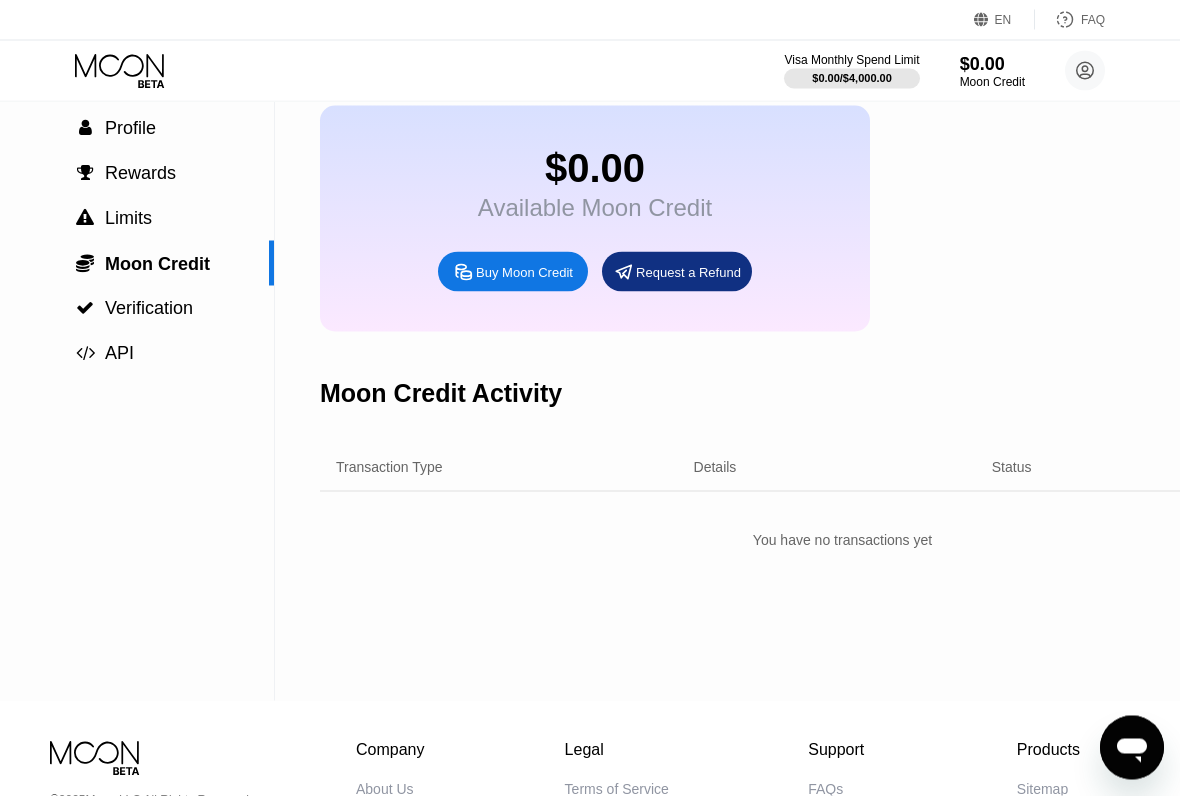 scroll, scrollTop: 98, scrollLeft: 0, axis: vertical 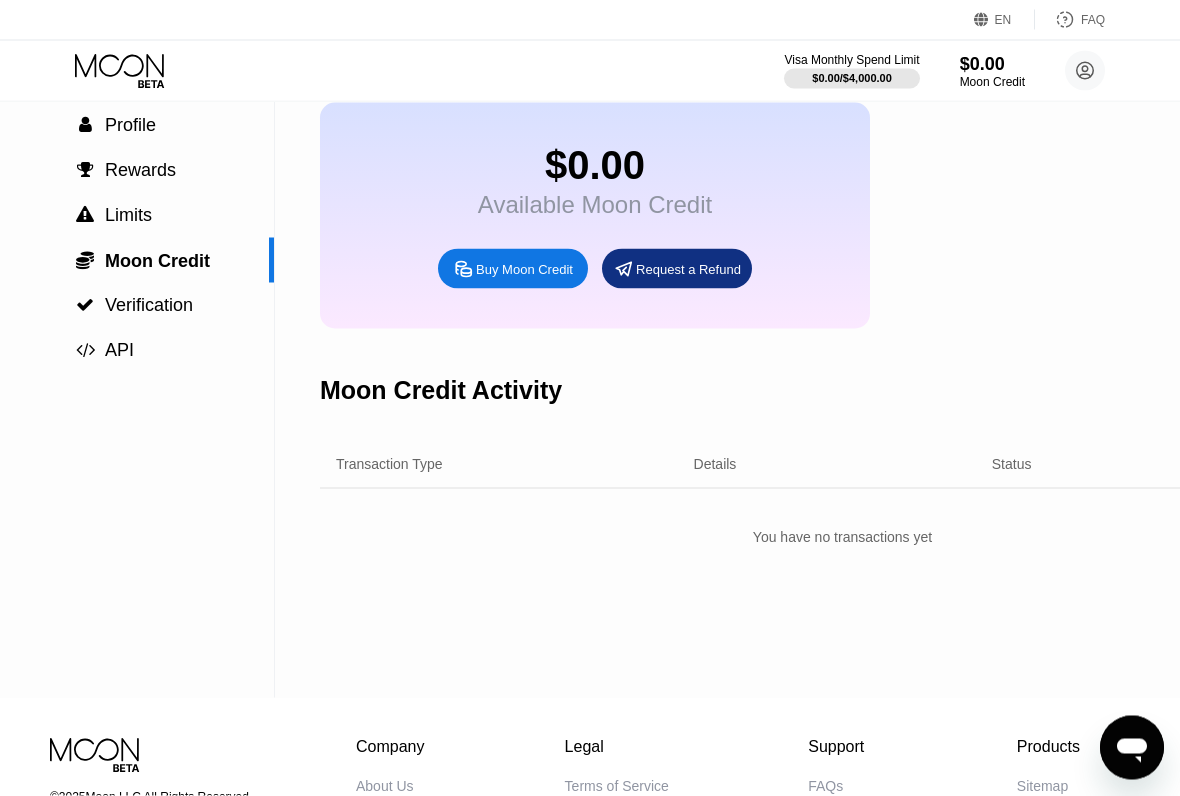 click on " API" at bounding box center [137, 350] 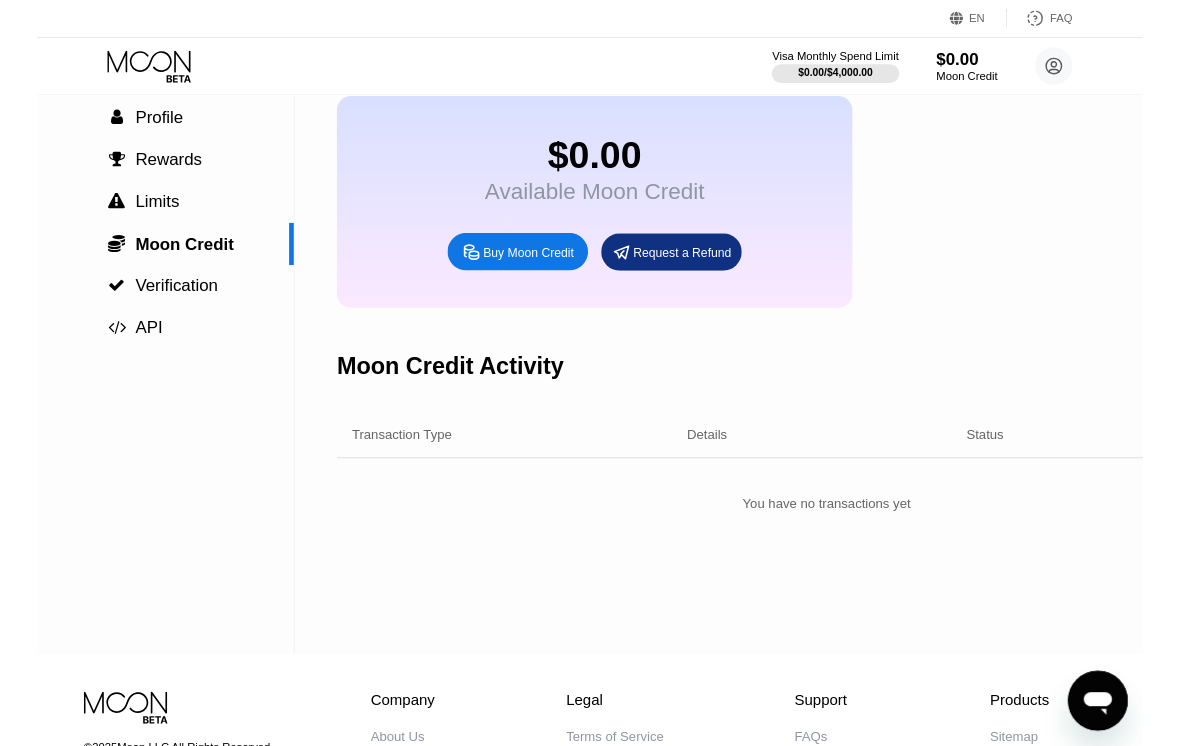 scroll, scrollTop: 0, scrollLeft: 0, axis: both 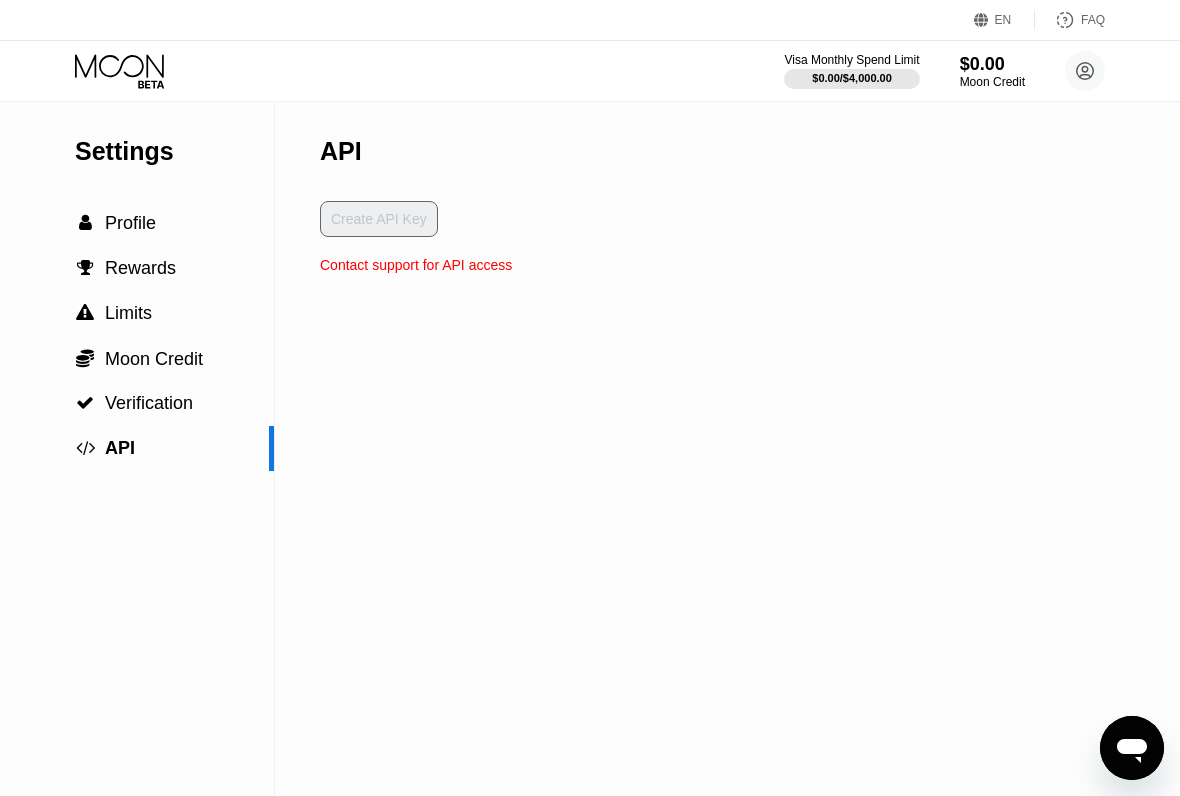 click on " Verification" at bounding box center (137, 403) 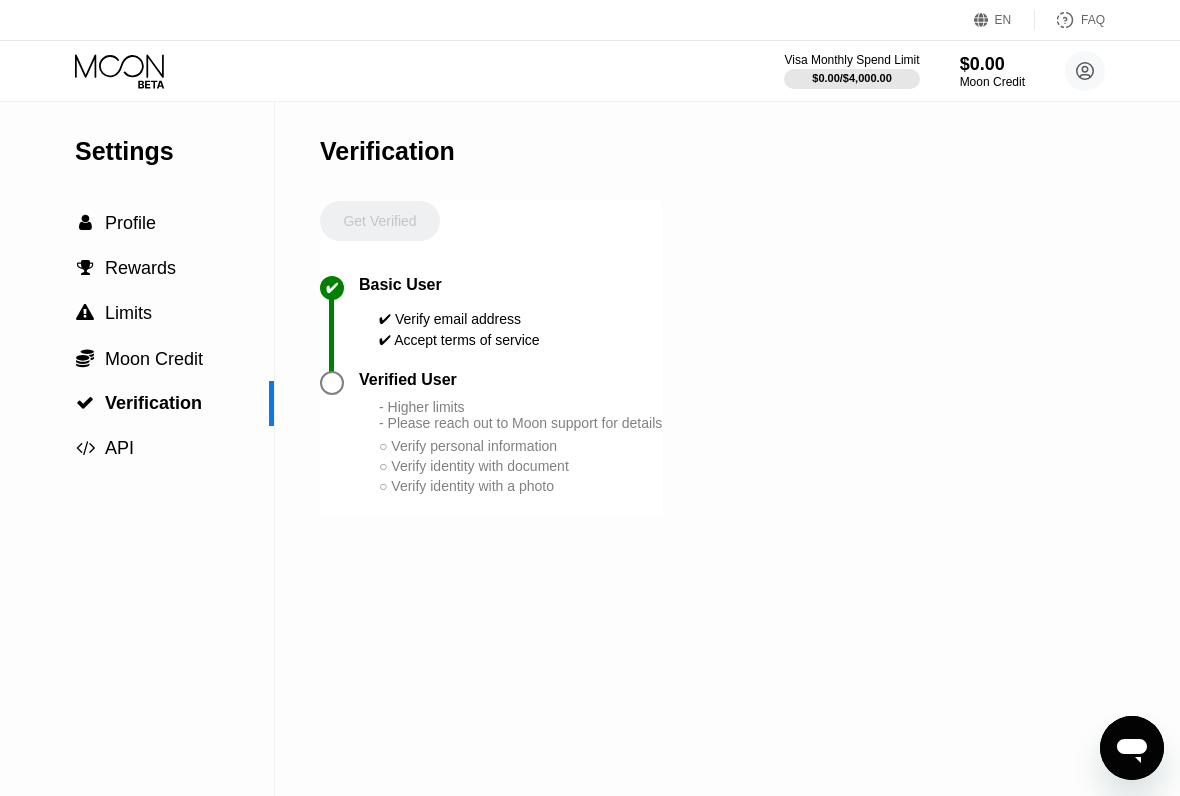 click on "" at bounding box center [85, 358] 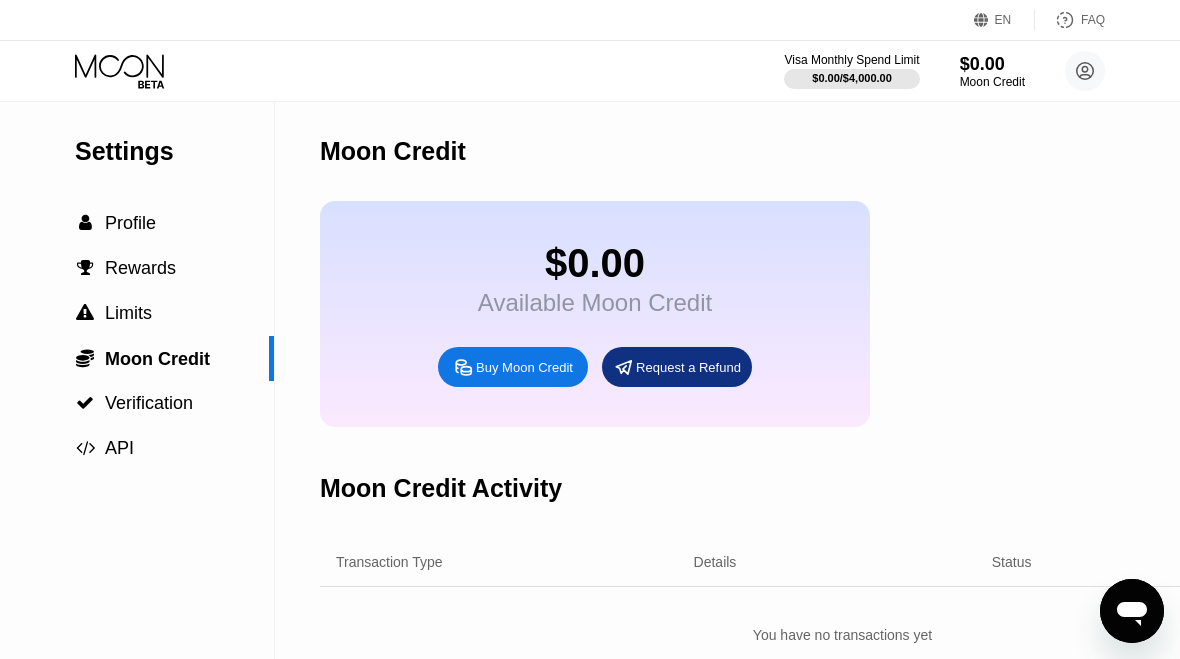 click on "Buy Moon Credit" at bounding box center (524, 367) 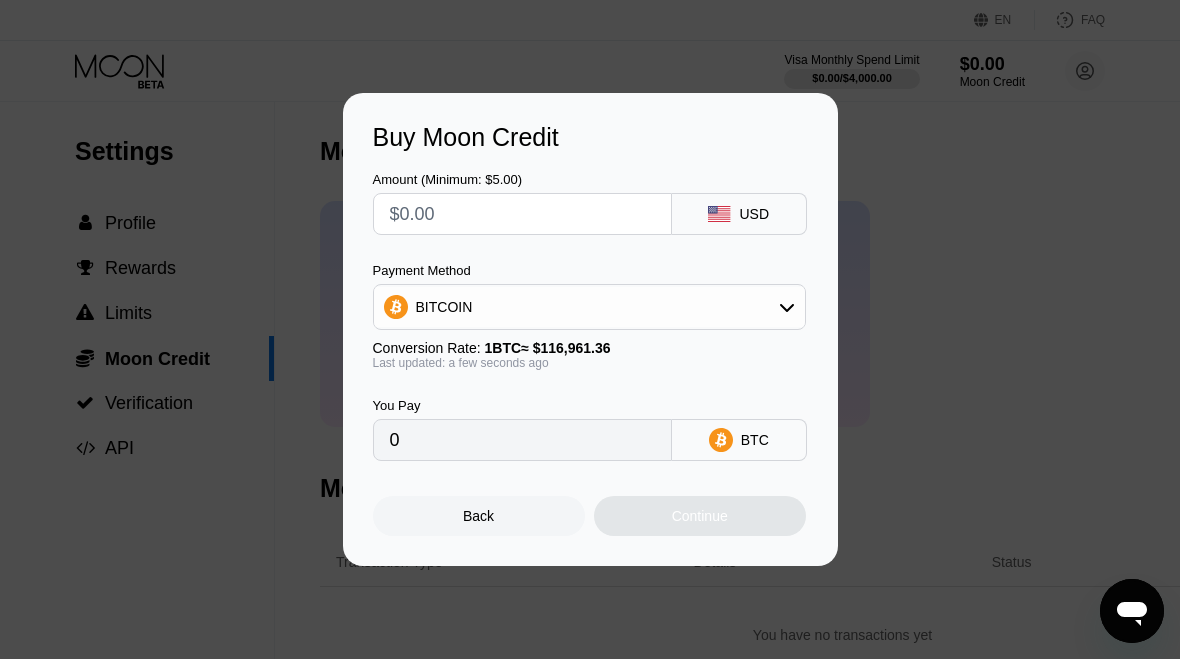 click on "BITCOIN" at bounding box center [589, 307] 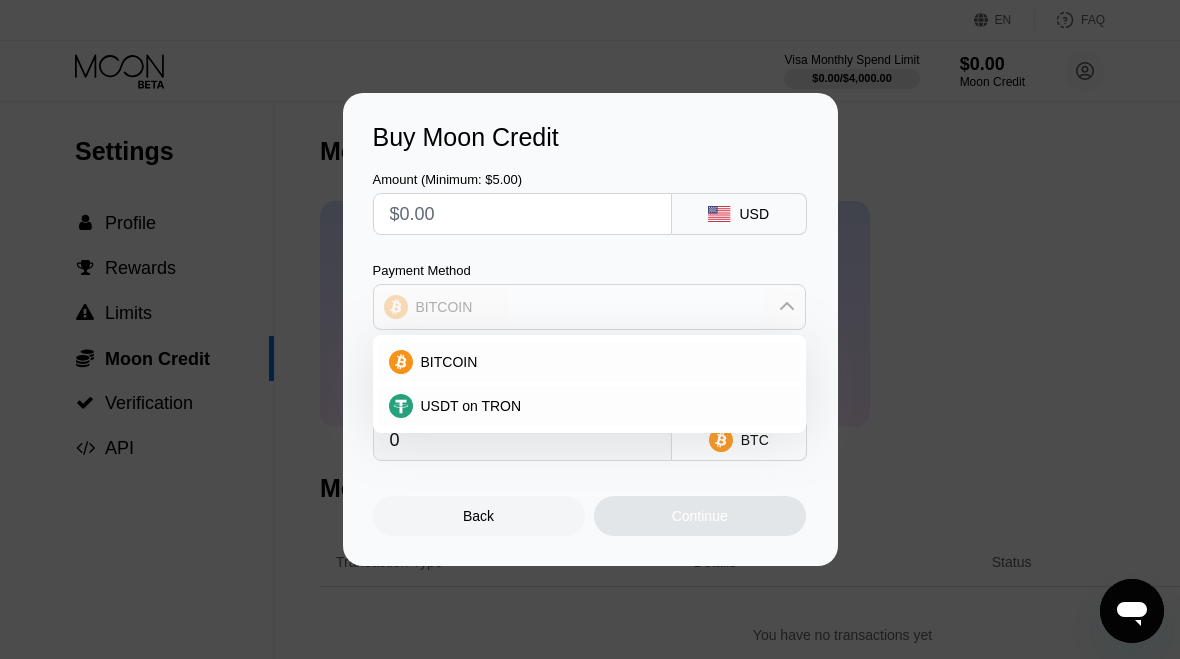 click on "BITCOIN" at bounding box center [589, 307] 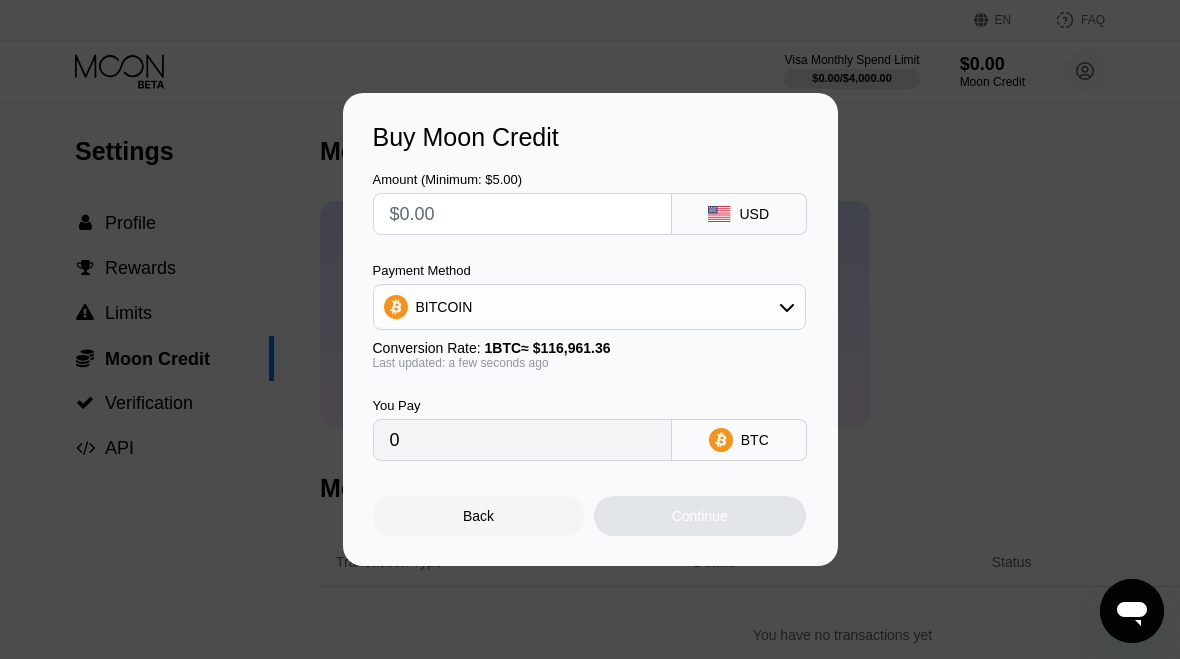 click on "USD" at bounding box center [739, 214] 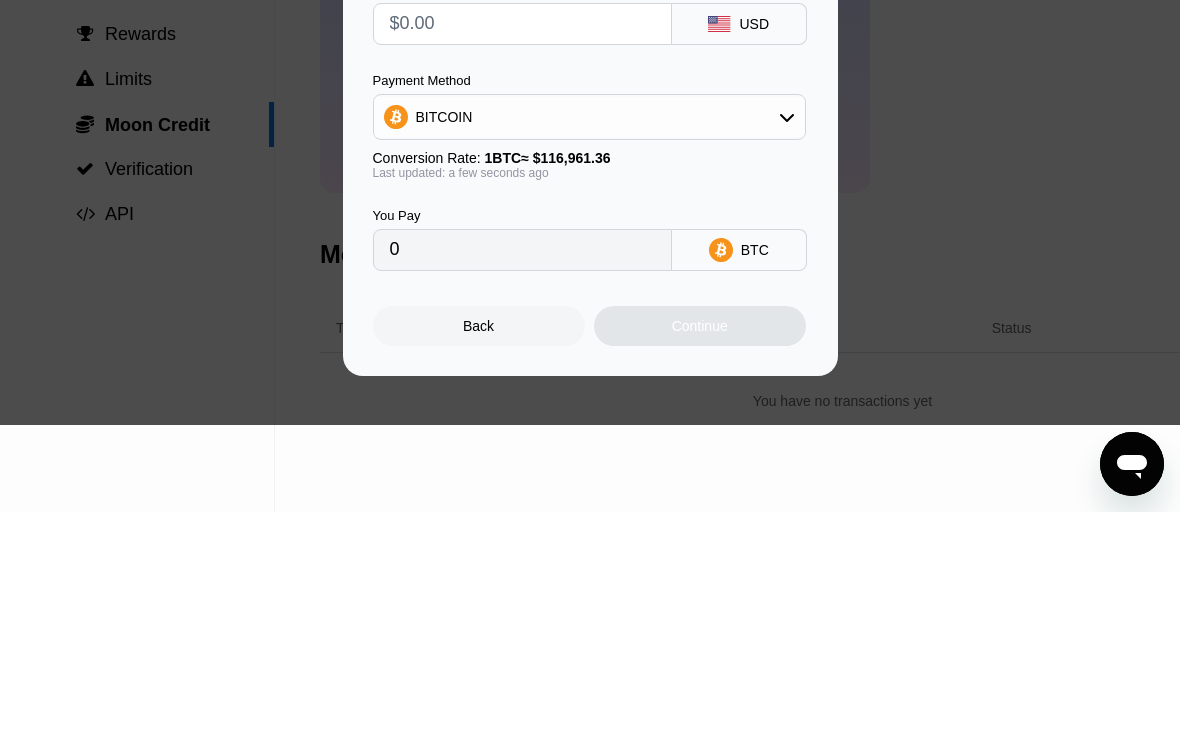 click on "0" at bounding box center [522, 484] 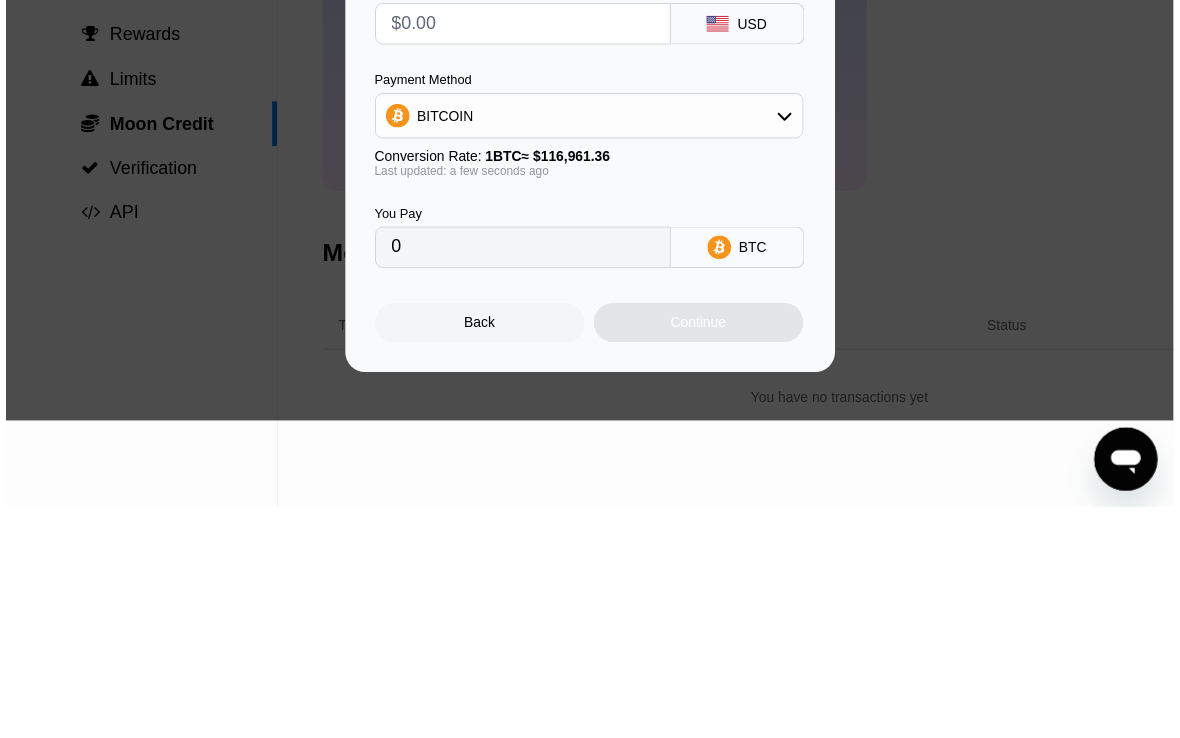 scroll, scrollTop: 234, scrollLeft: 0, axis: vertical 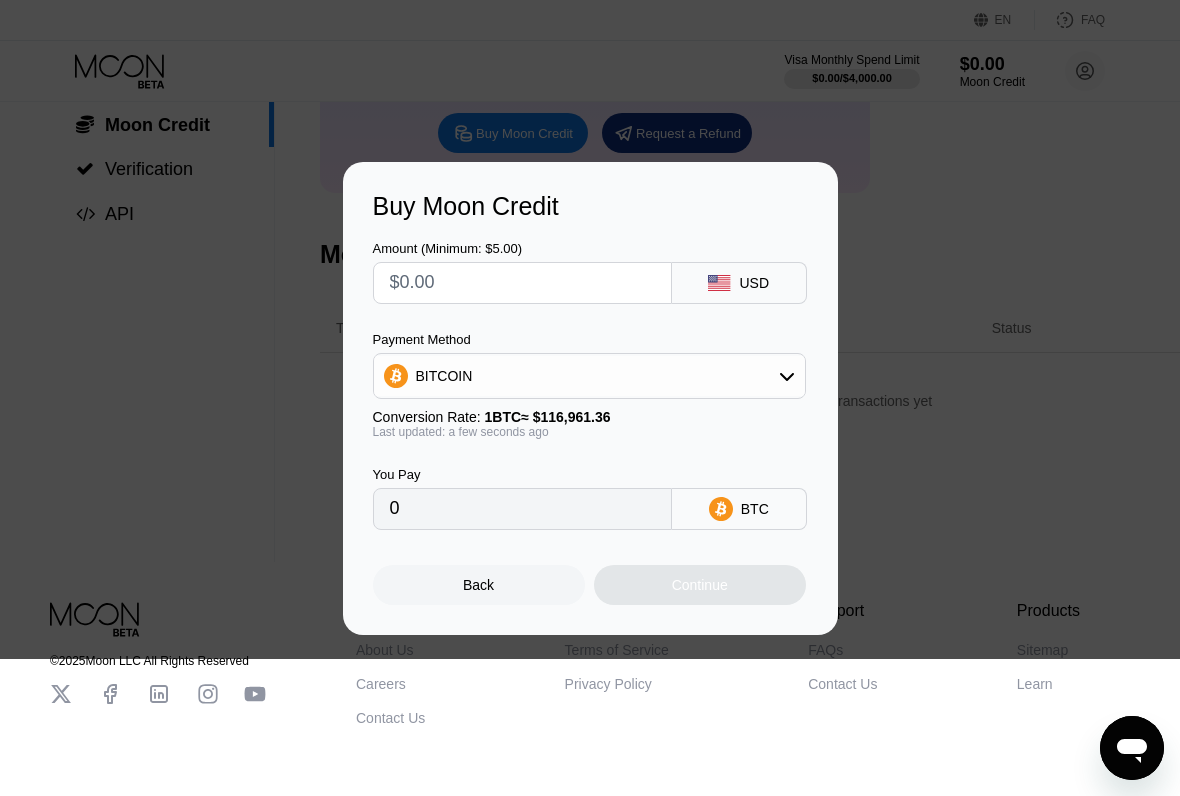 click on "0" at bounding box center [522, 509] 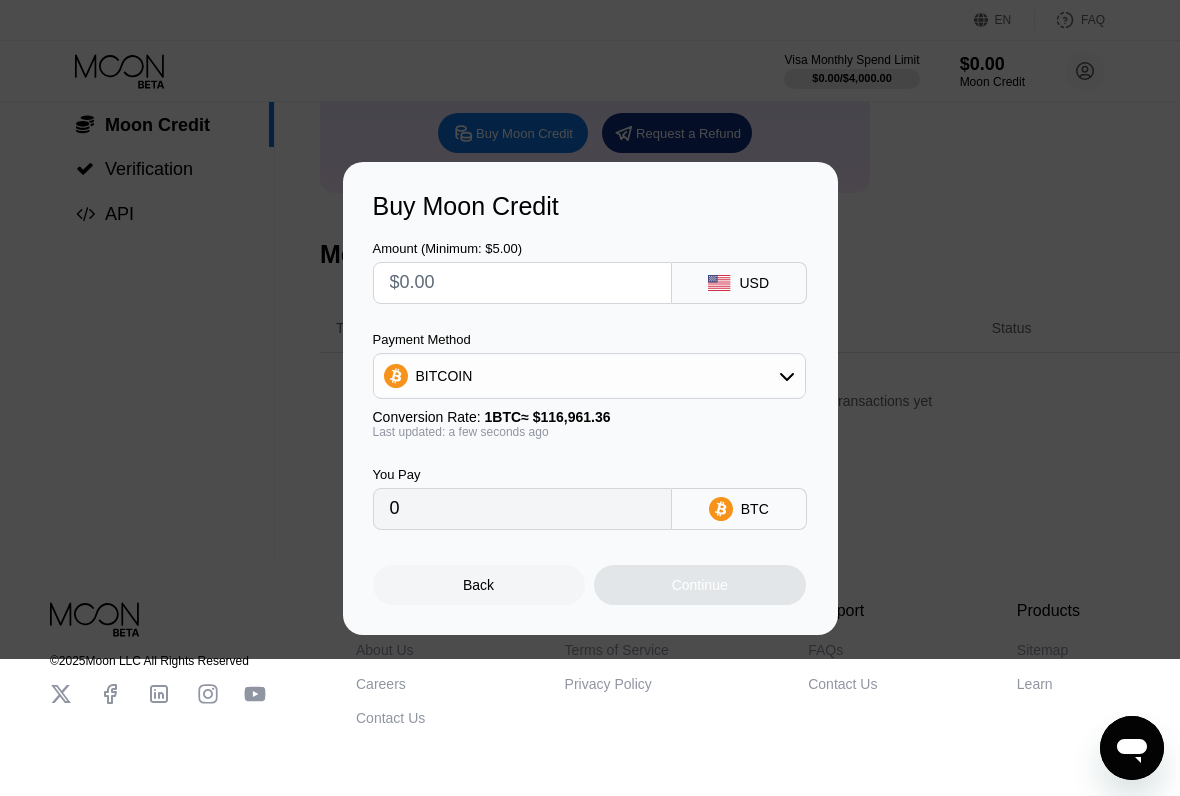 click on "0" at bounding box center [522, 509] 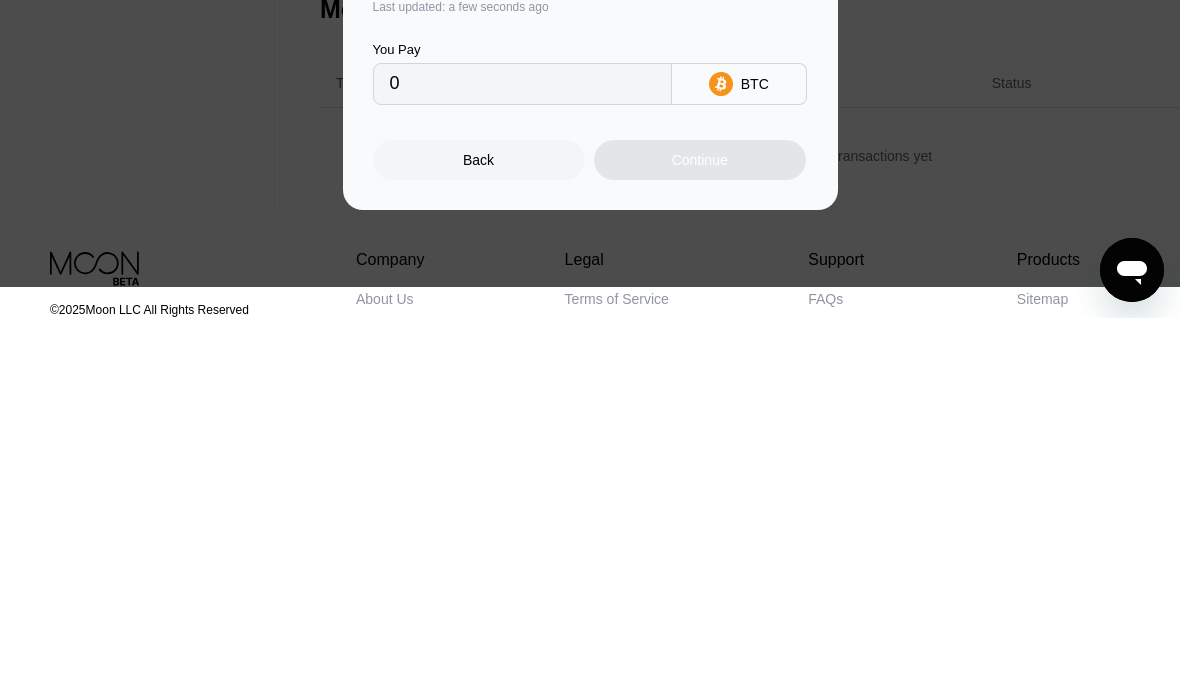 scroll, scrollTop: 127, scrollLeft: 0, axis: vertical 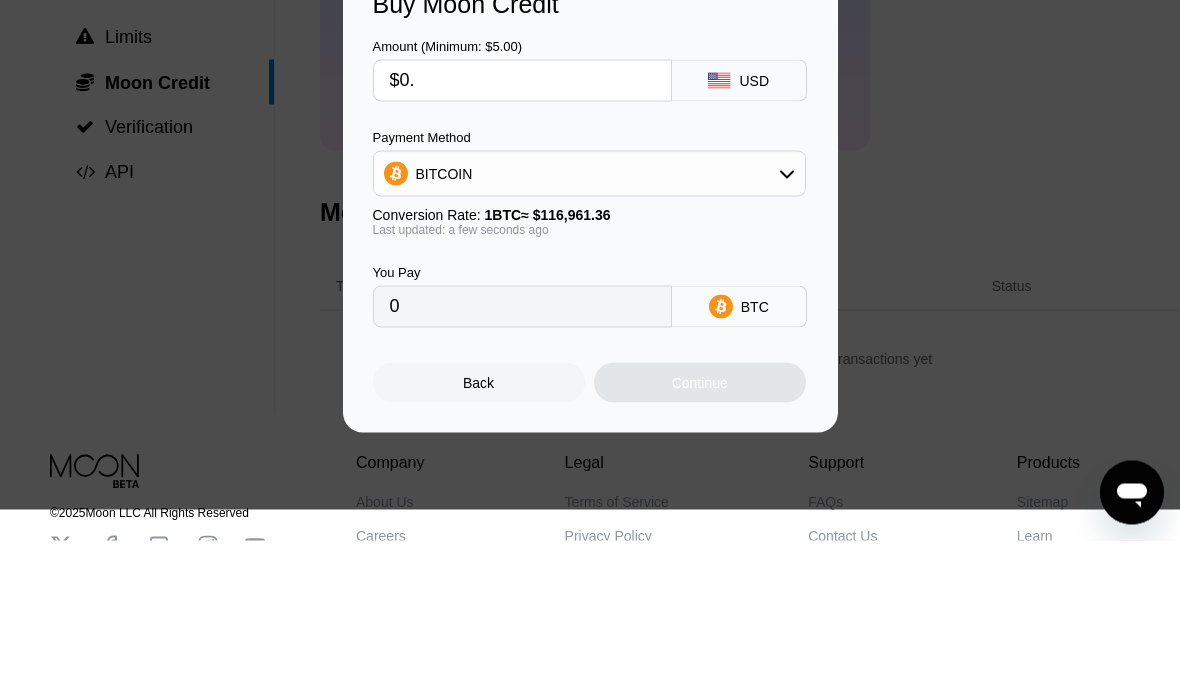 type on "$0.2" 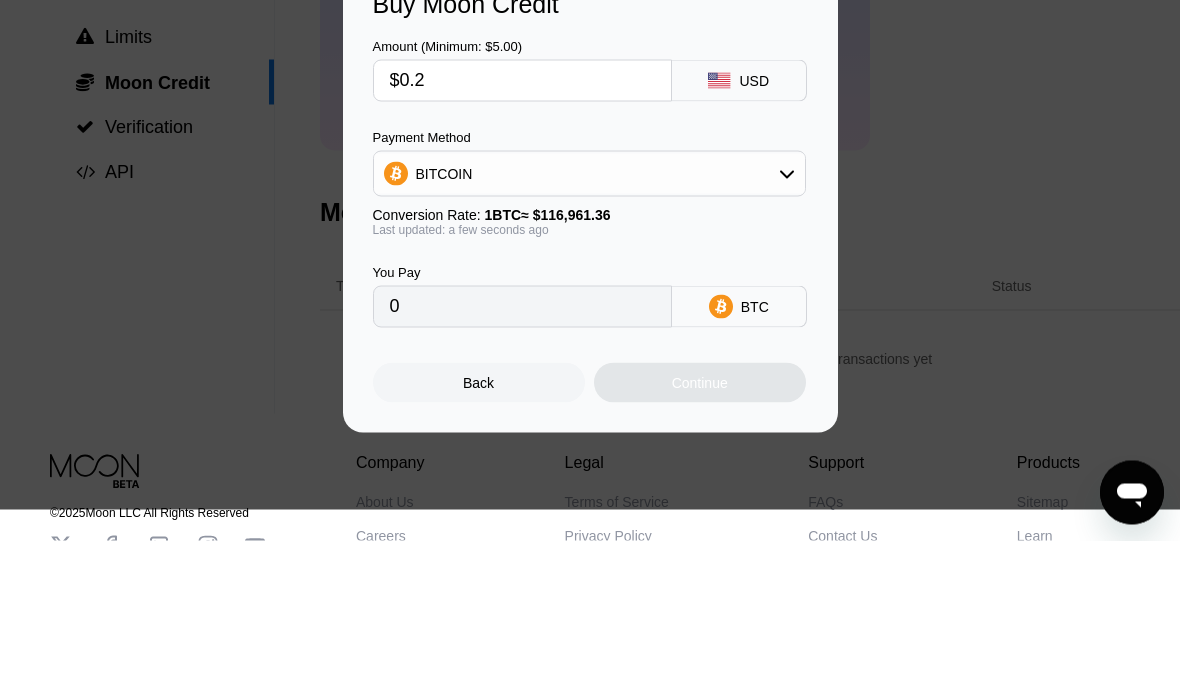 type on "0.00000171" 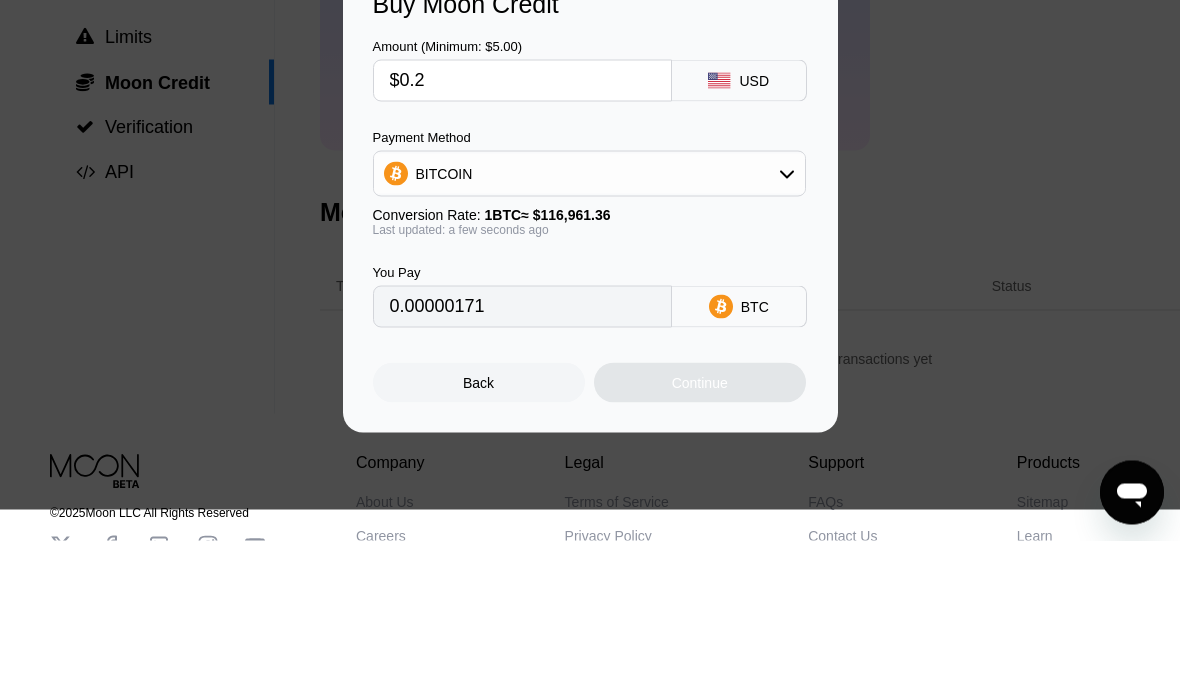 type on "$0.21" 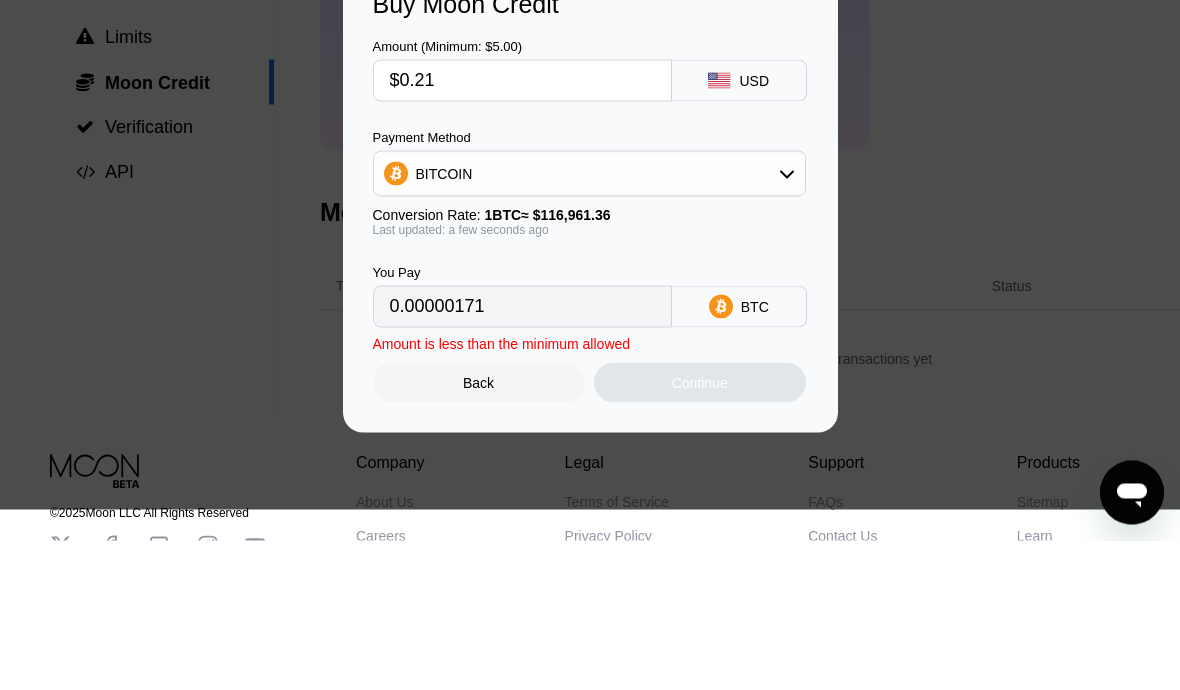 type on "0.00000180" 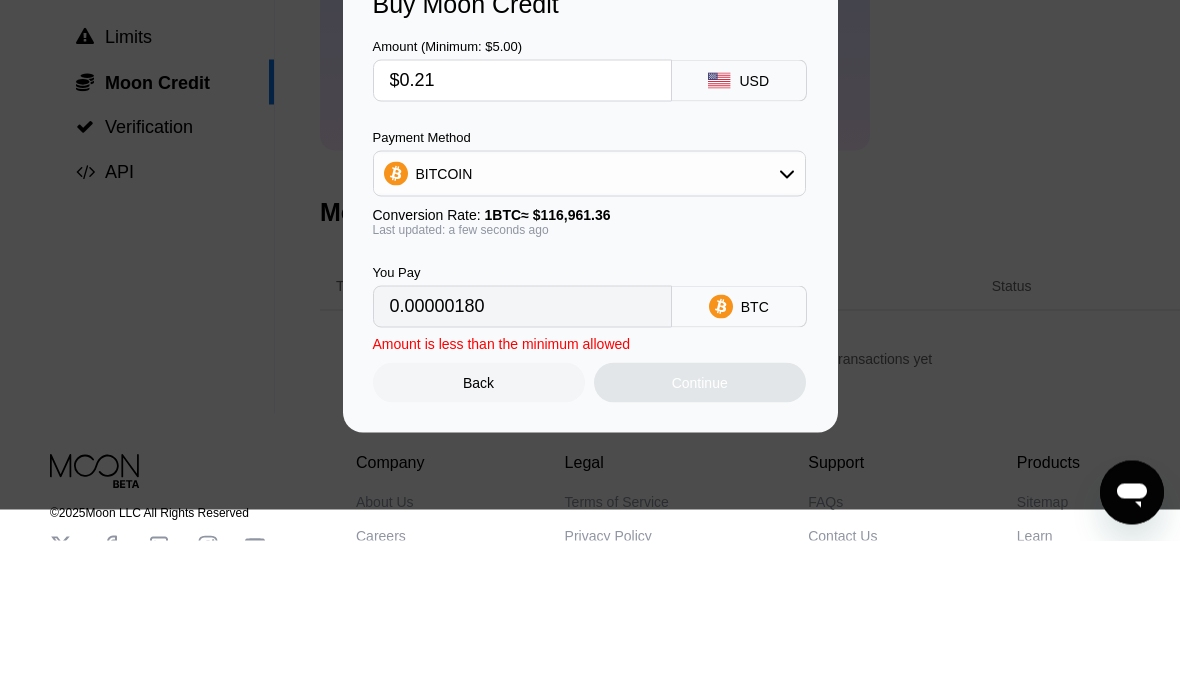 click on "BITCOIN" at bounding box center [589, 323] 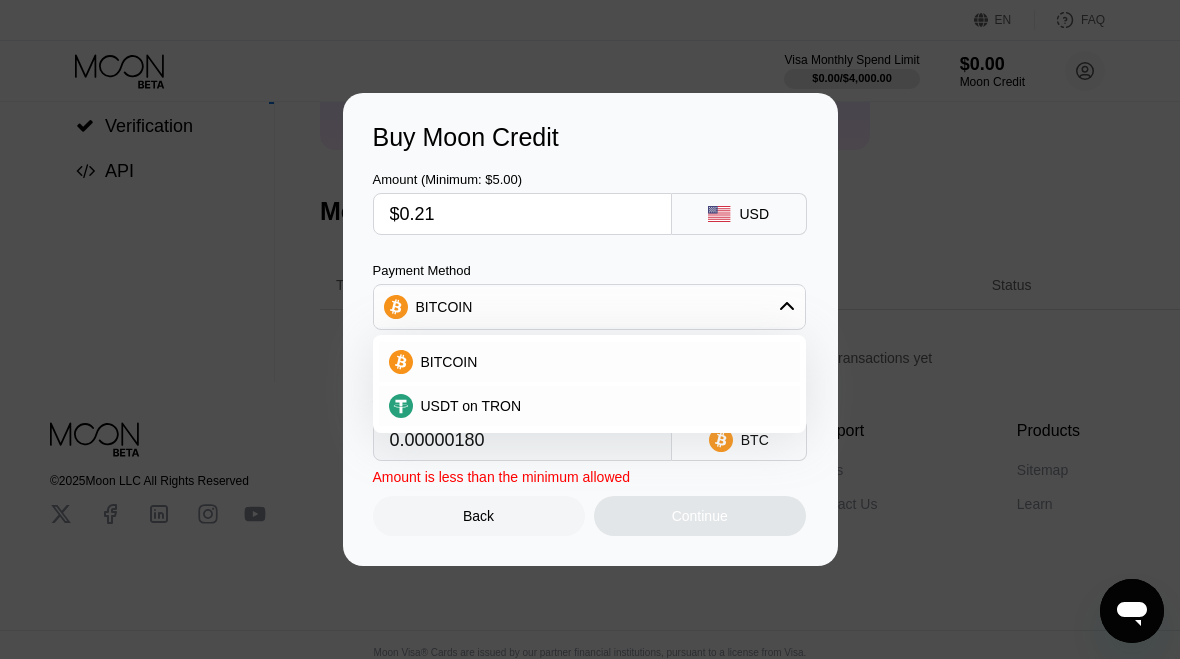click on "Amount (Minimum: $5.00) $0.21 USD Payment Method BITCOIN BITCOIN USDT on TRON Conversion Rate:   1  BTC  ≈   $116,961.36 Last updated:   a few seconds ago You Pay 0.00000180 BTC" at bounding box center (590, 306) 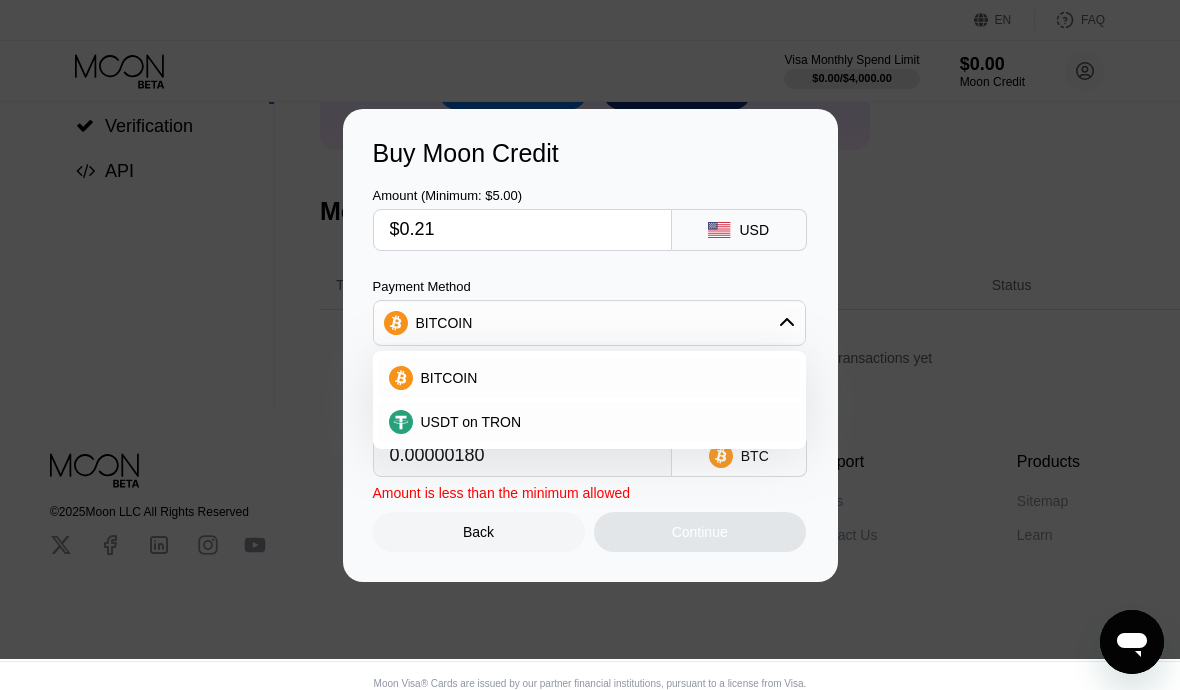 type on "$0.2" 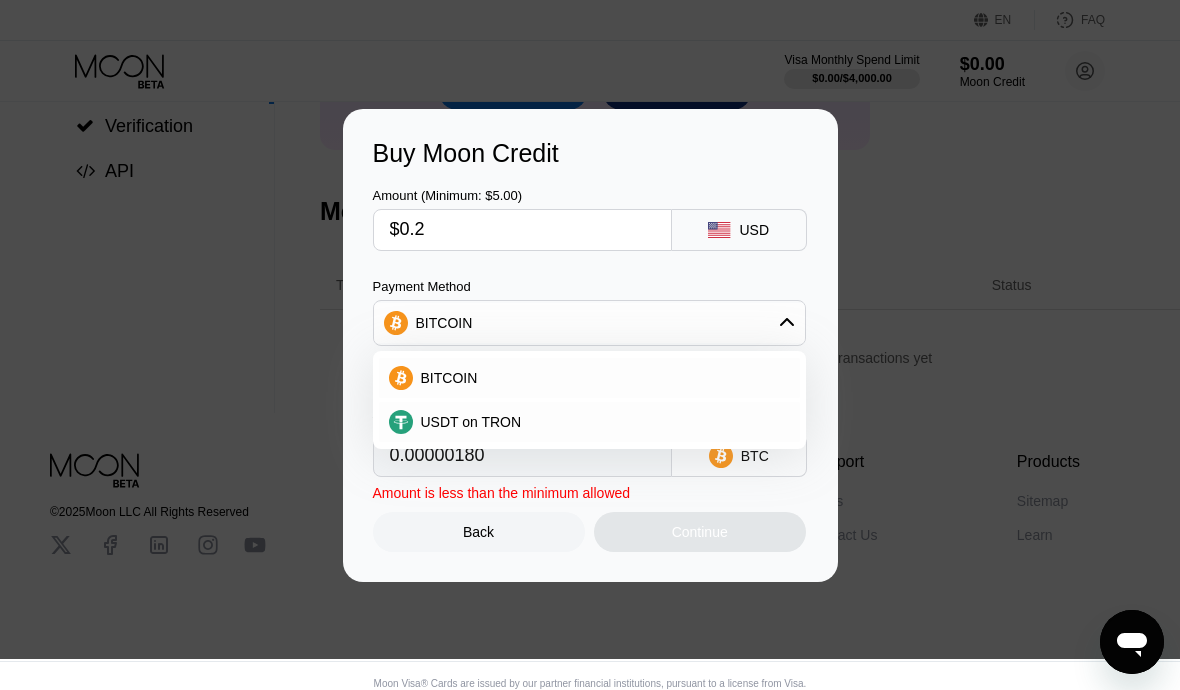 type on "0.00000171" 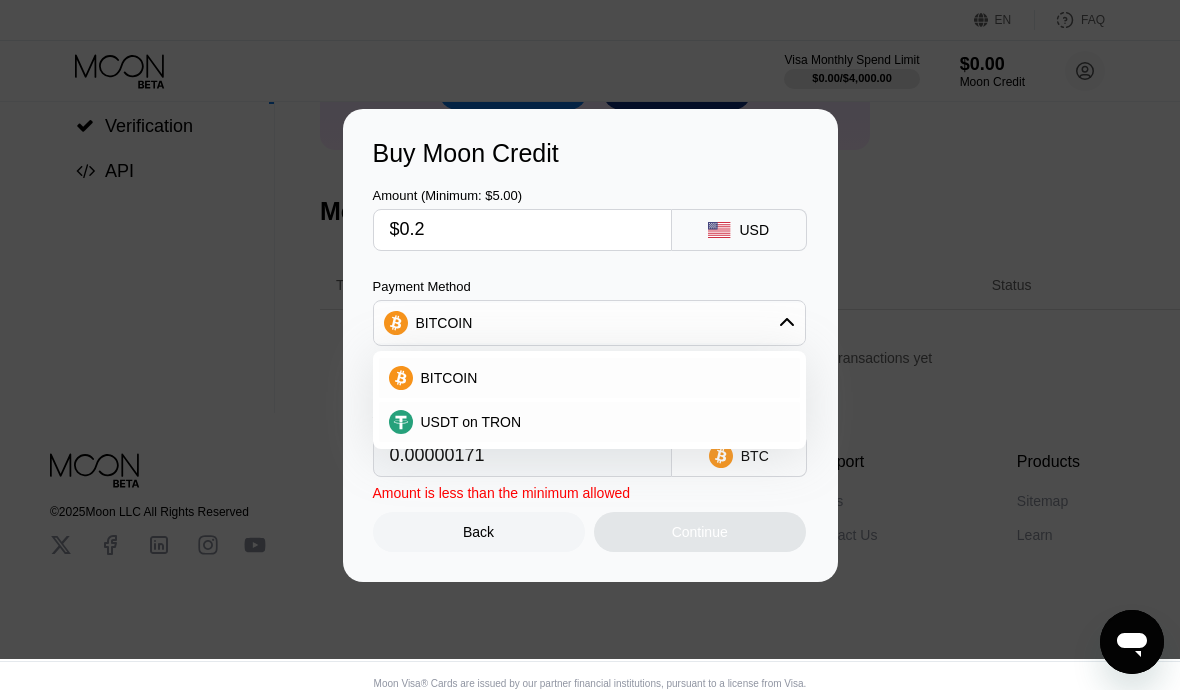type on "$0." 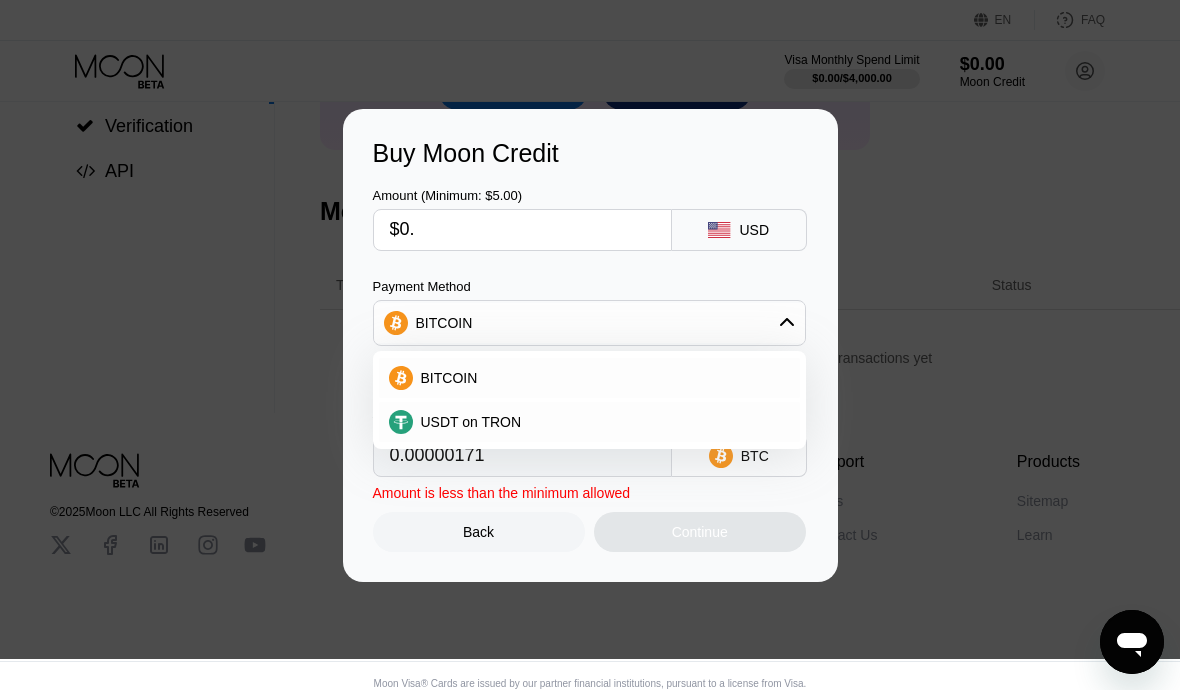 type on "0" 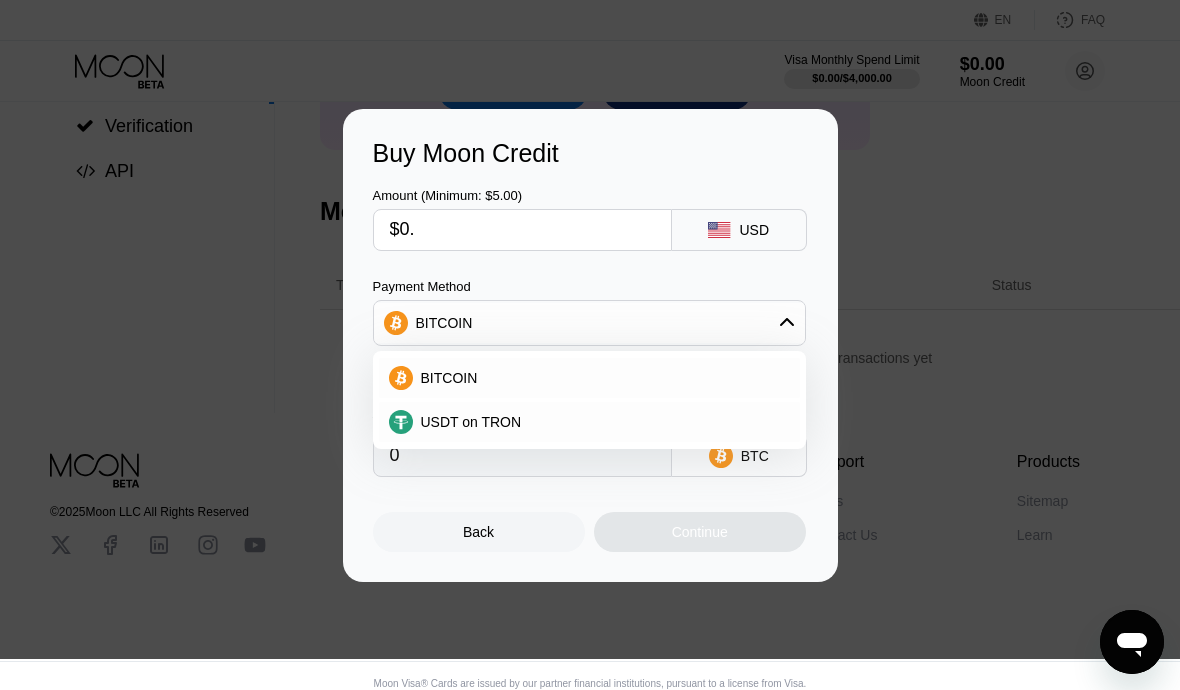 type on "$0" 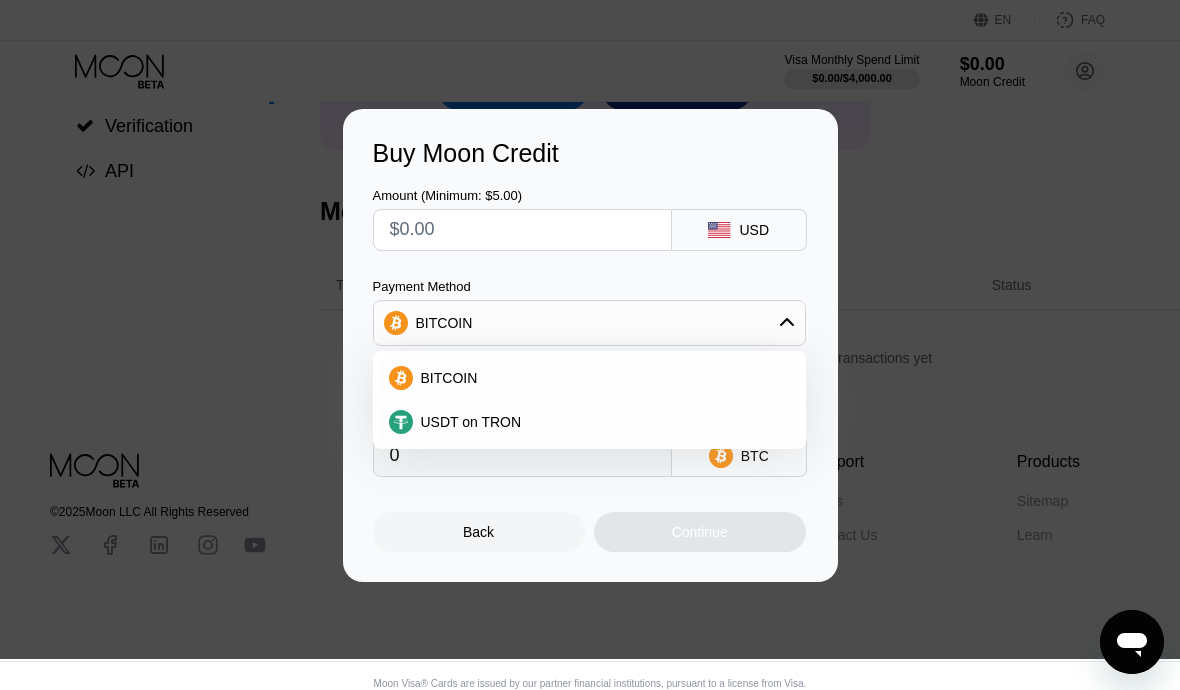 type on "$5" 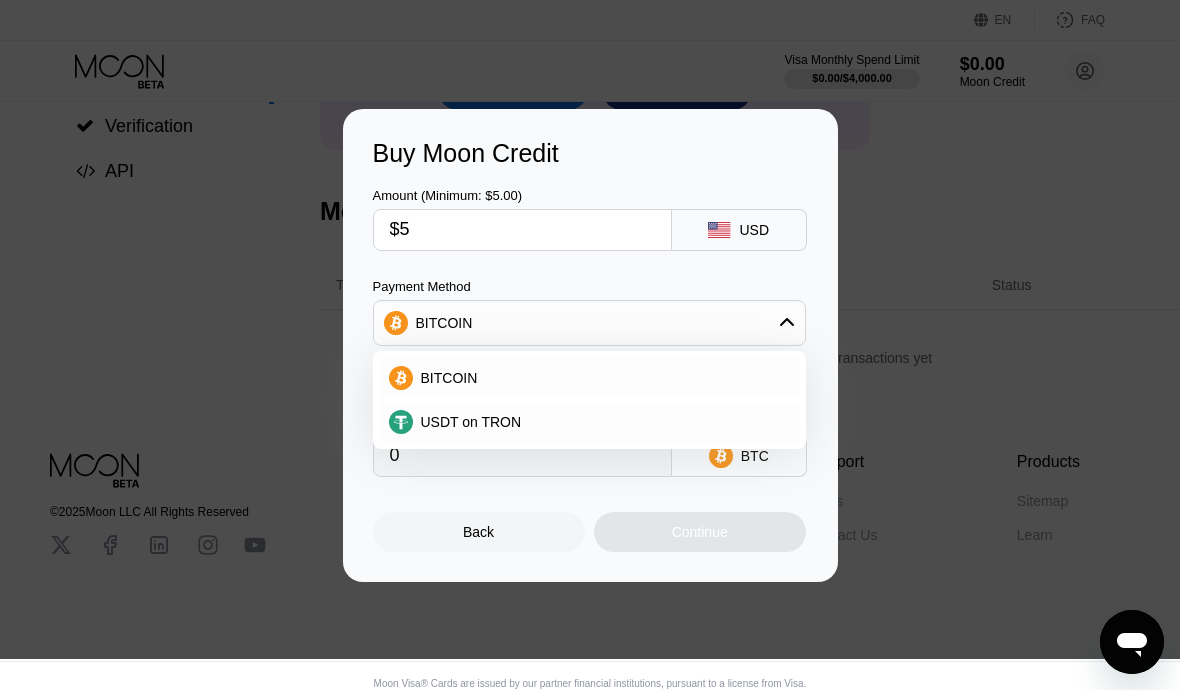 type on "0.00004275" 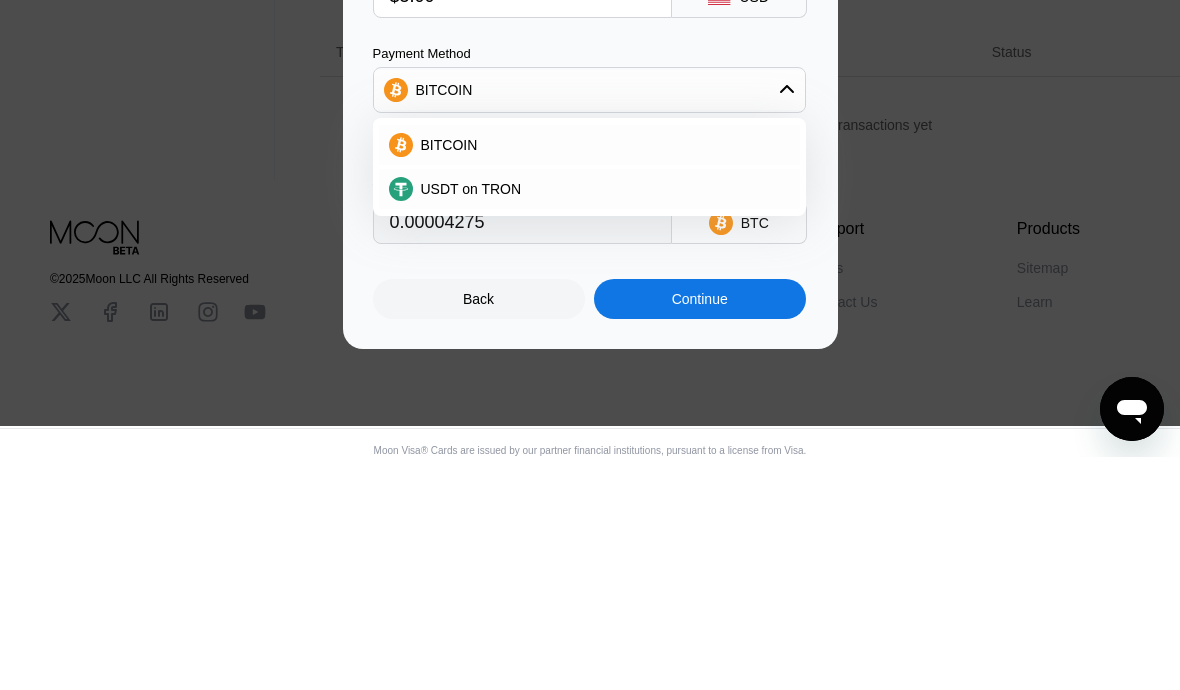click on "BITCOIN" at bounding box center (589, 323) 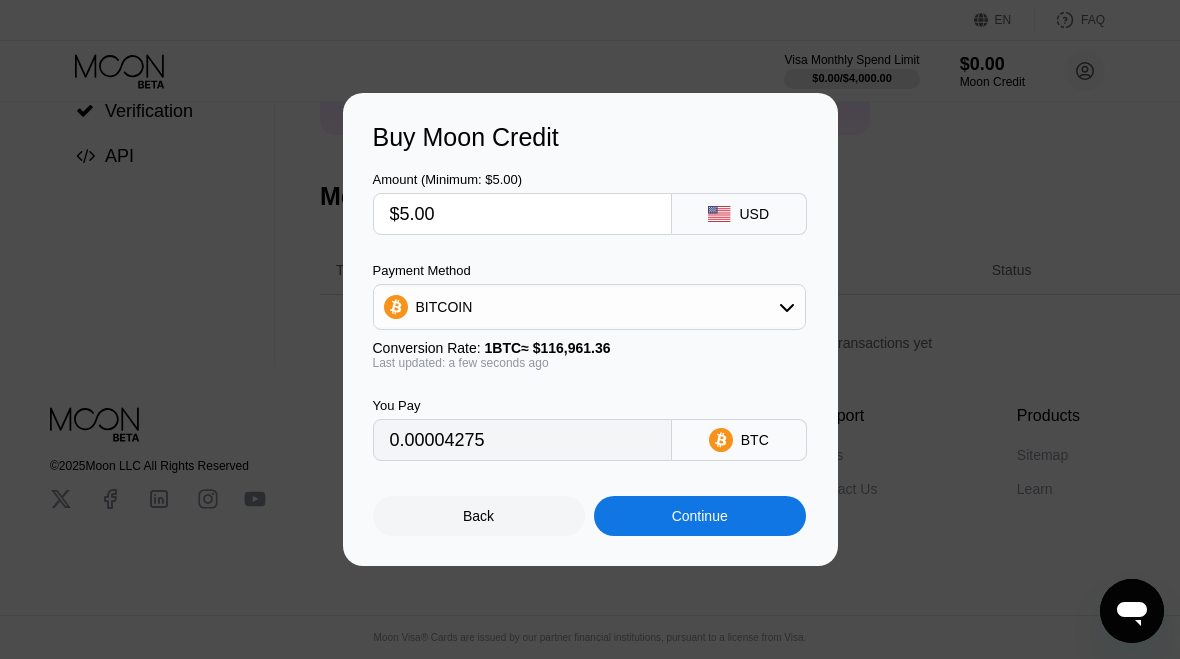 click on "$5.00" at bounding box center (522, 214) 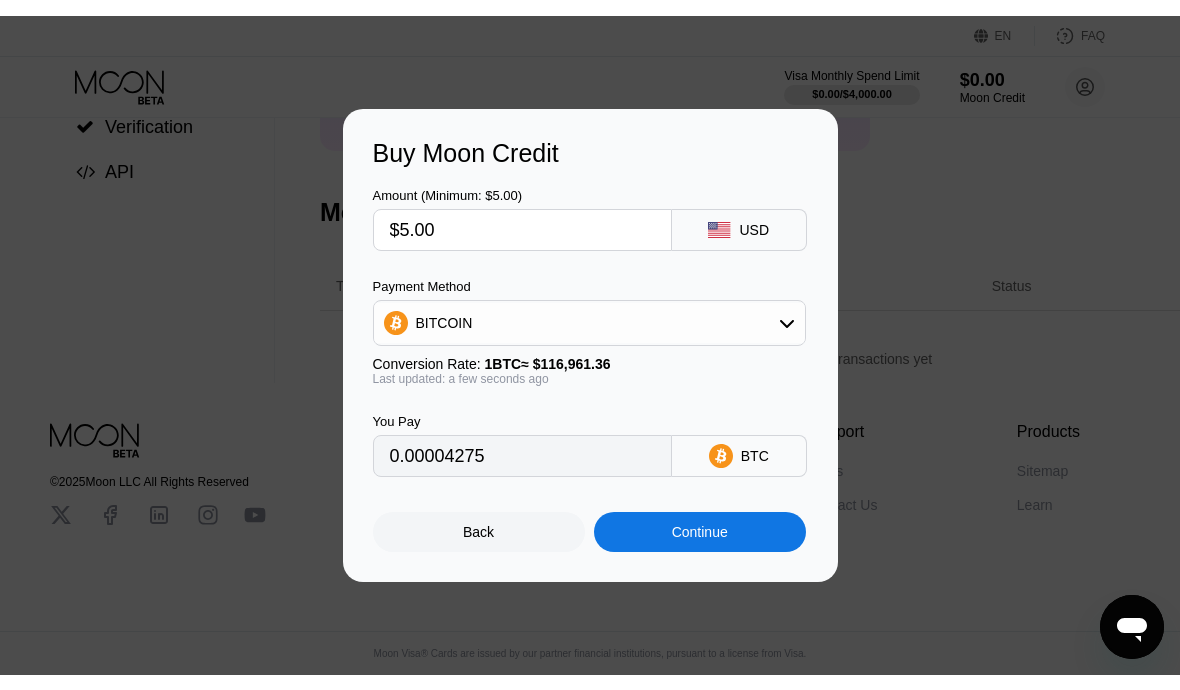 scroll, scrollTop: 278, scrollLeft: 0, axis: vertical 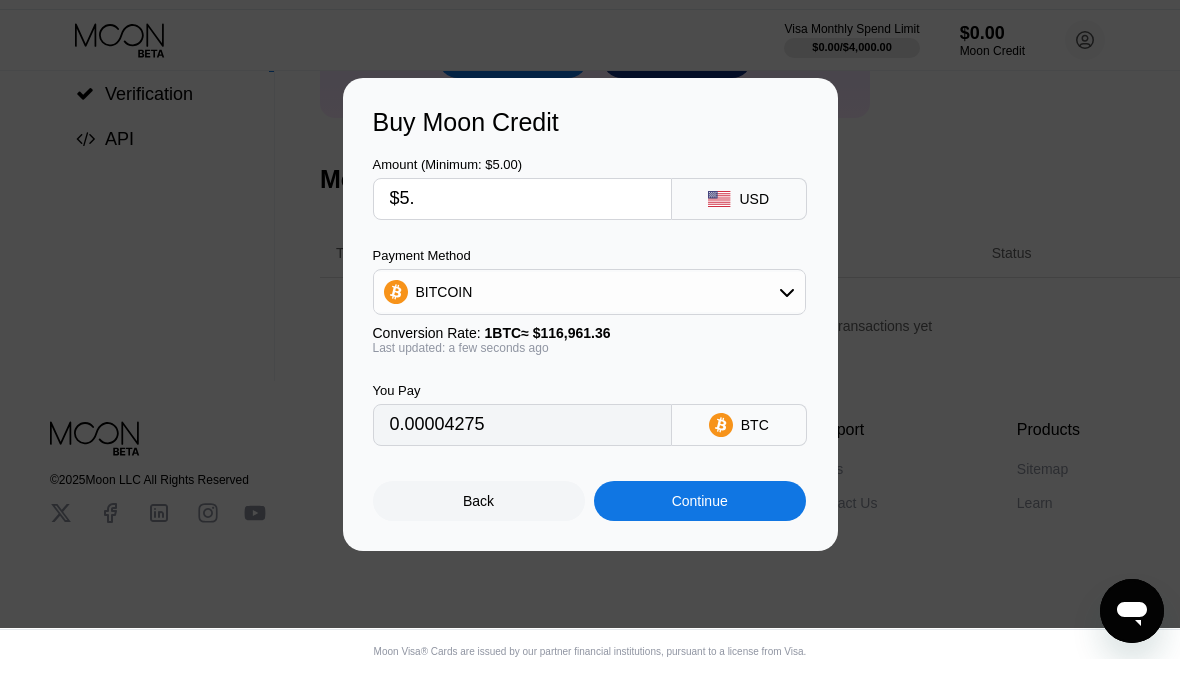 type on "$5" 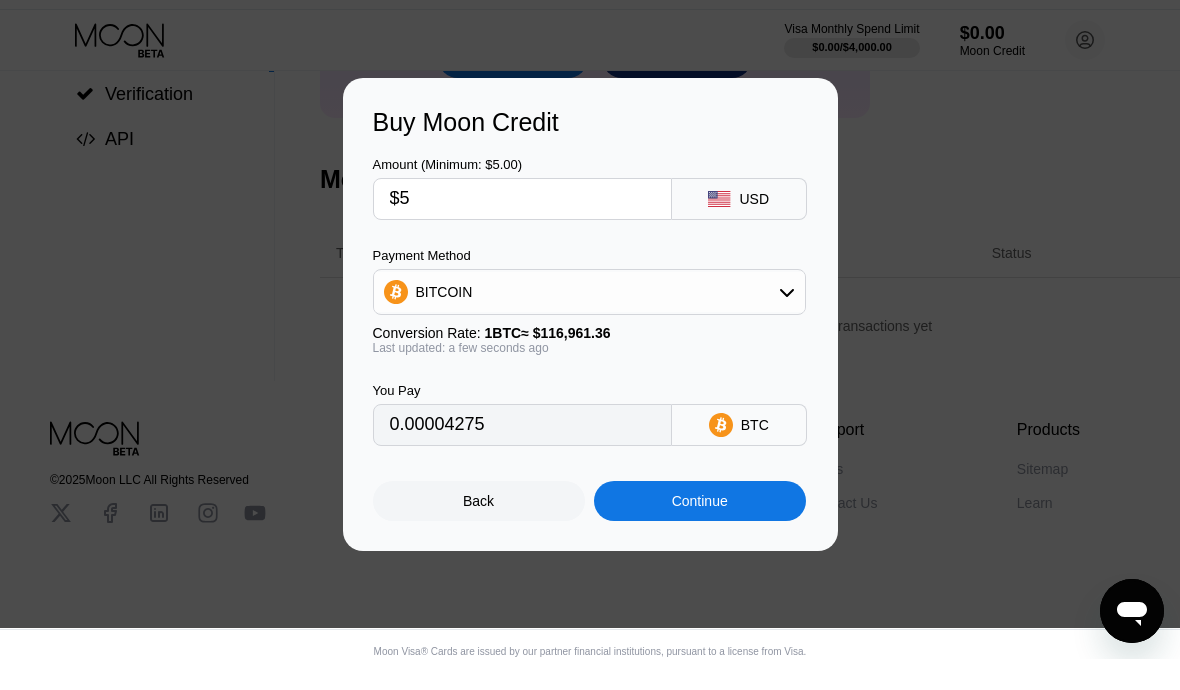 type 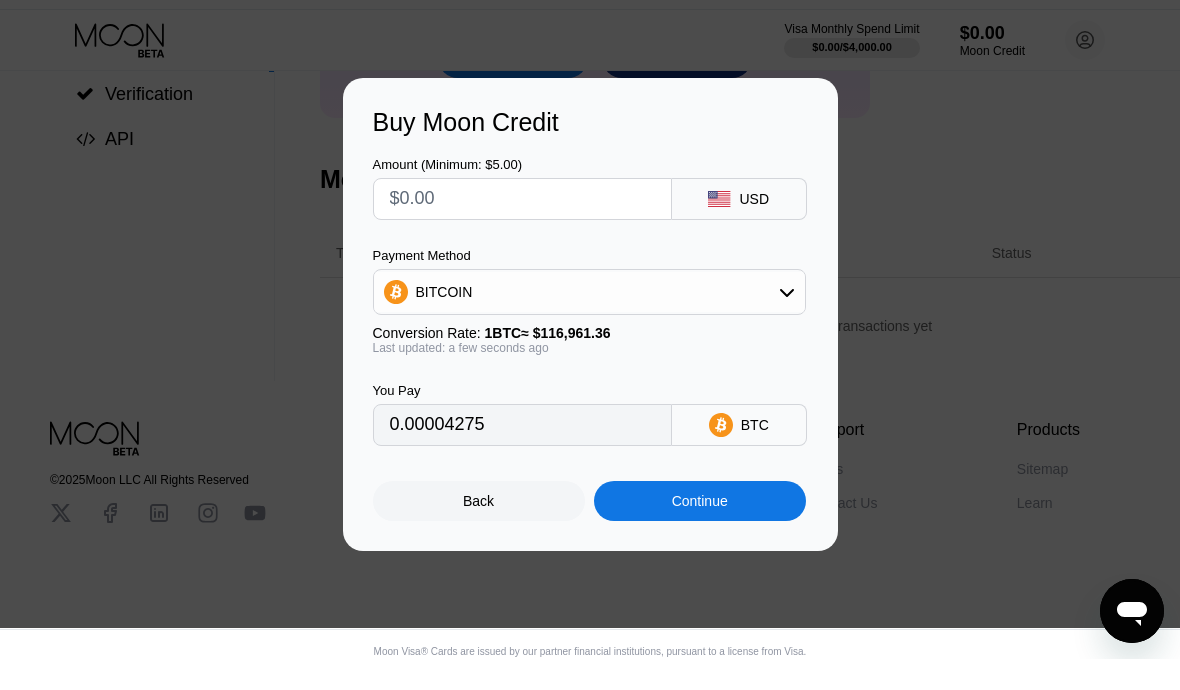 type on "0" 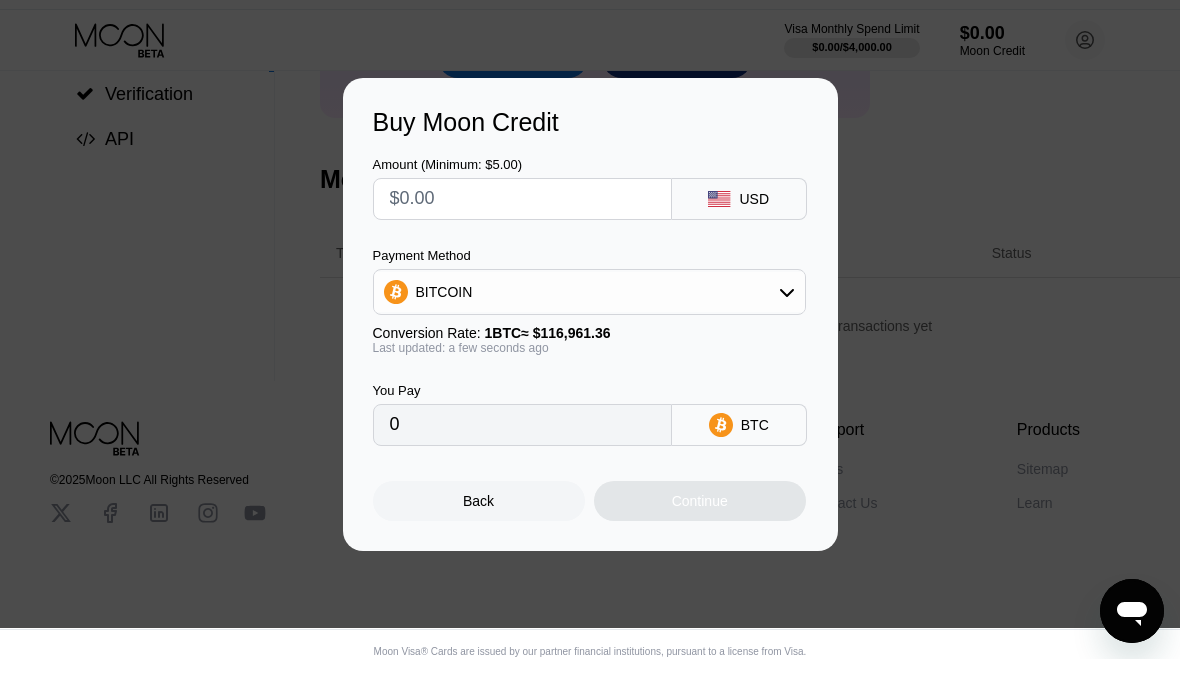 type on "$2" 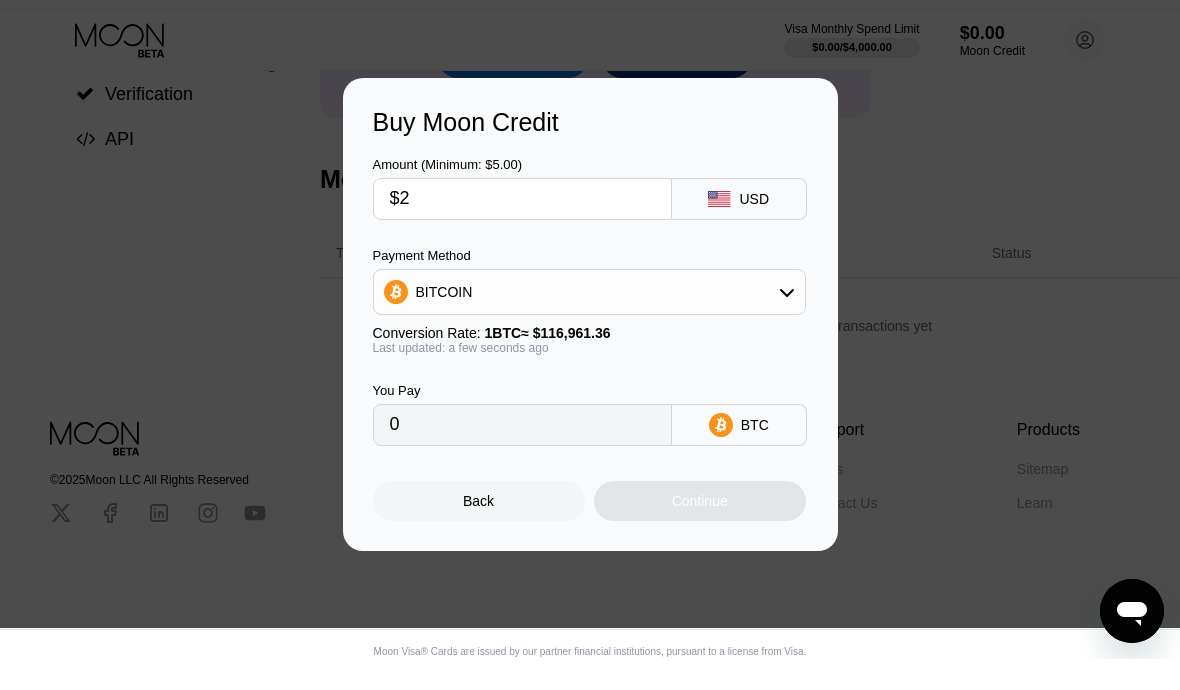 type on "0.00001710" 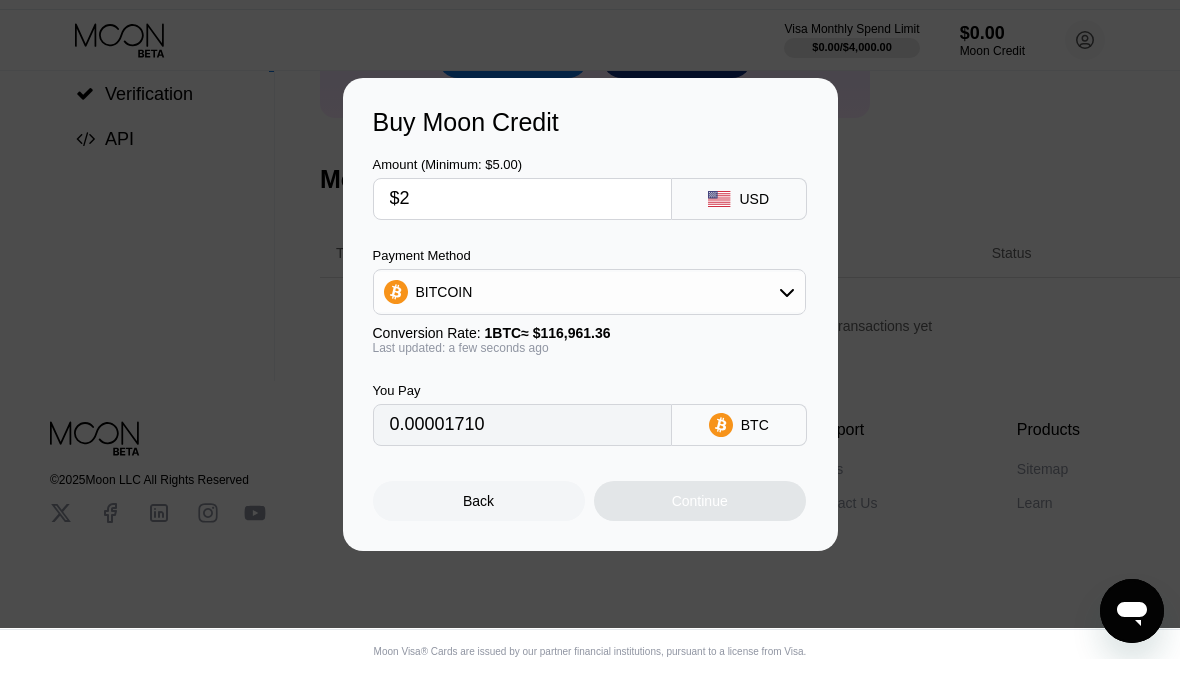 type on "$25" 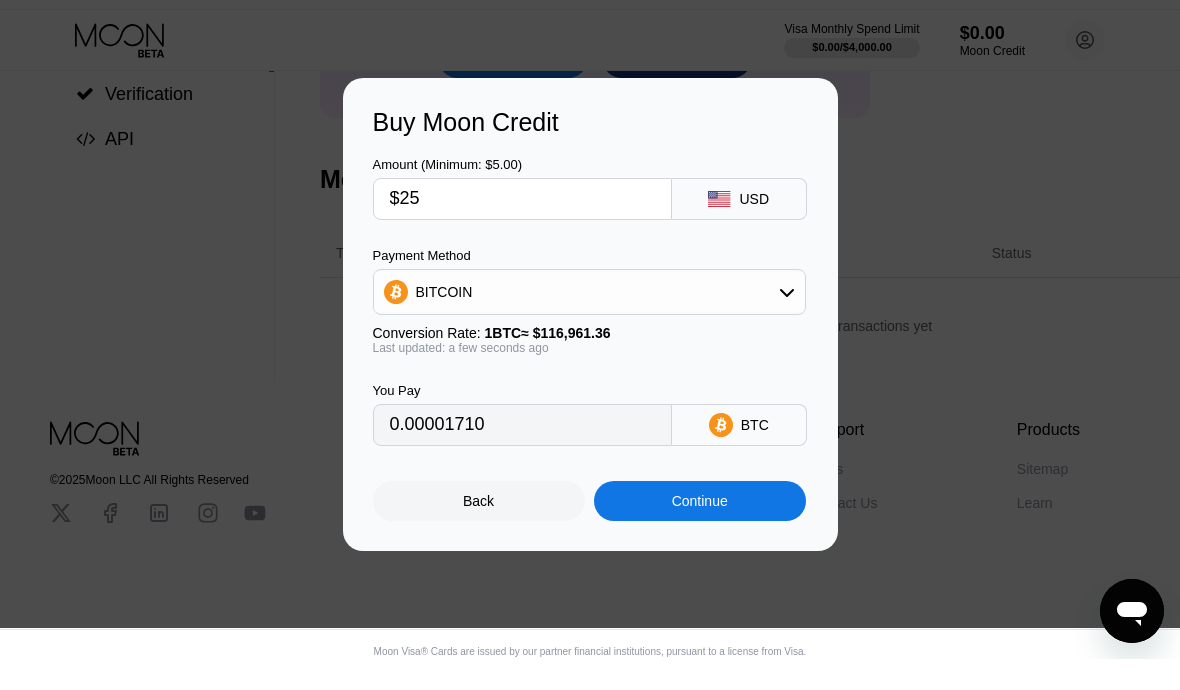 type on "0.00021375" 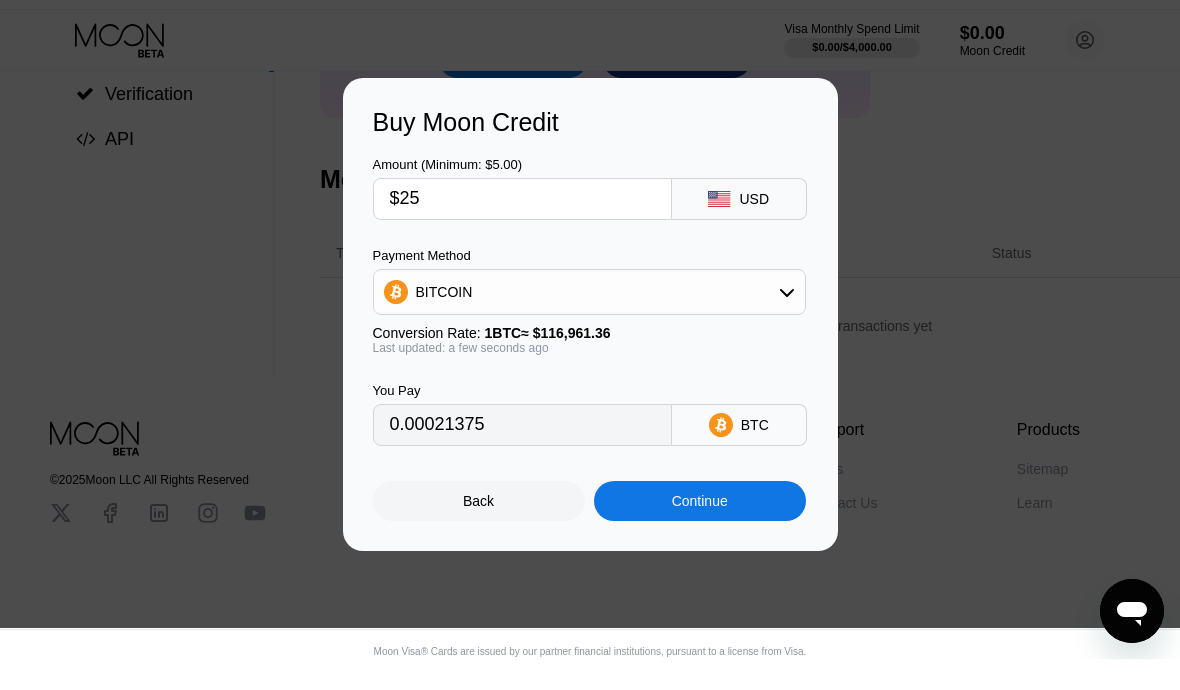 type on "$250" 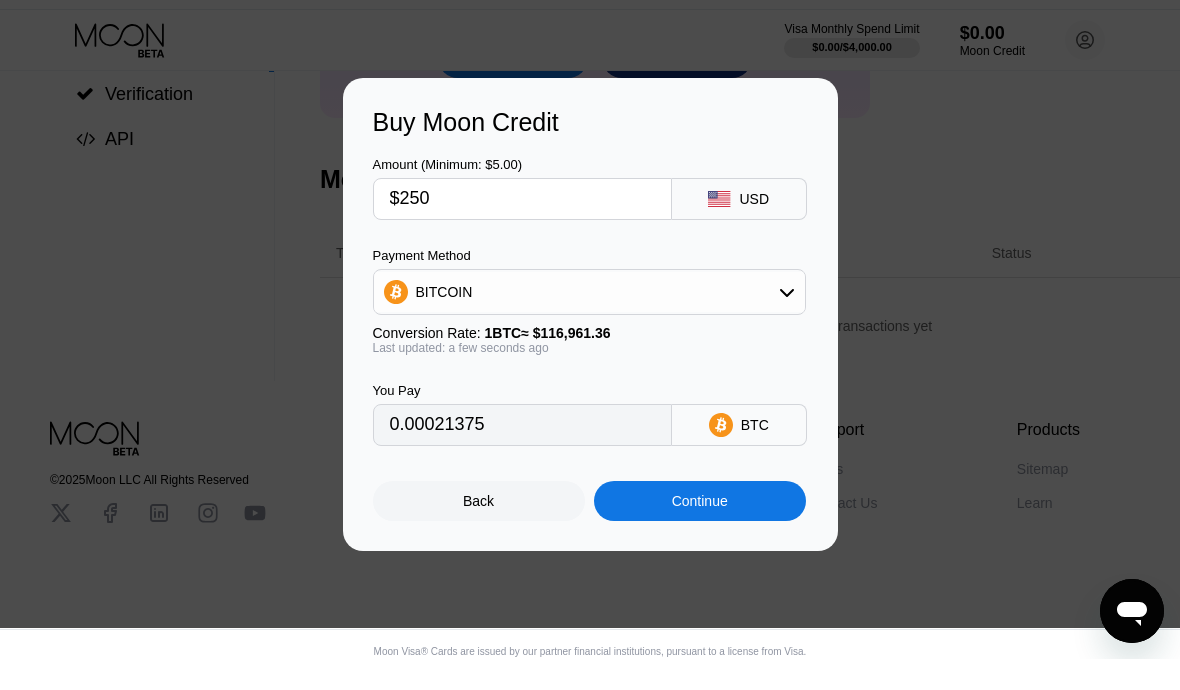 type on "0.00213746" 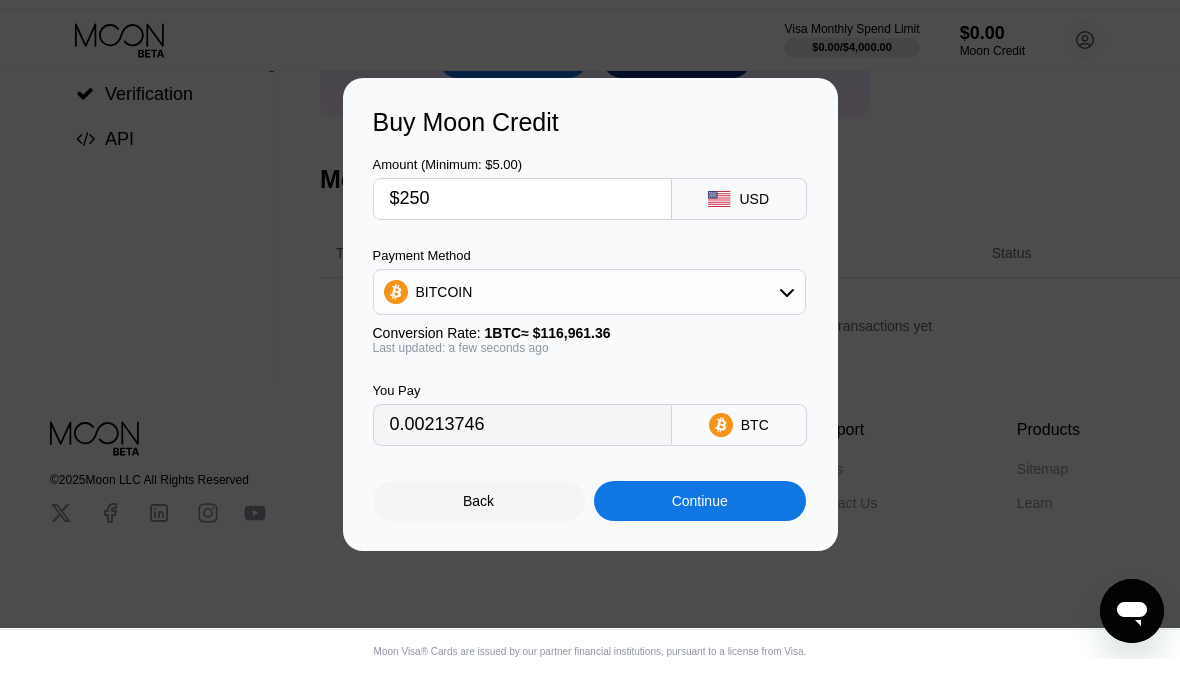 type on "$2500" 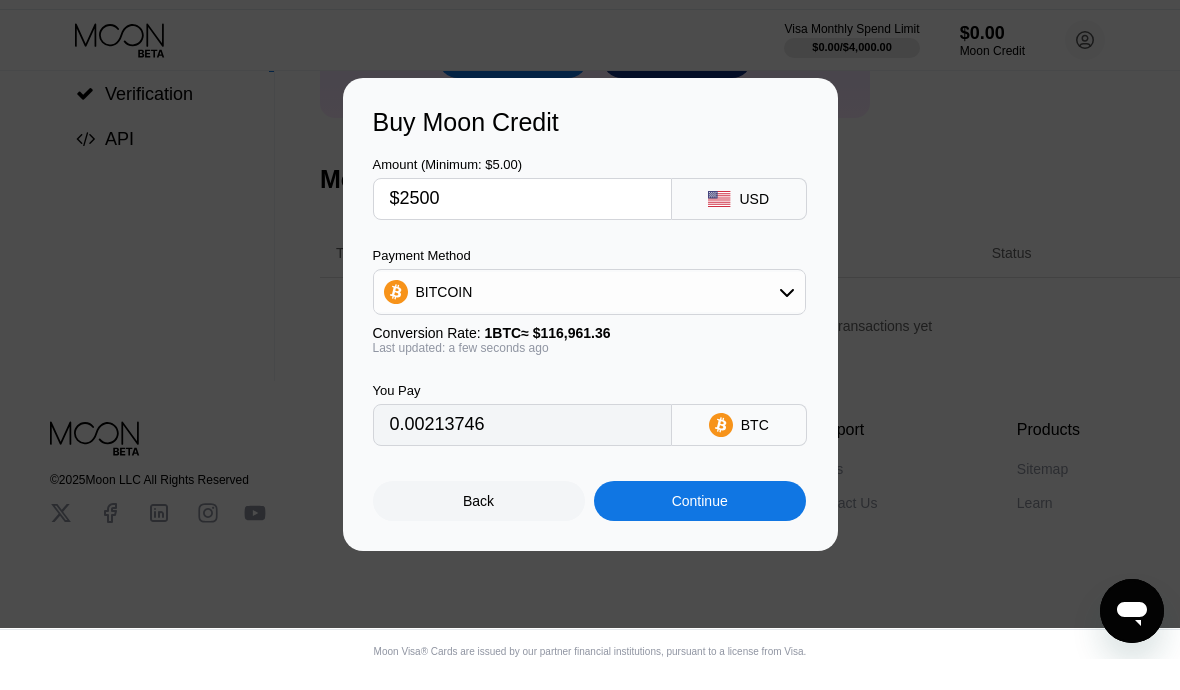 type on "0.02137459" 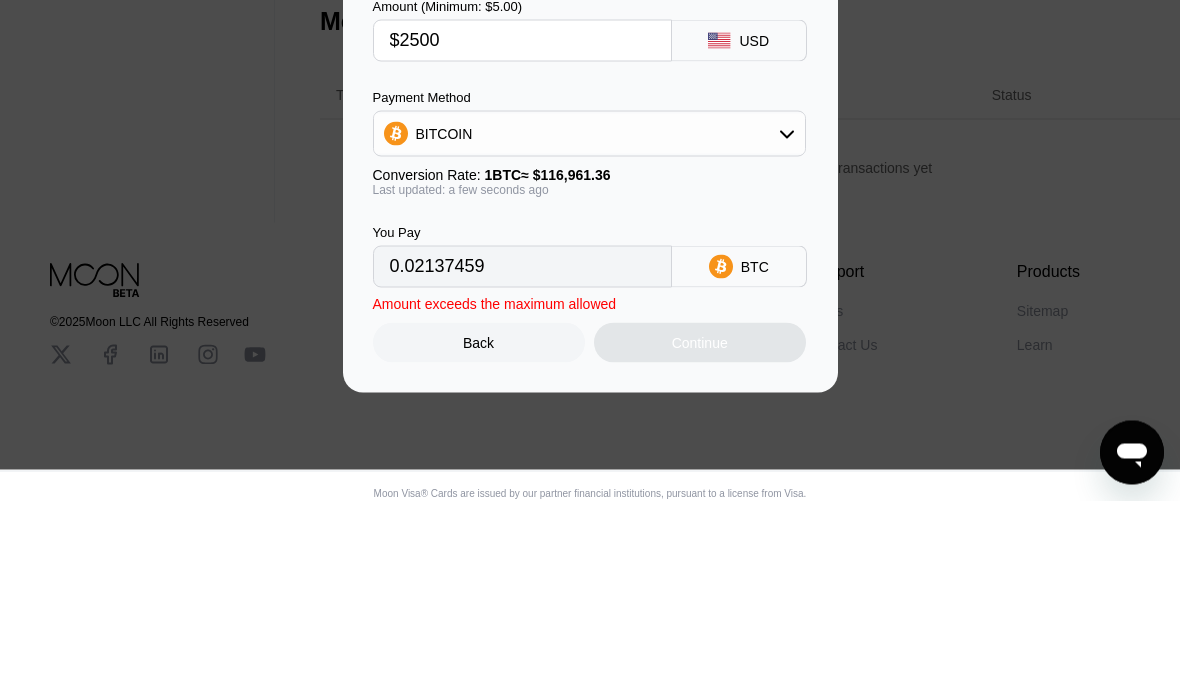 click on "BITCOIN" at bounding box center [589, 323] 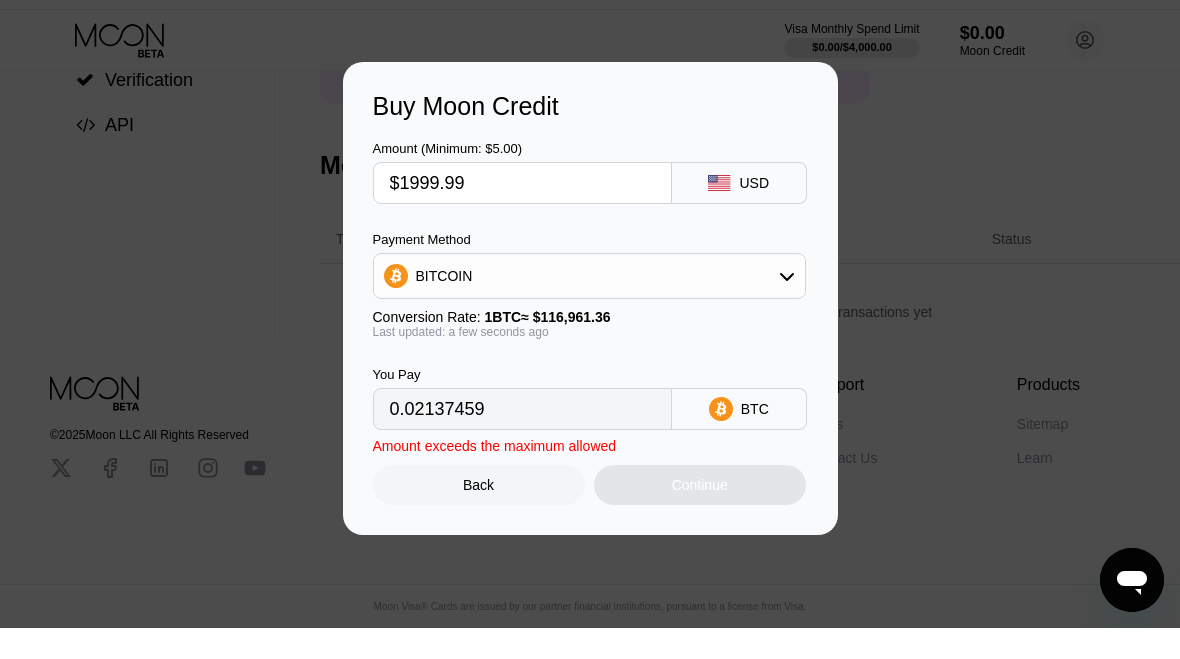 type on "0.01709958" 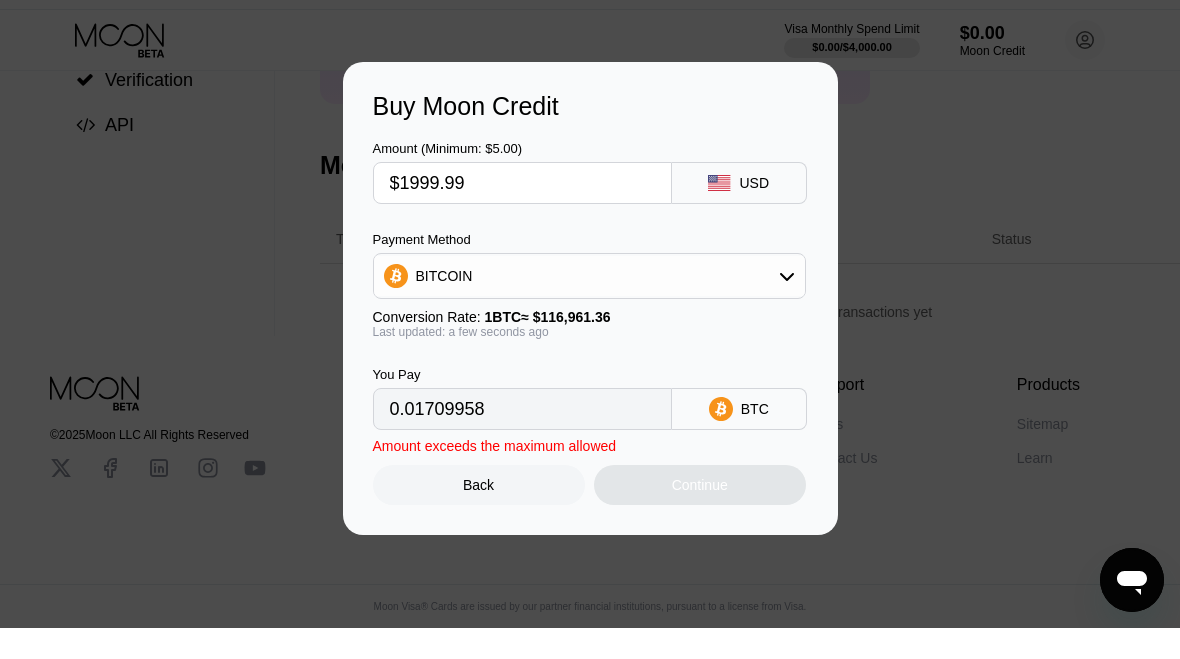 scroll, scrollTop: 309, scrollLeft: 0, axis: vertical 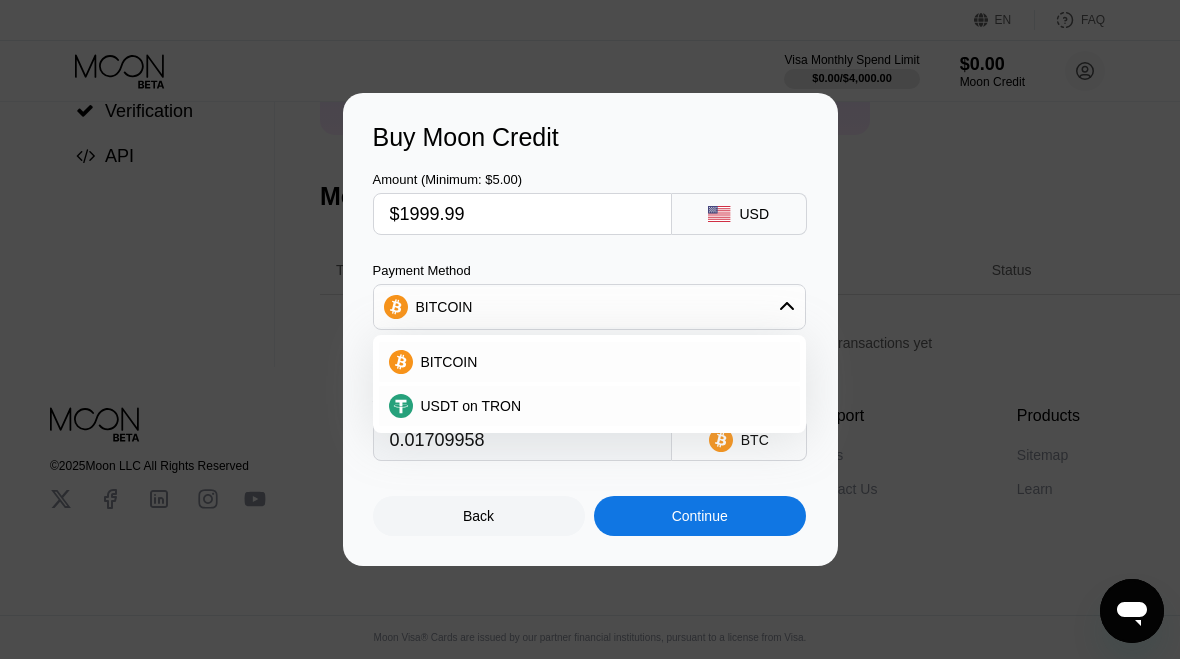 click on "BITCOIN" at bounding box center [589, 307] 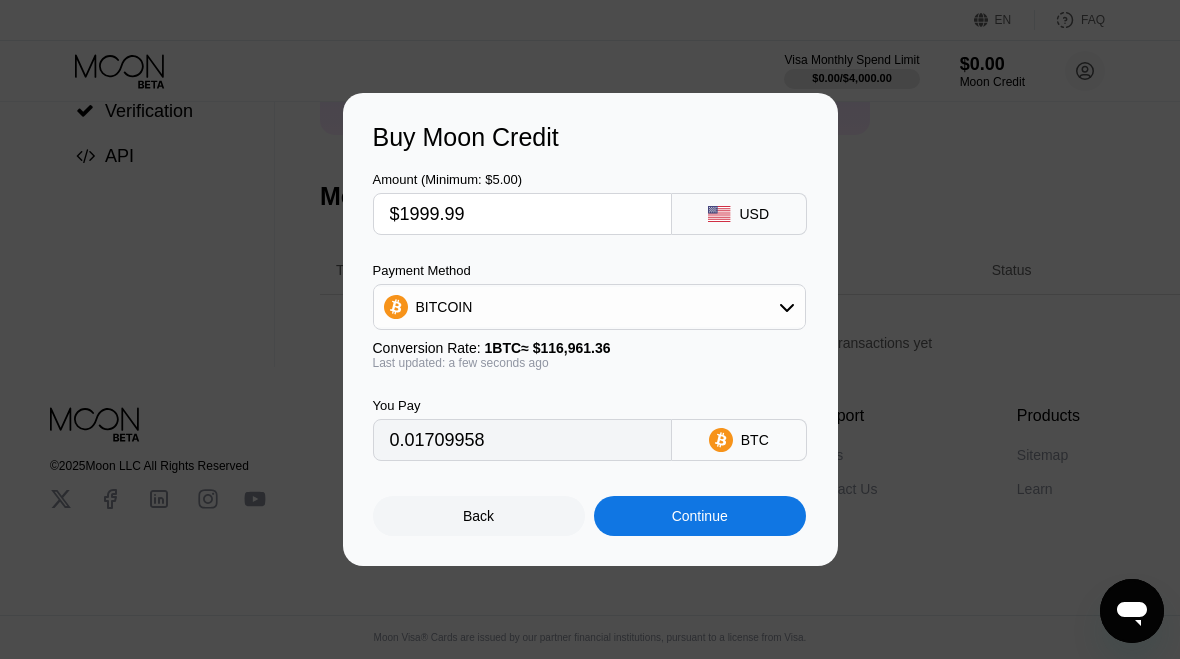 click on "BTC" at bounding box center (739, 440) 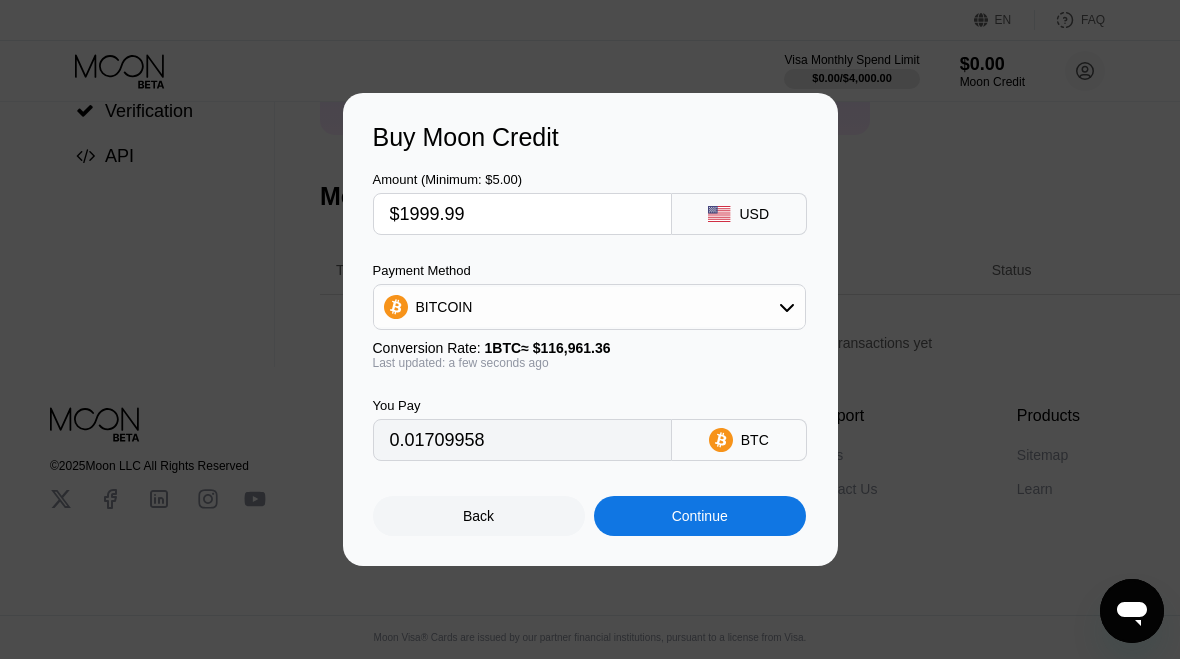 click on "$1999.99" at bounding box center [522, 214] 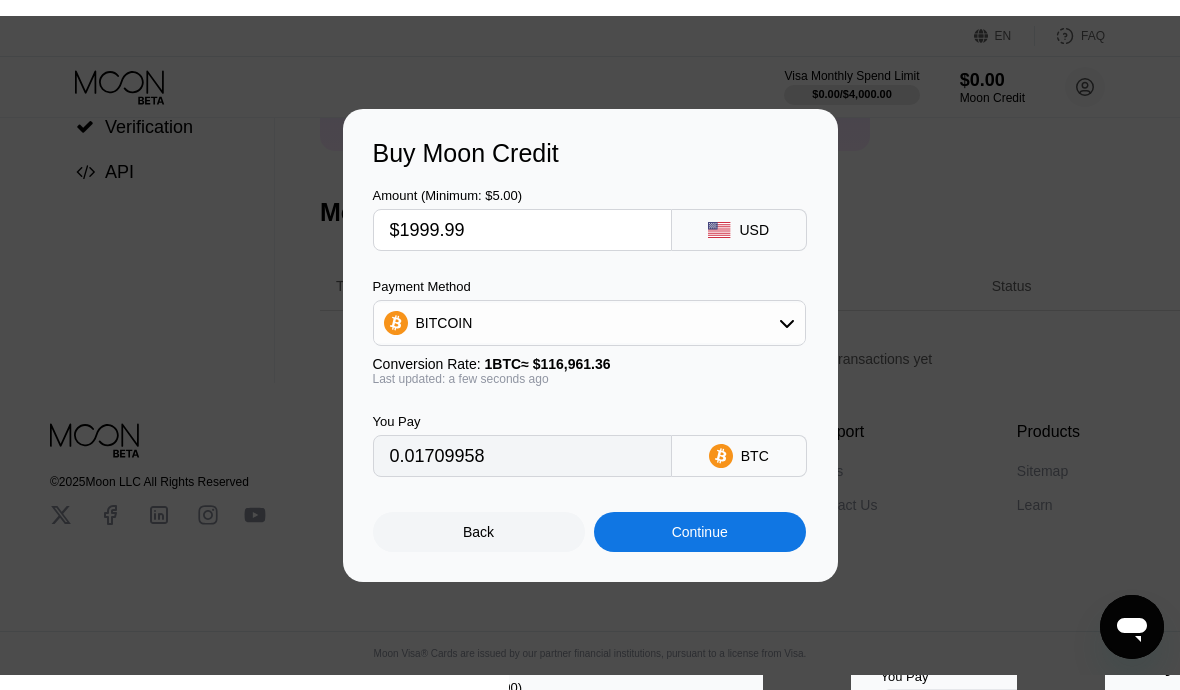 scroll, scrollTop: 278, scrollLeft: 0, axis: vertical 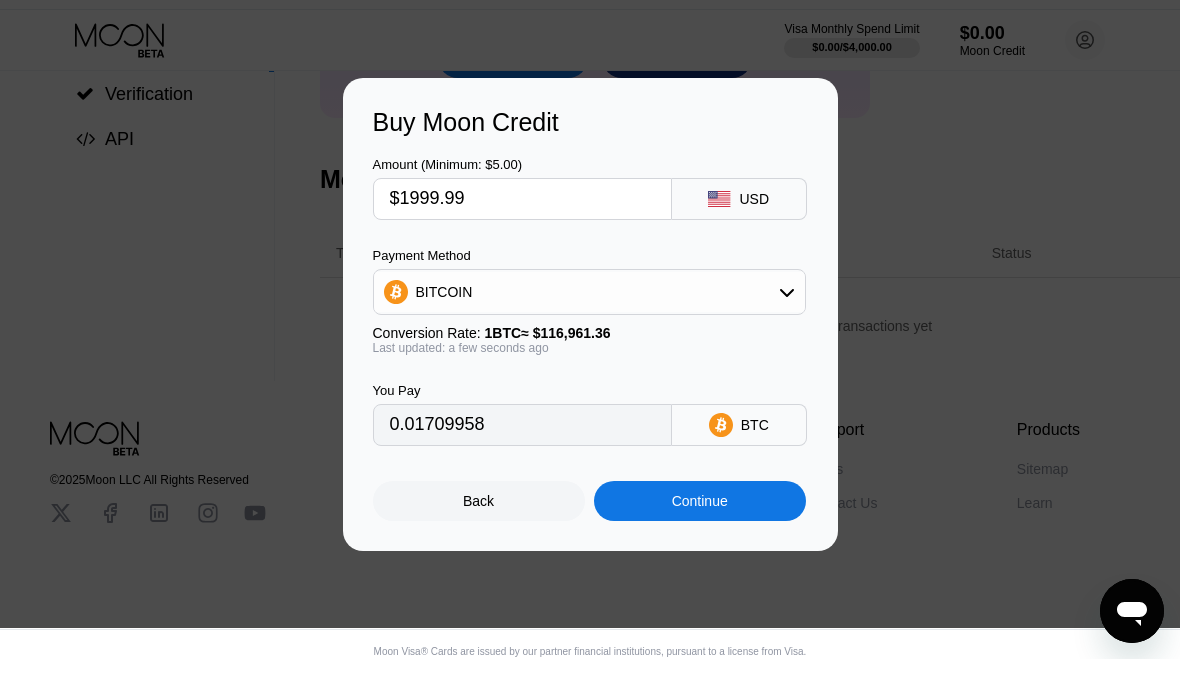 click on "$1999.99" at bounding box center [522, 230] 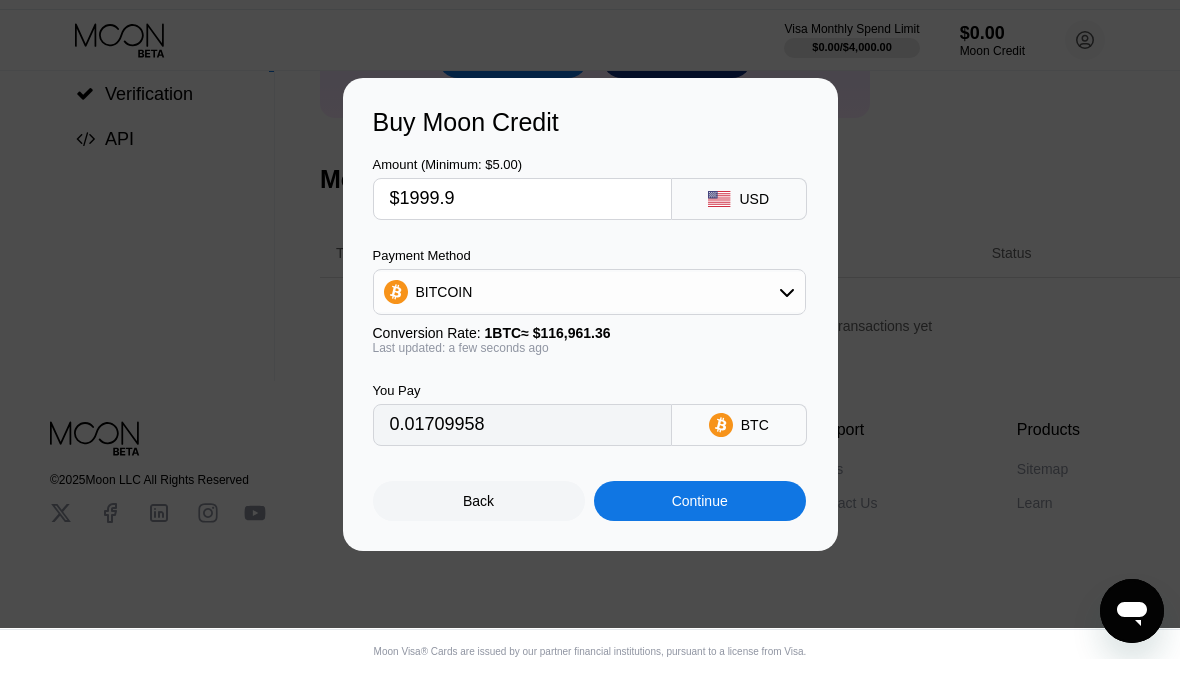 type on "0.01709881" 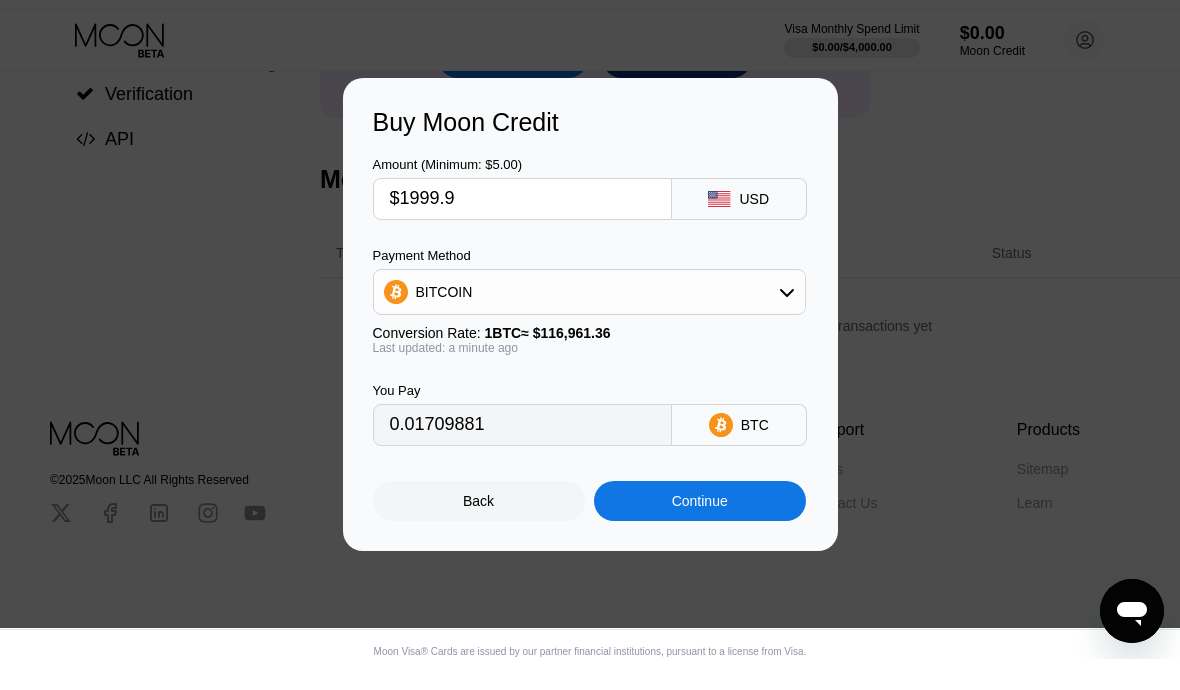 type on "$1999." 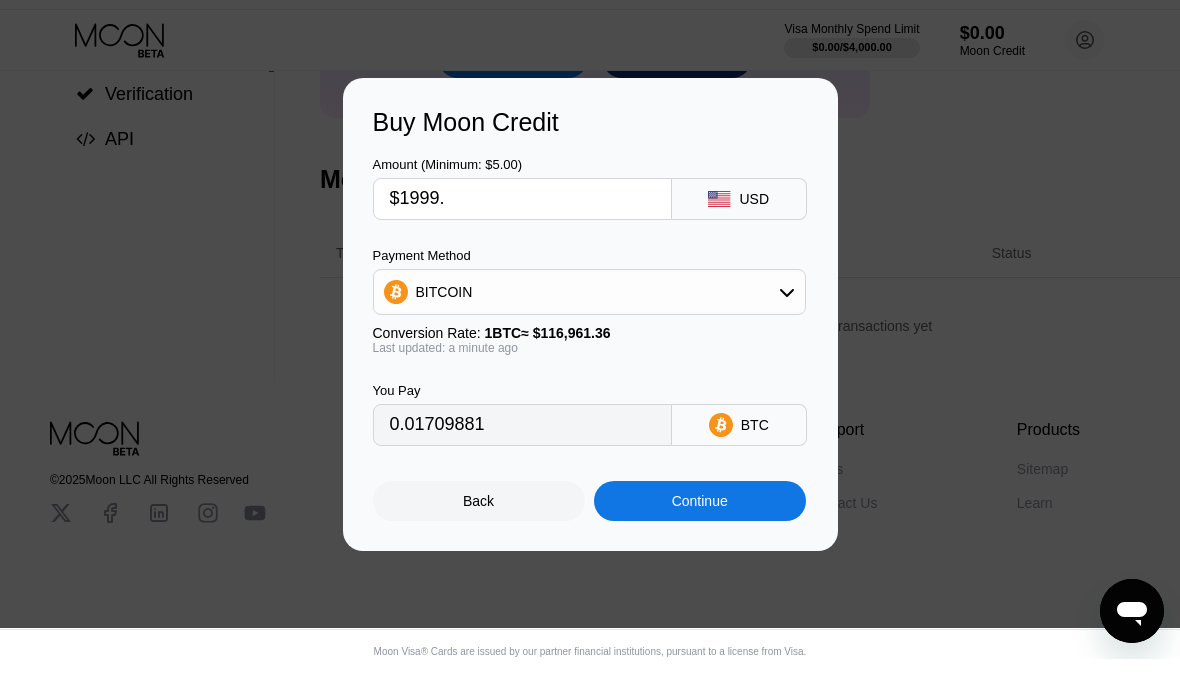 type on "0.01709112" 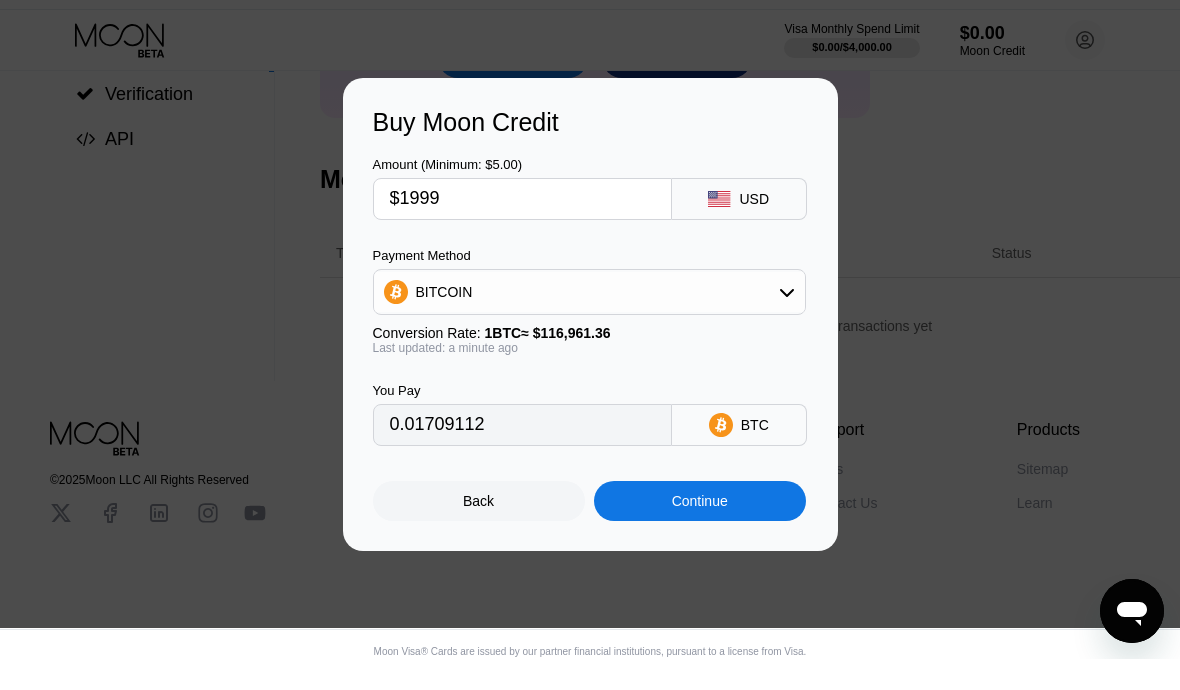 type on "$199" 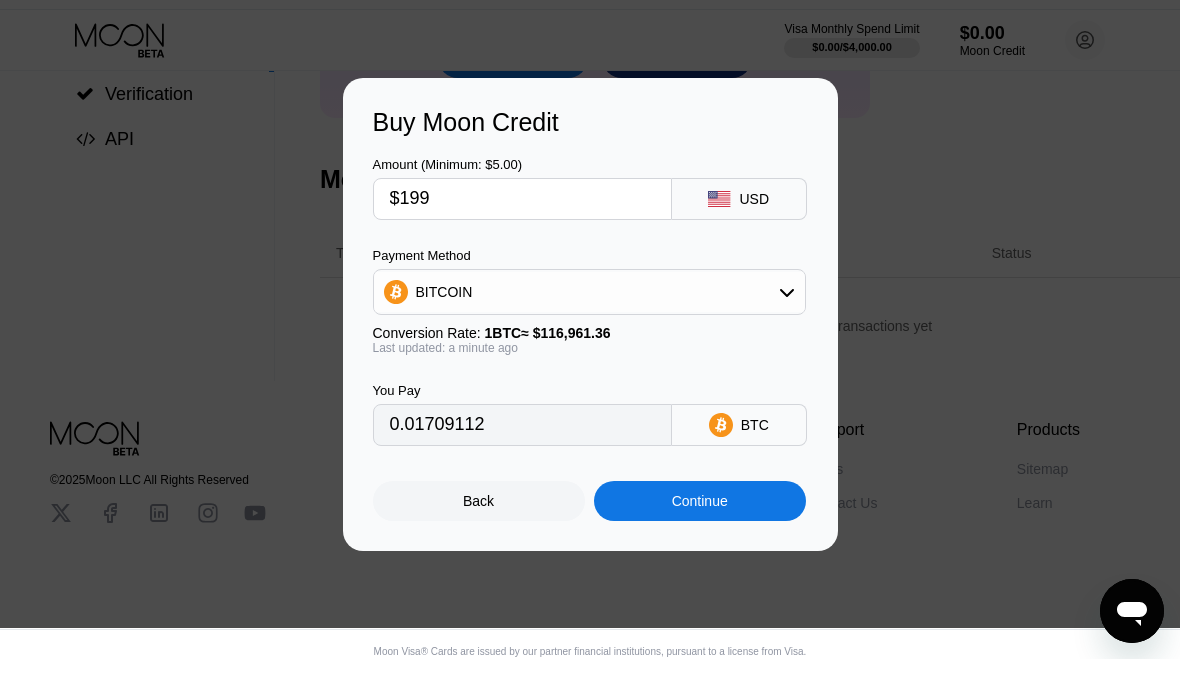 type on "0.00170142" 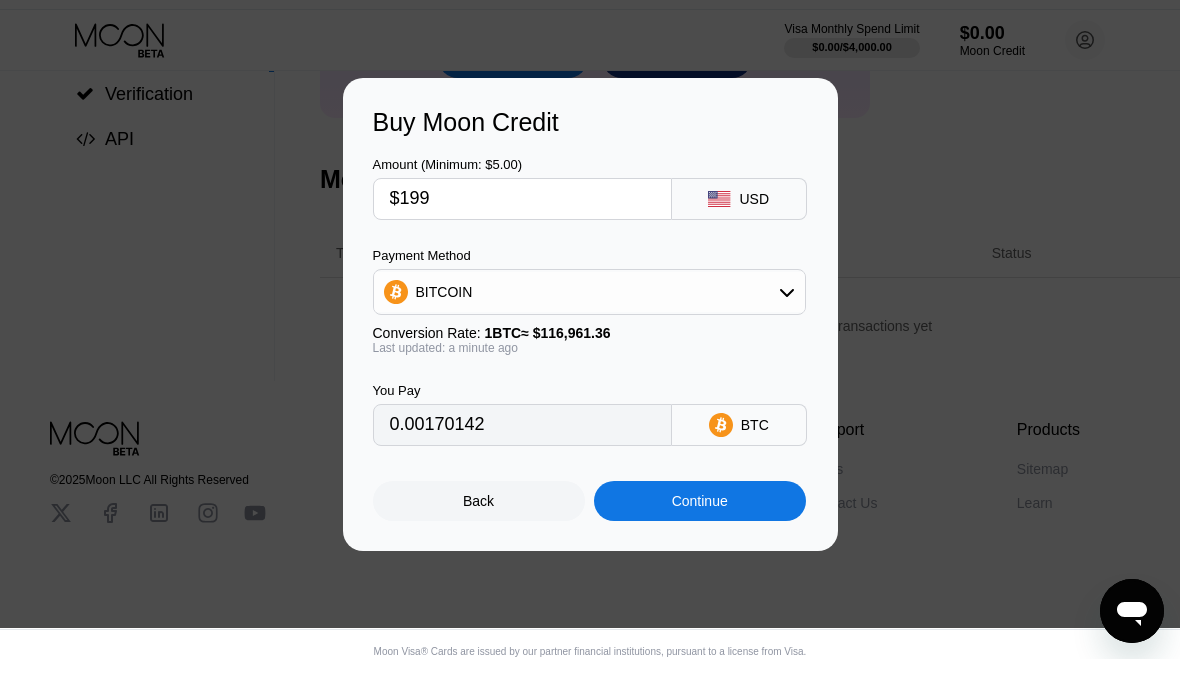 type on "$19" 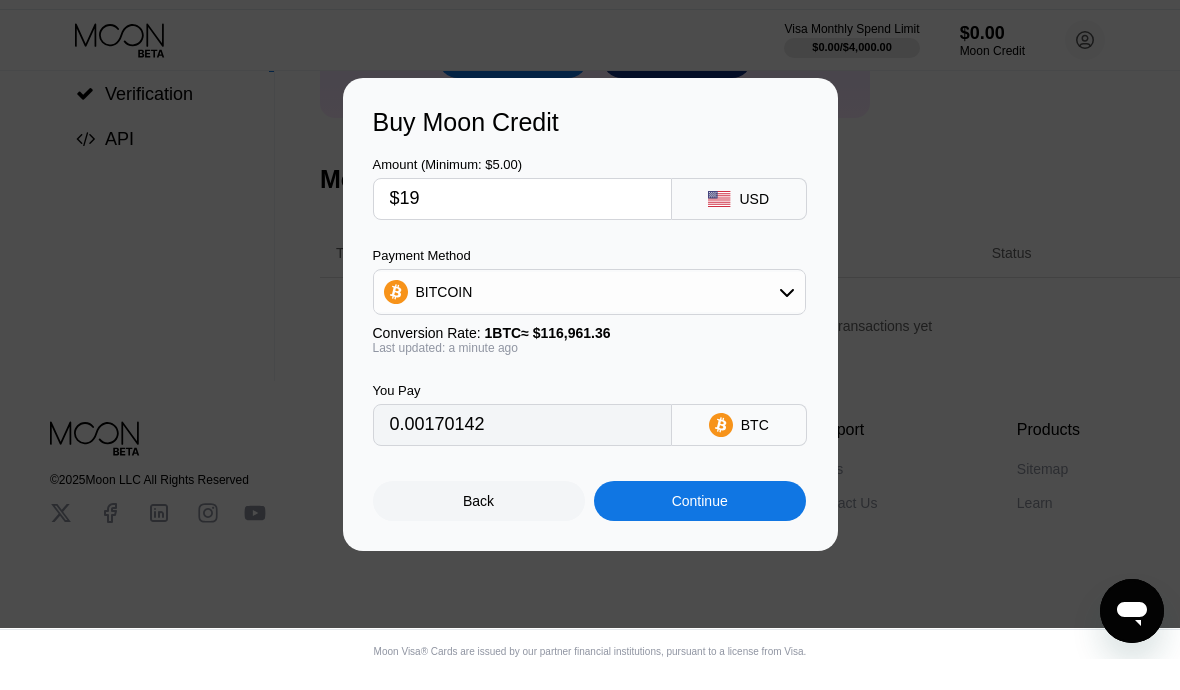 type on "0.00016245" 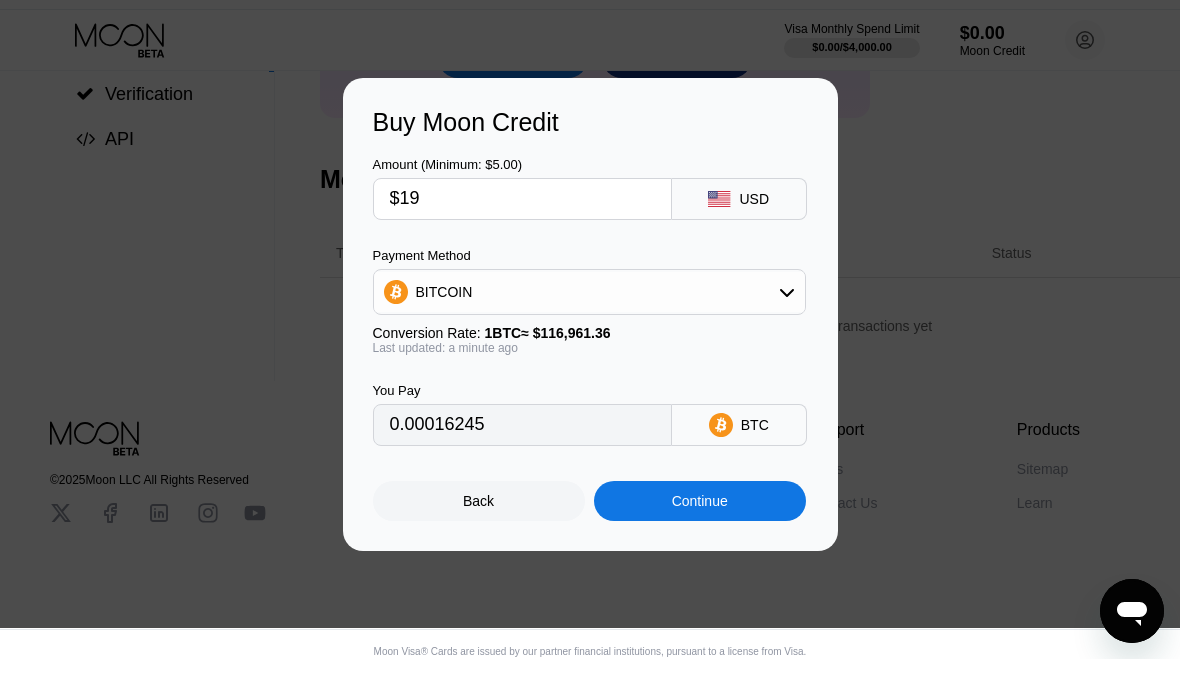 type on "$1" 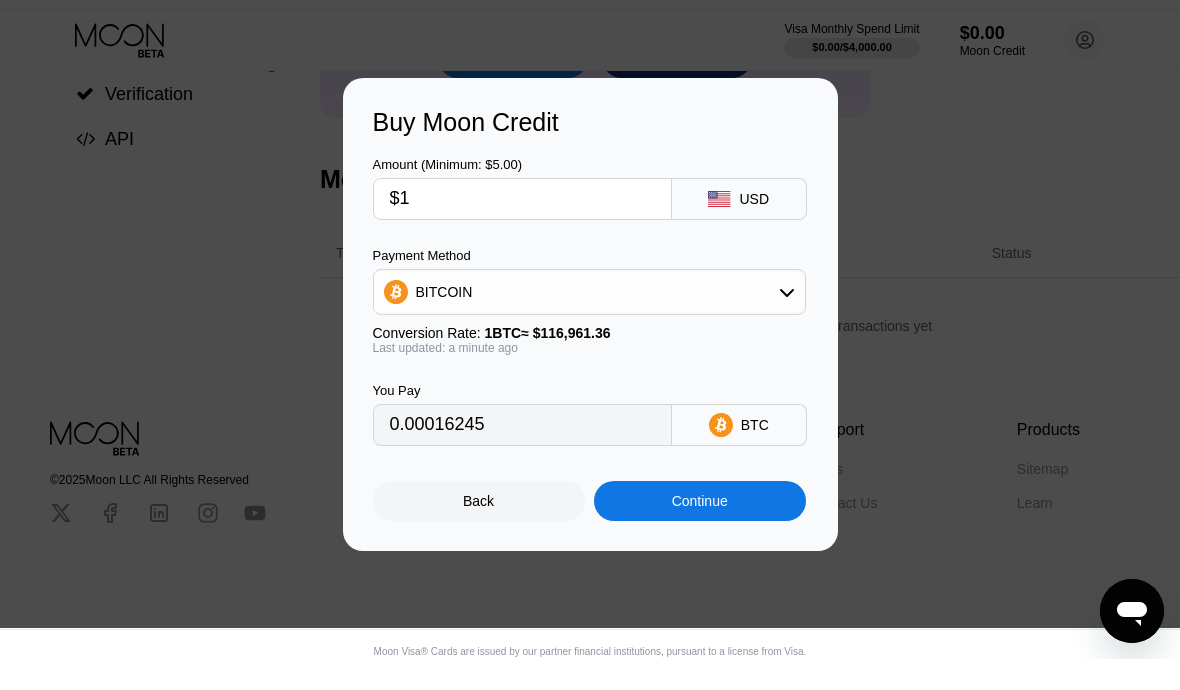 type on "0.00000855" 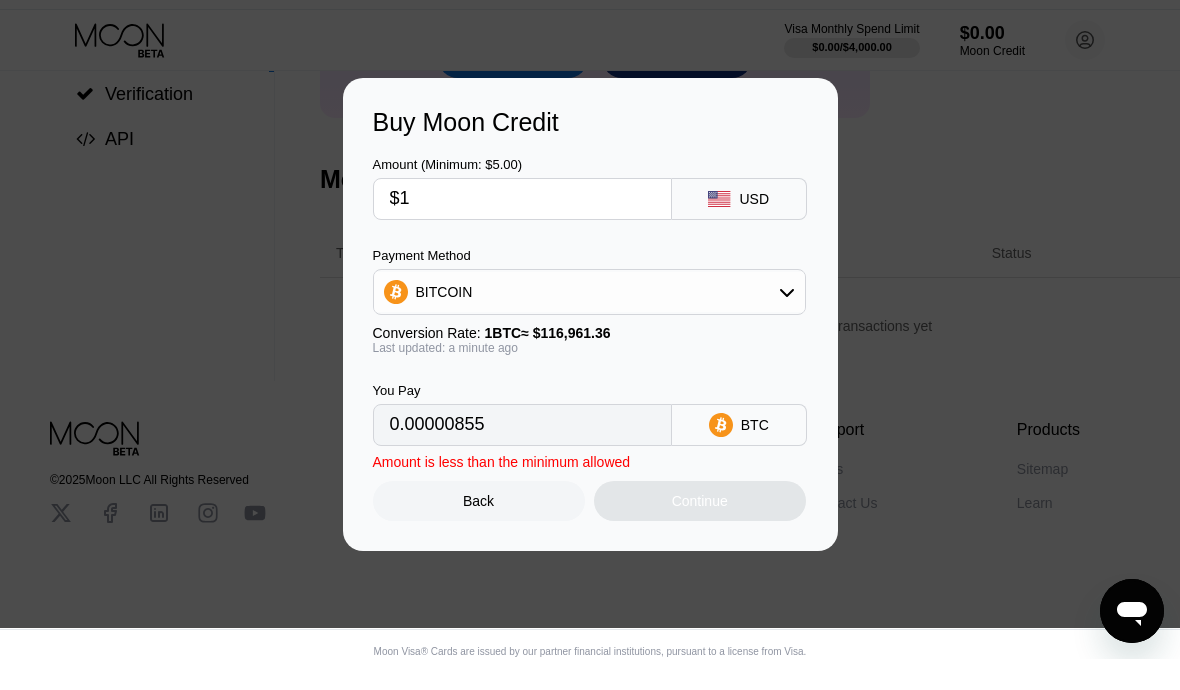 type 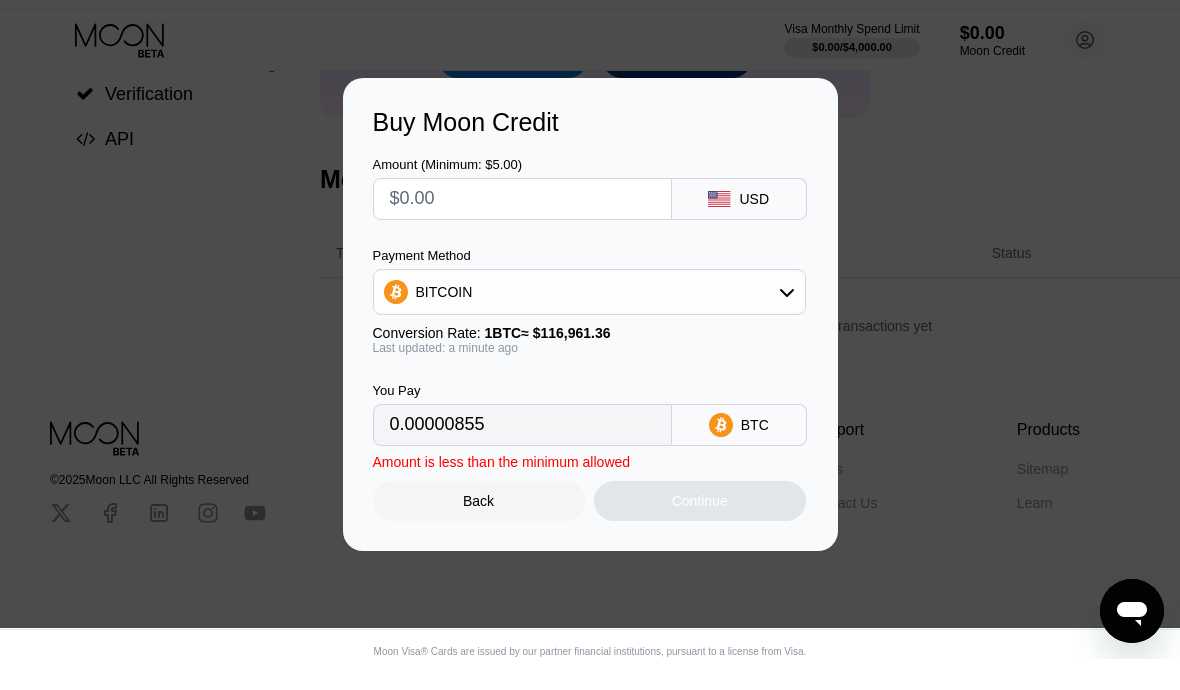 type on "0" 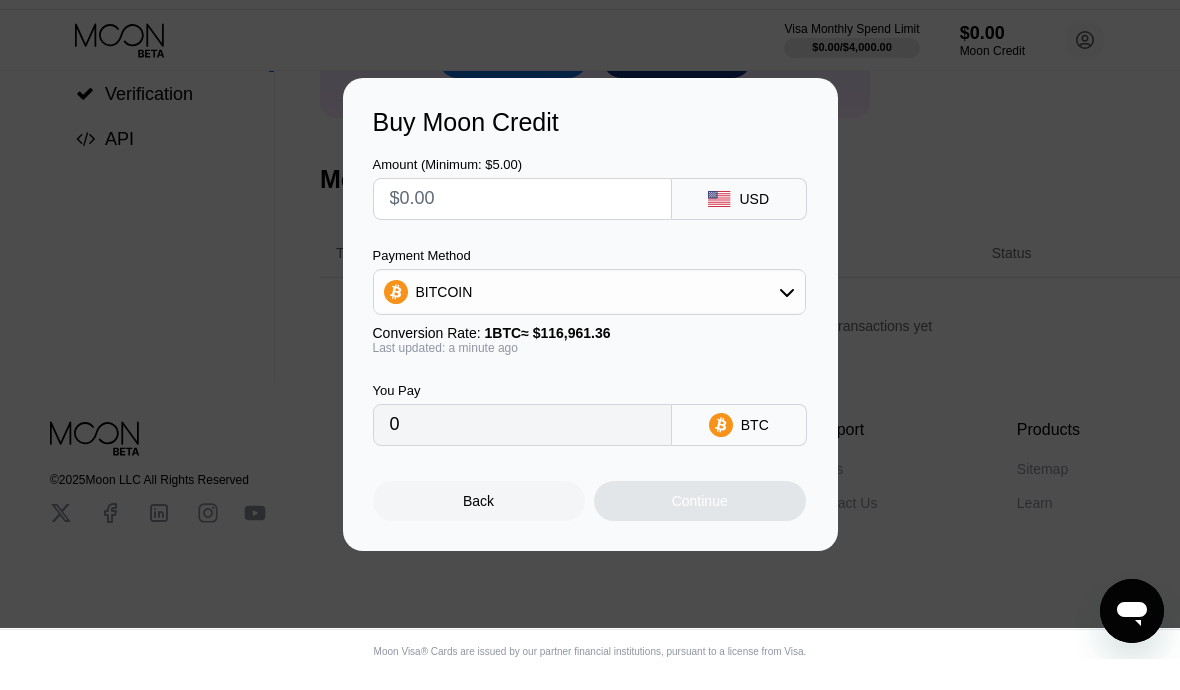 type on "$4" 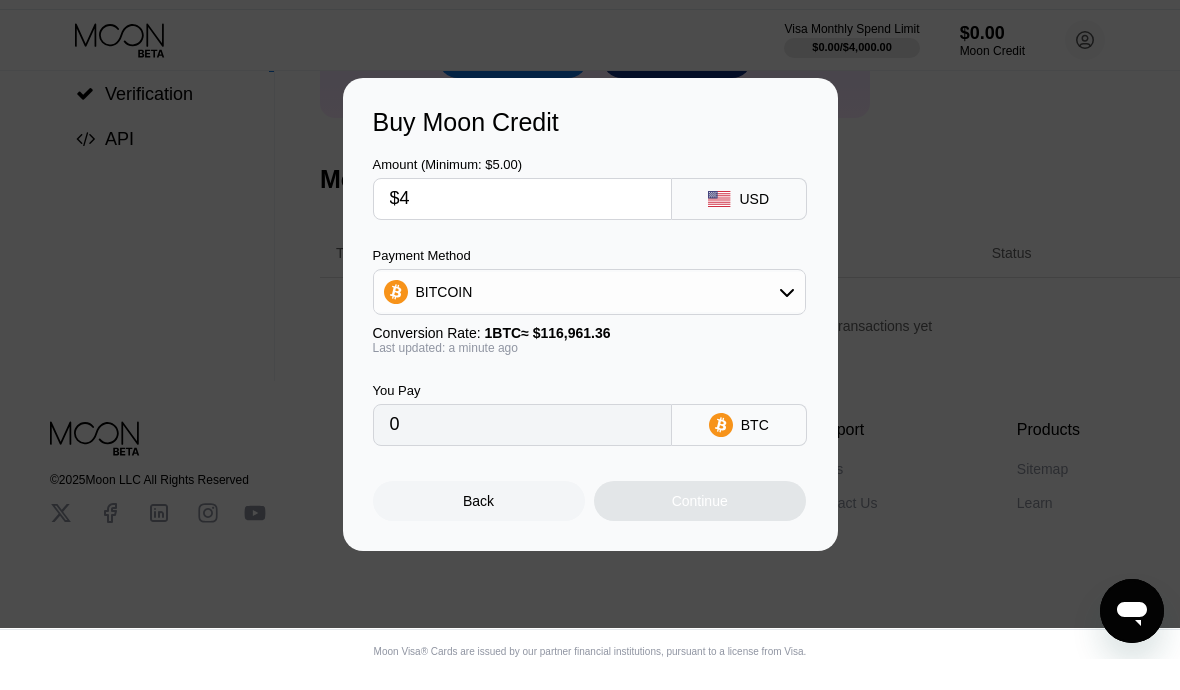type on "0.00003420" 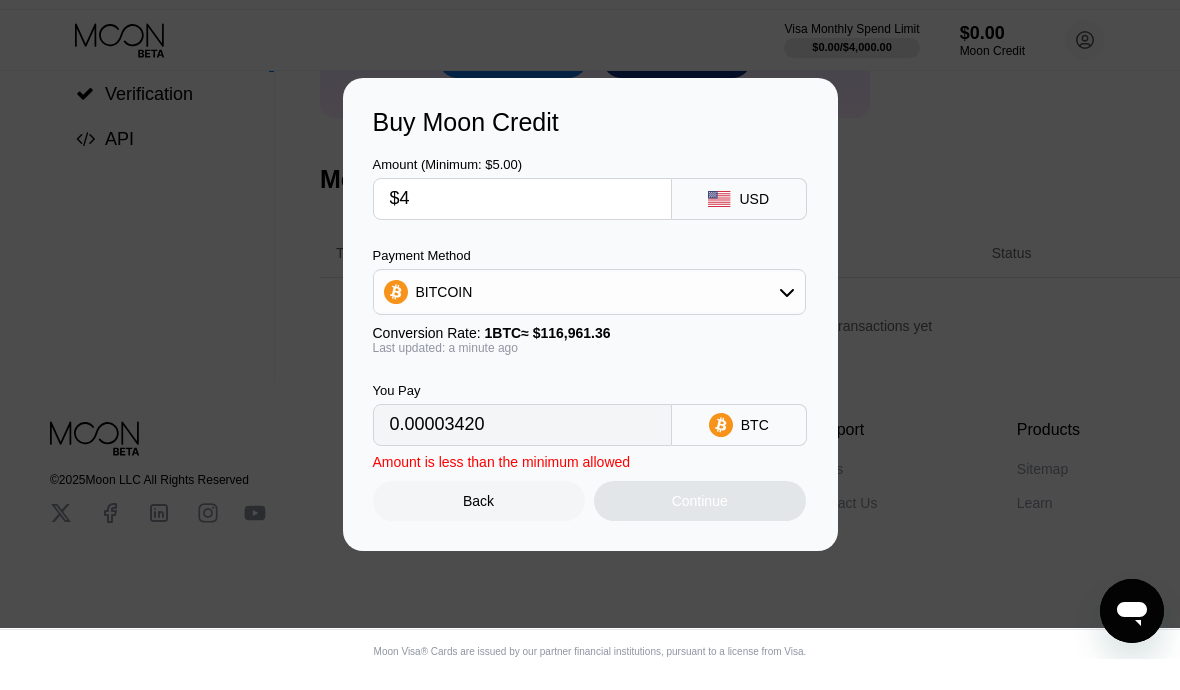 type 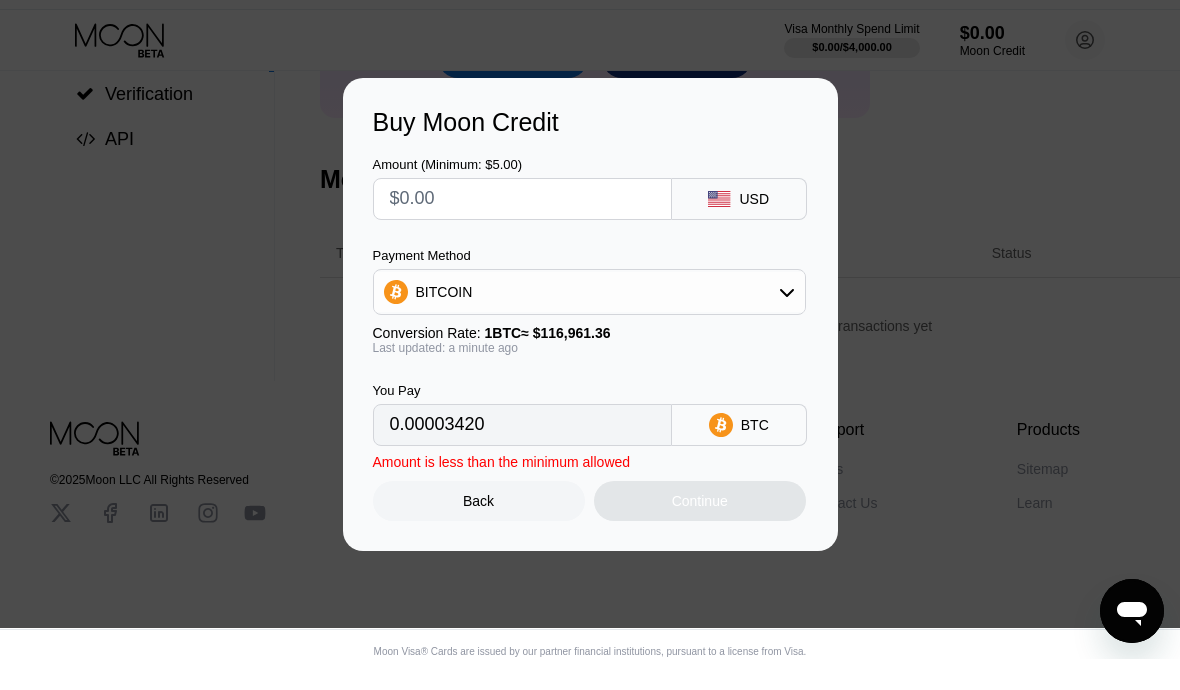 type on "0" 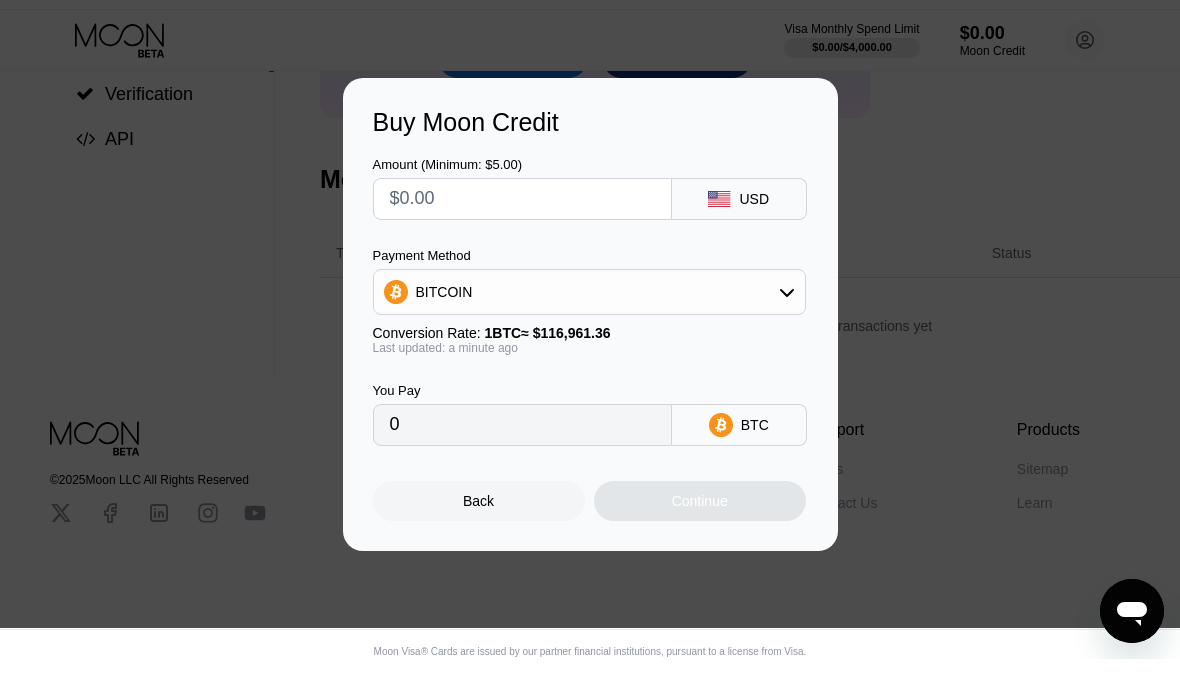 type on "$5" 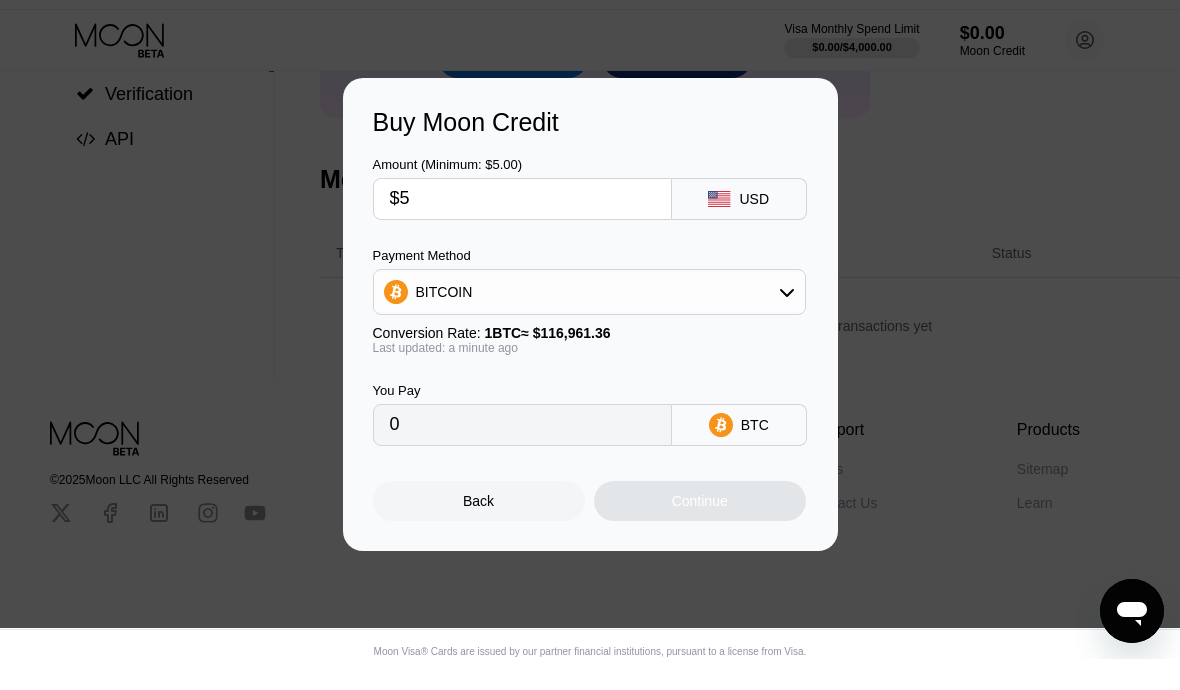 type on "0.00004275" 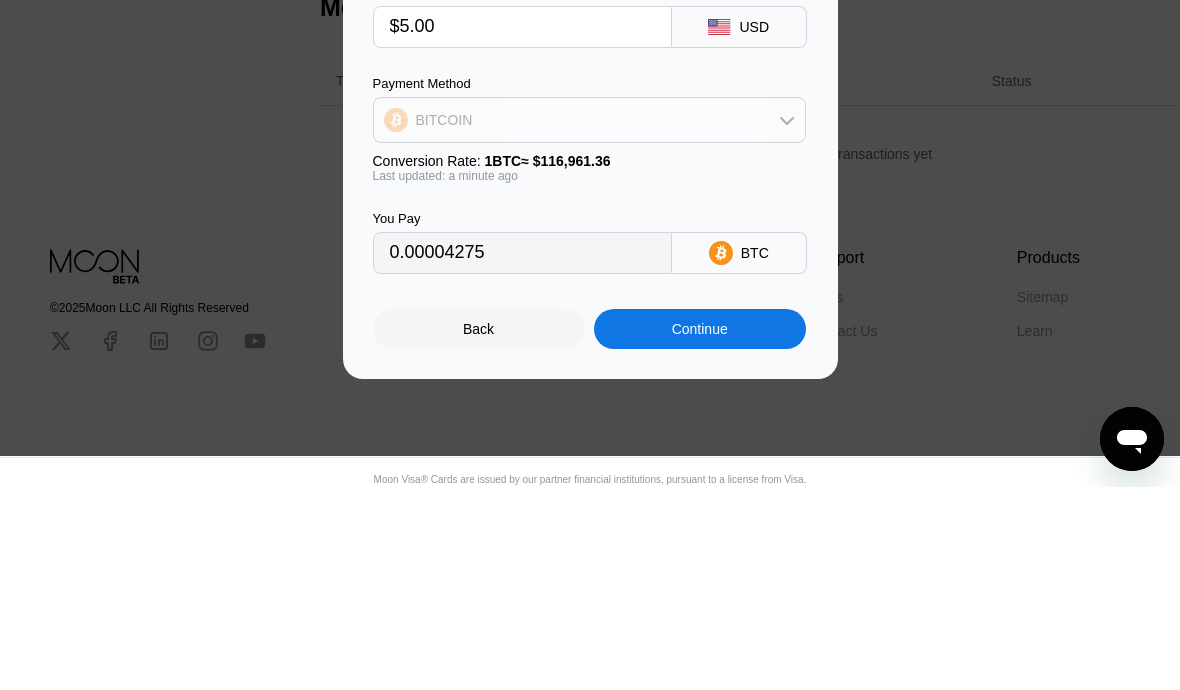 type on "$5.00" 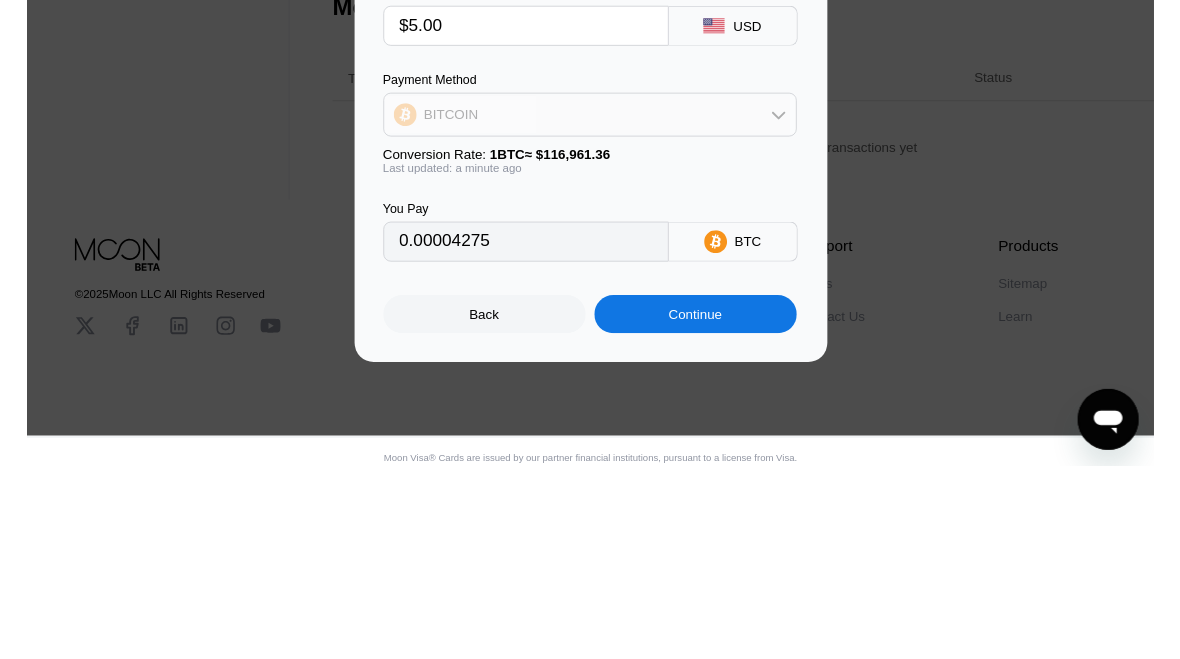 scroll, scrollTop: 309, scrollLeft: 0, axis: vertical 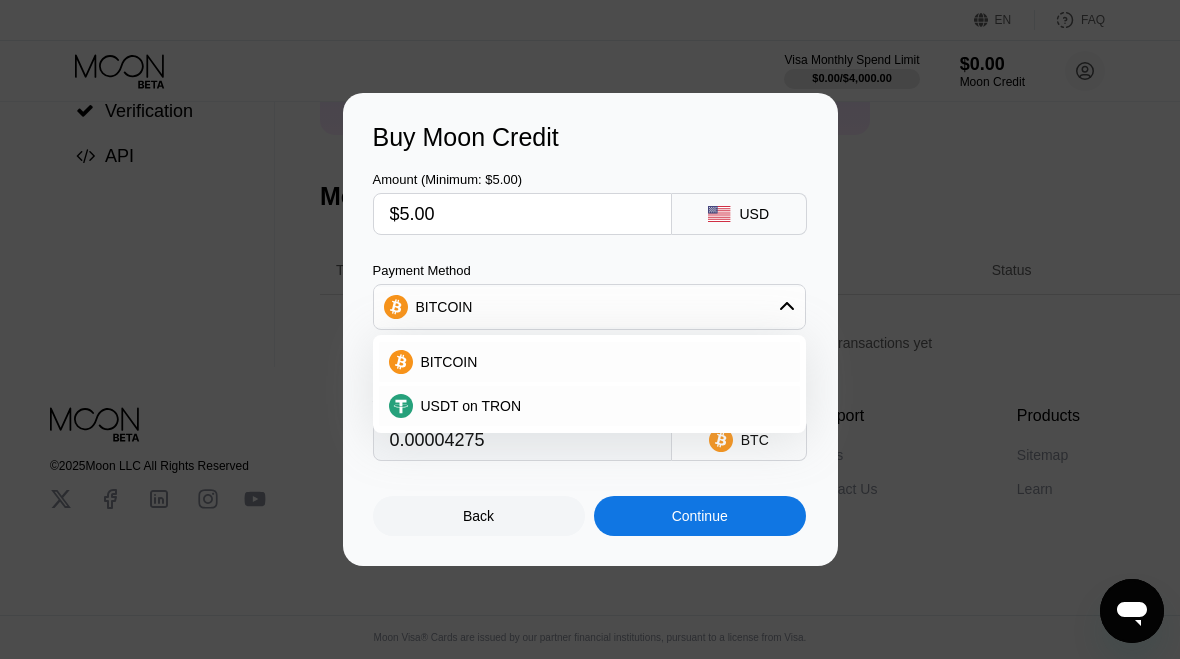 click 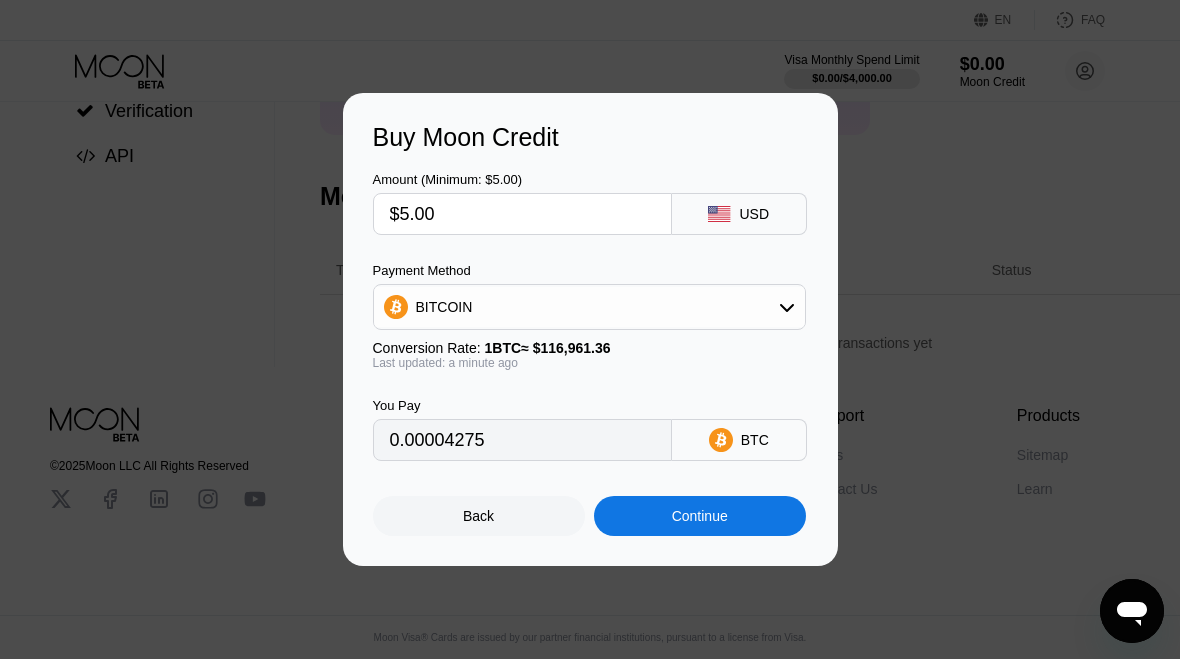 click on "USD" at bounding box center (754, 214) 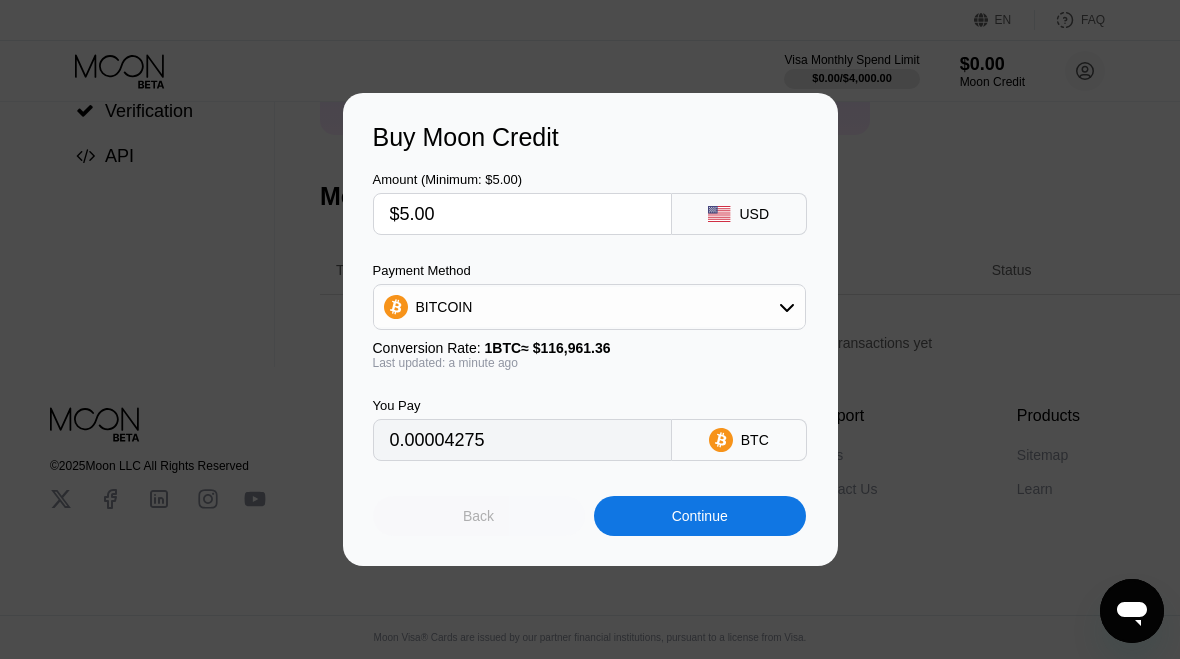 click on "Back" at bounding box center [479, 516] 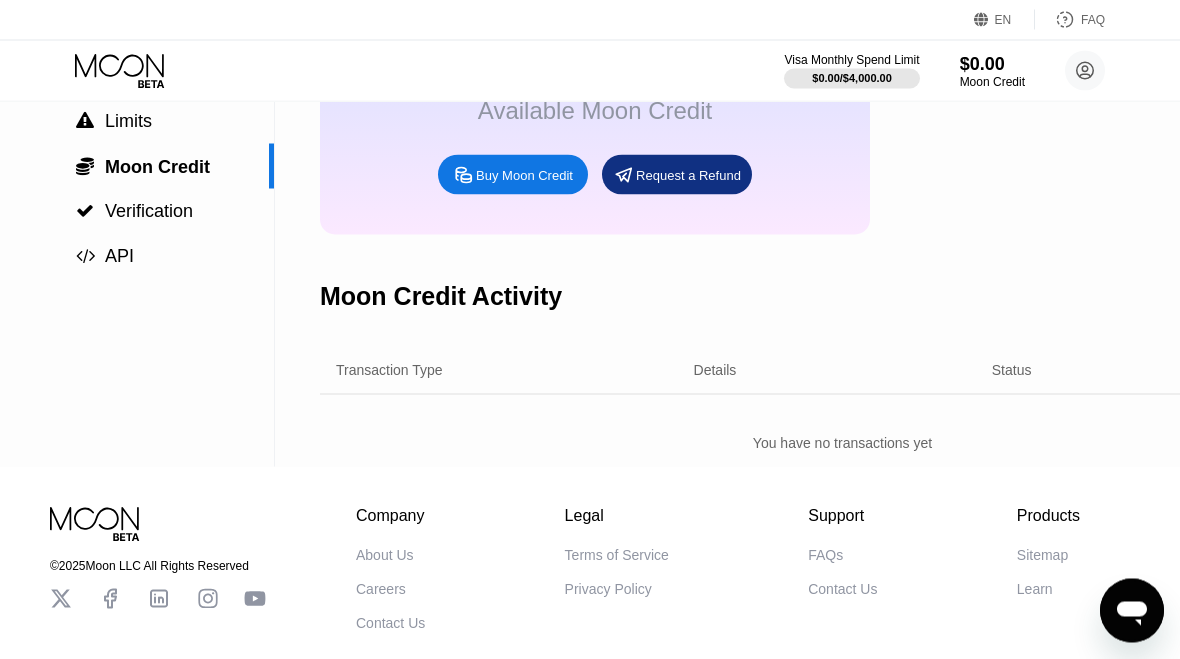 scroll, scrollTop: 0, scrollLeft: 0, axis: both 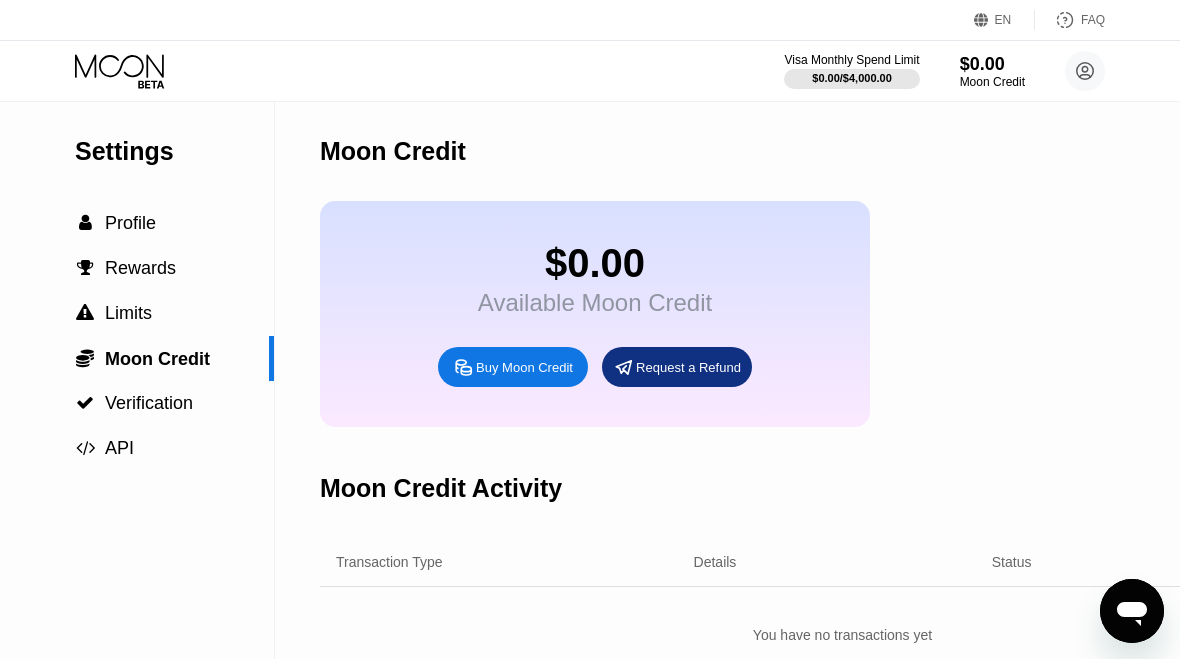 click on "$0.00" at bounding box center [992, 64] 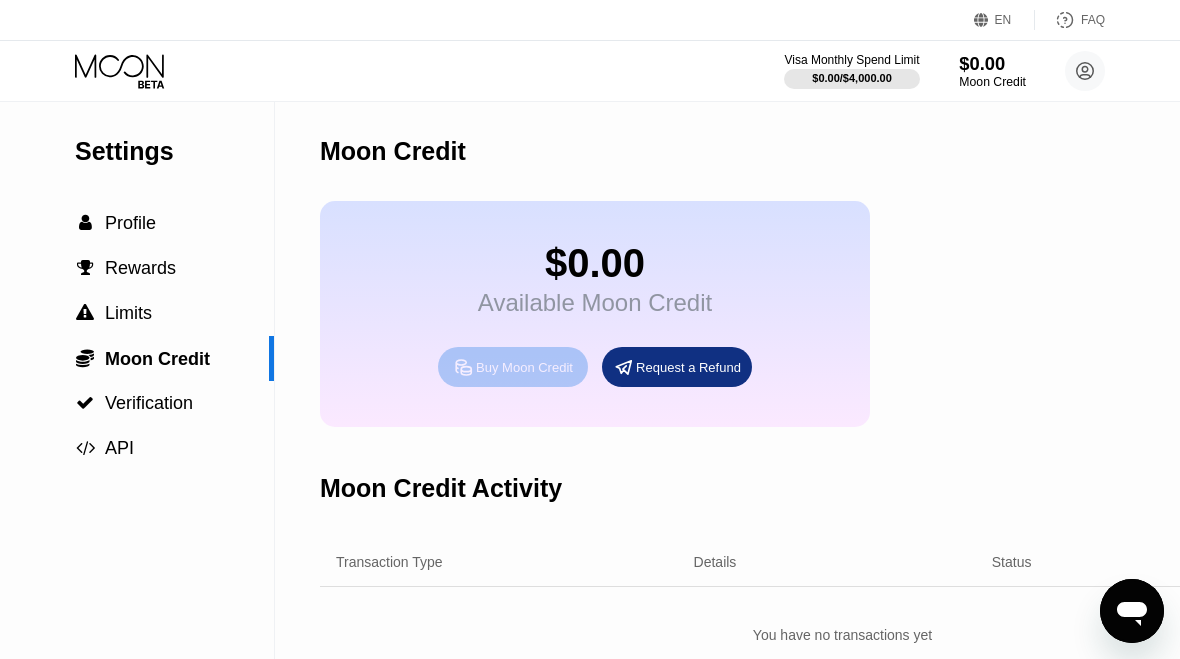 click on "Buy Moon Credit" at bounding box center (524, 367) 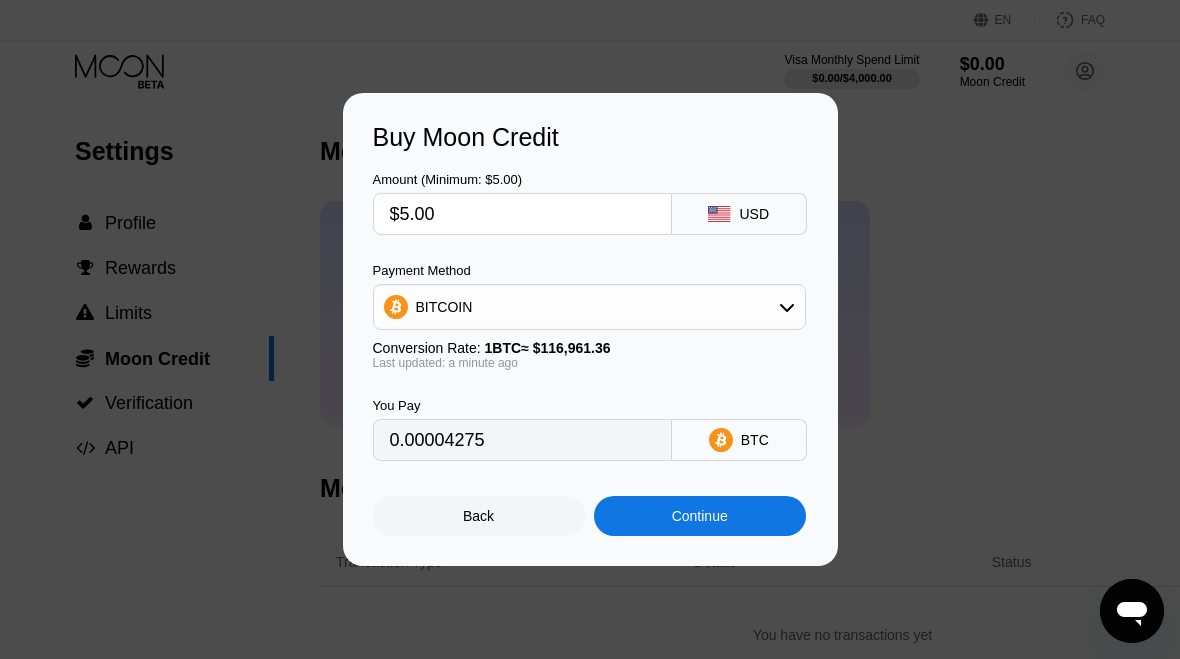 click on "USD" at bounding box center (754, 214) 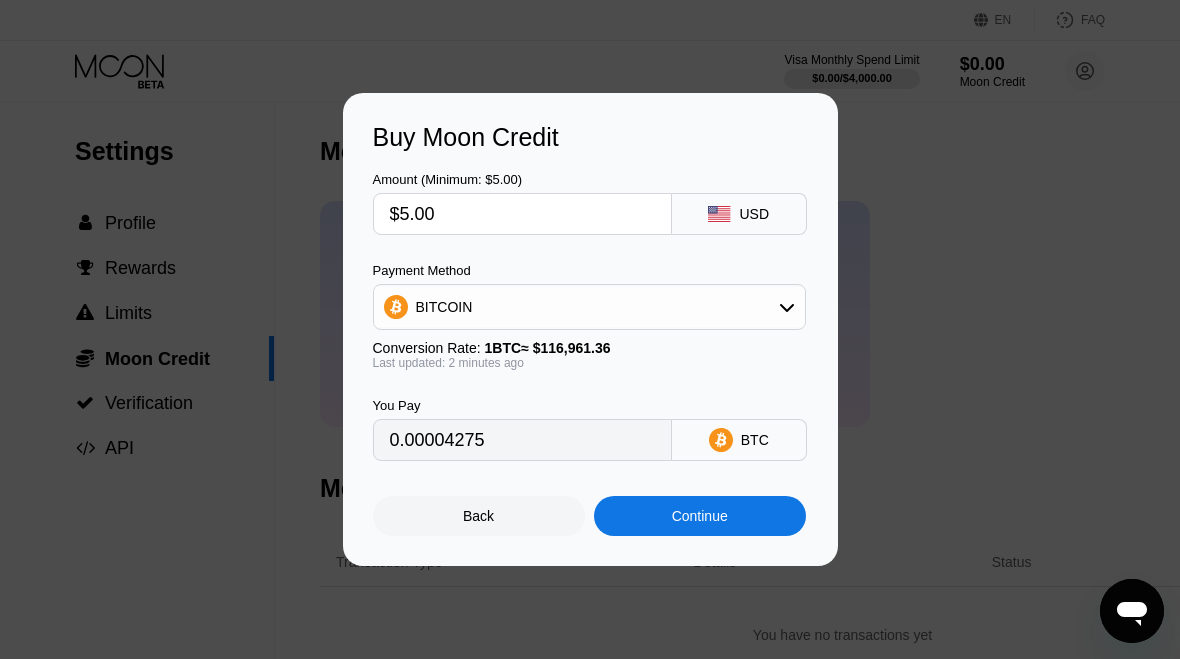 click on "Back" at bounding box center (479, 516) 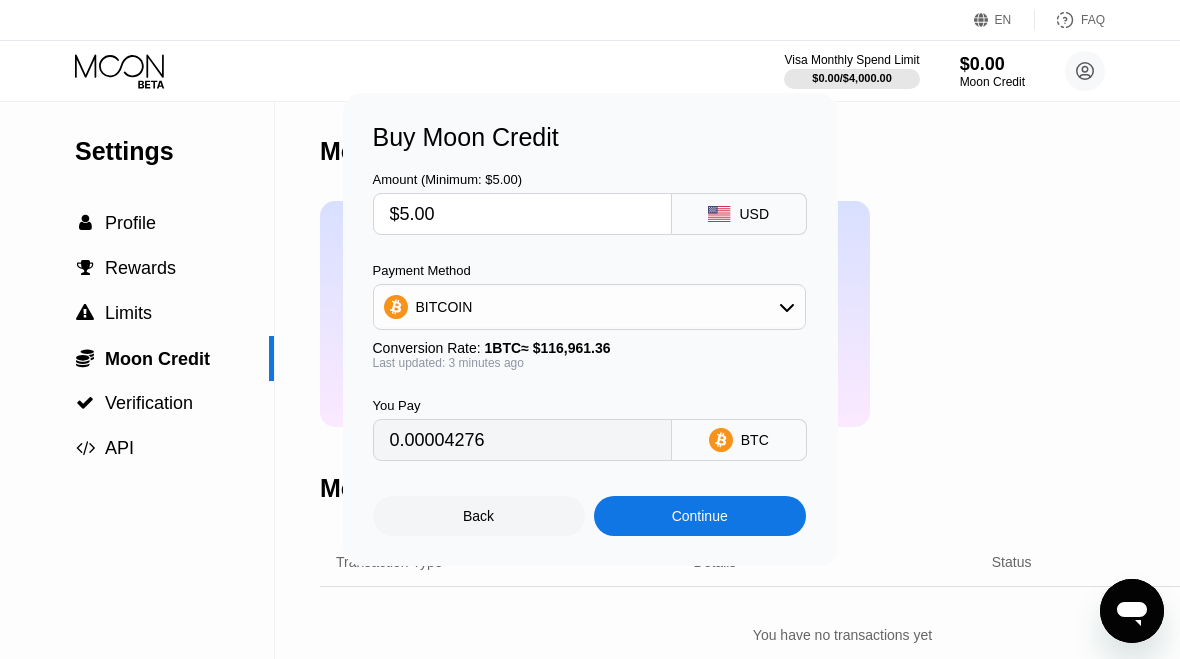 type on "0.00004276" 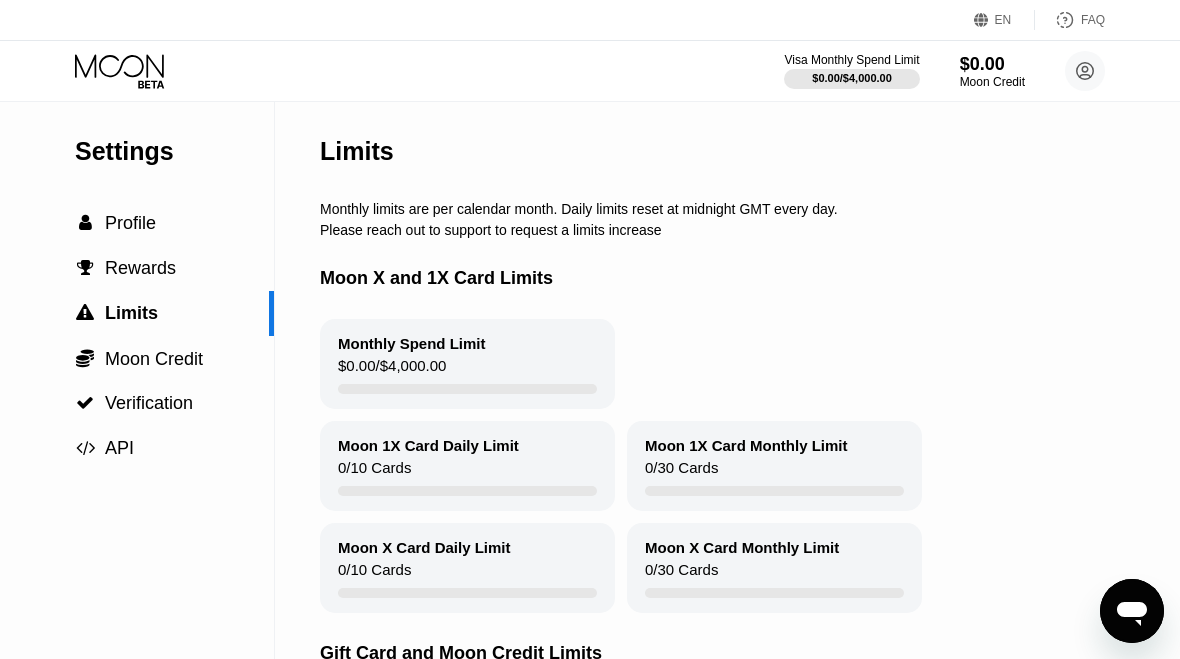 click 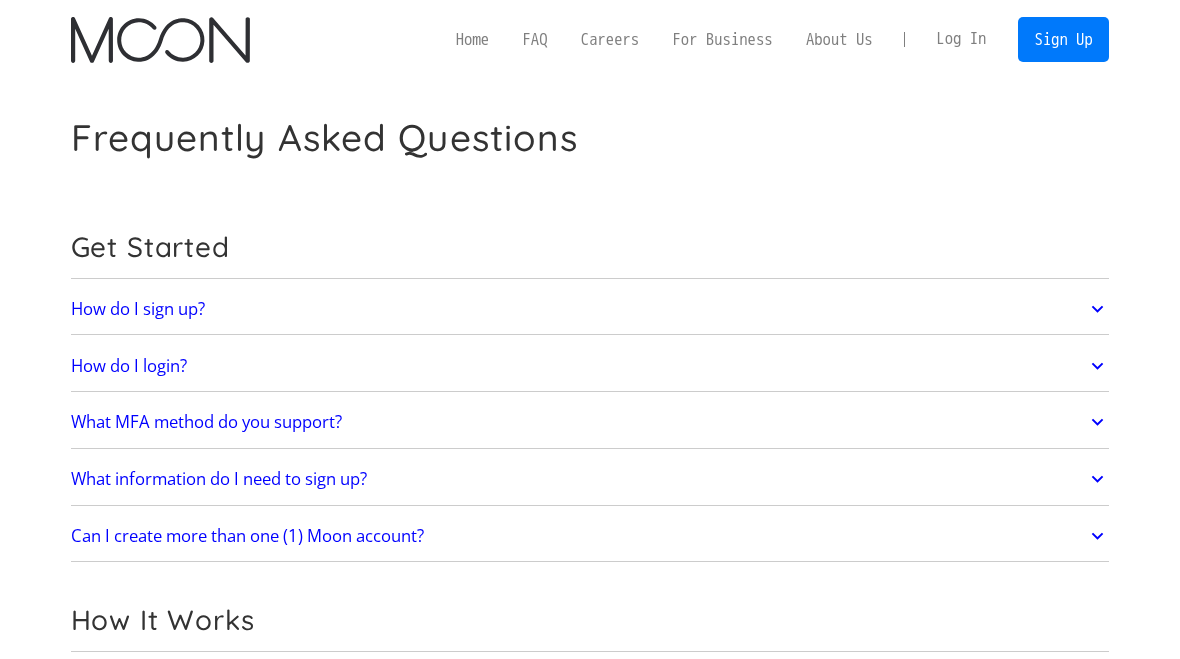 scroll, scrollTop: 0, scrollLeft: 0, axis: both 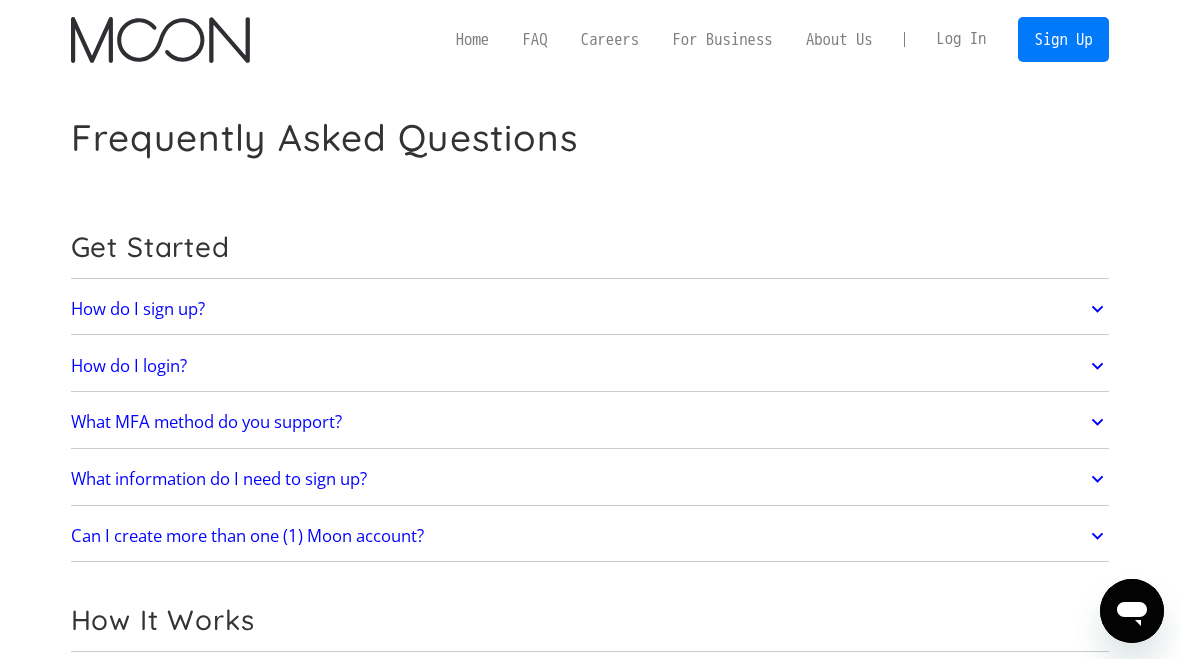click on "Log In" at bounding box center (961, 39) 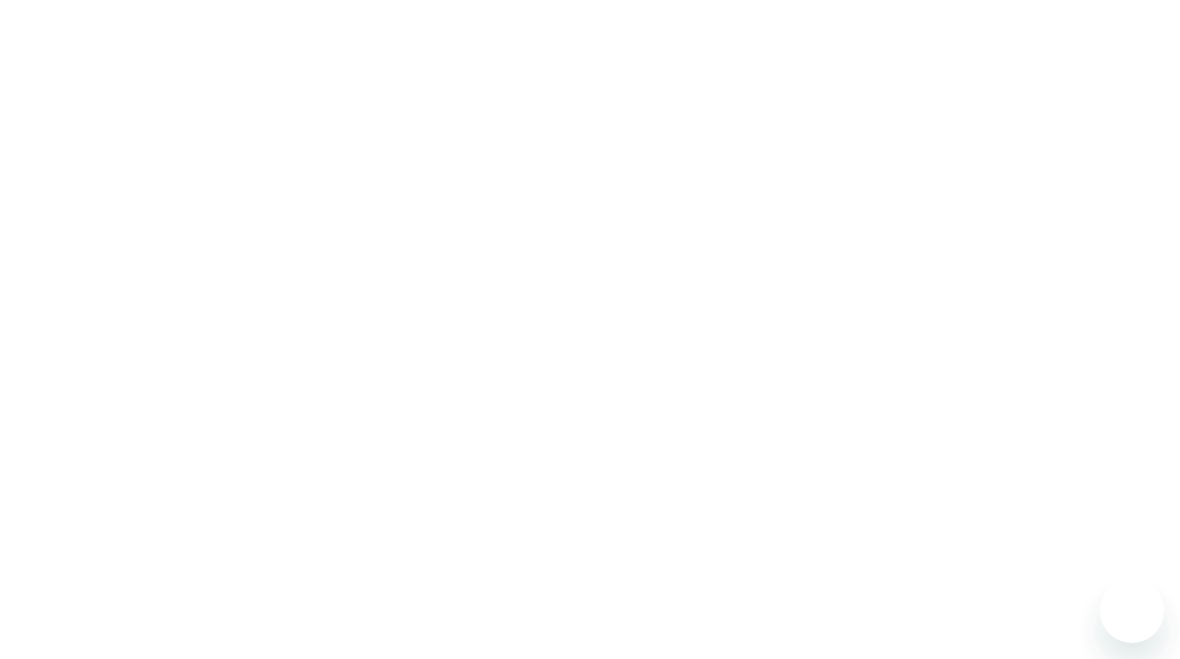 scroll, scrollTop: 12, scrollLeft: 0, axis: vertical 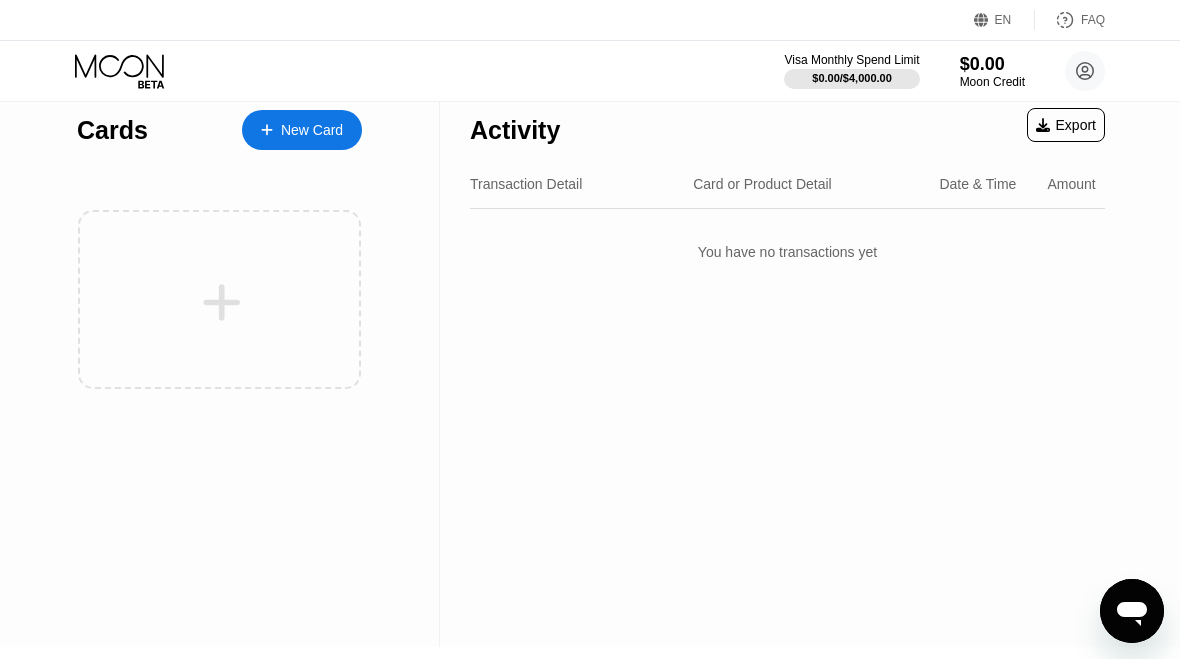 click on "$0.00 / $4,000.00" at bounding box center [852, 78] 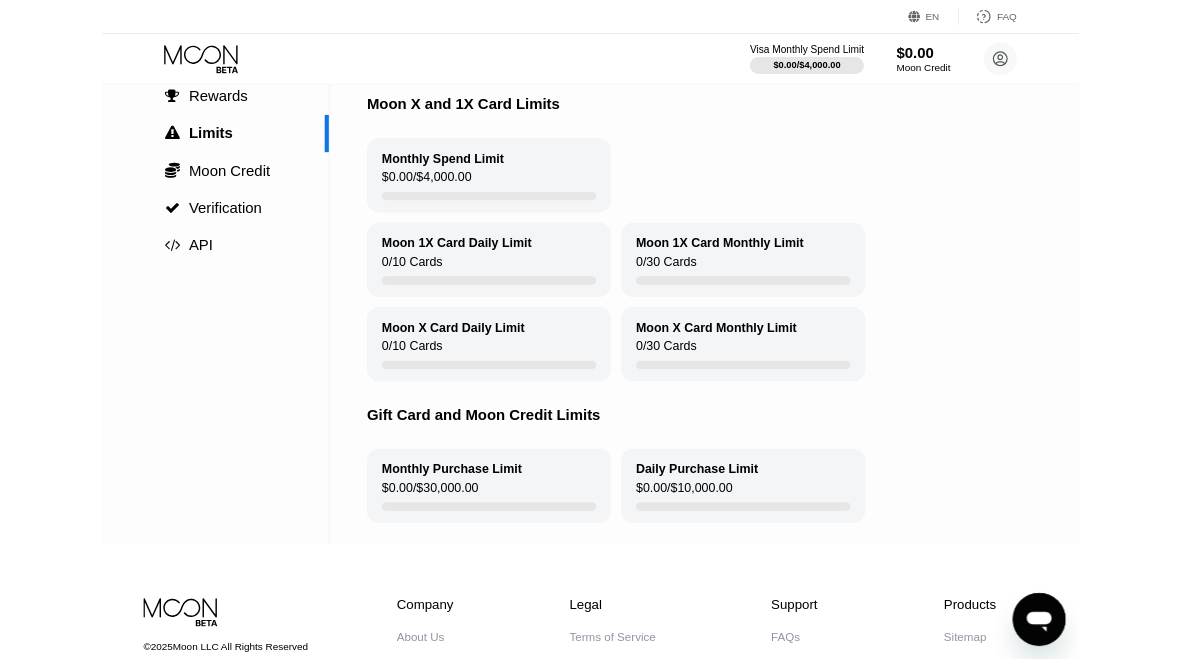 scroll, scrollTop: 21, scrollLeft: 0, axis: vertical 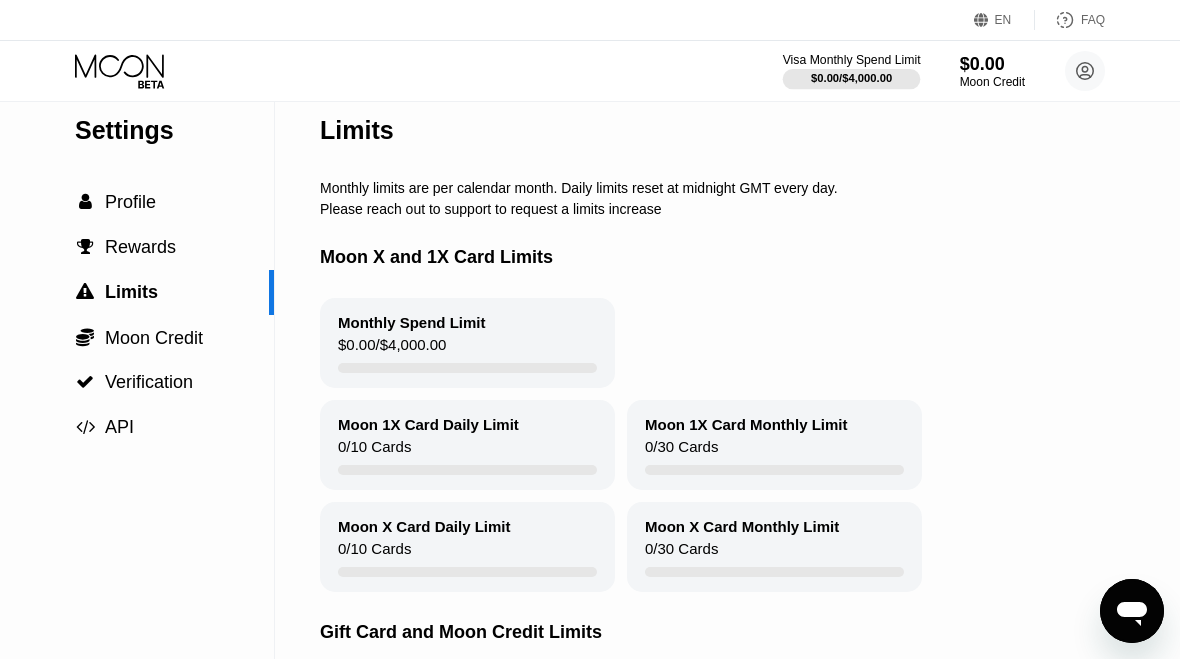click 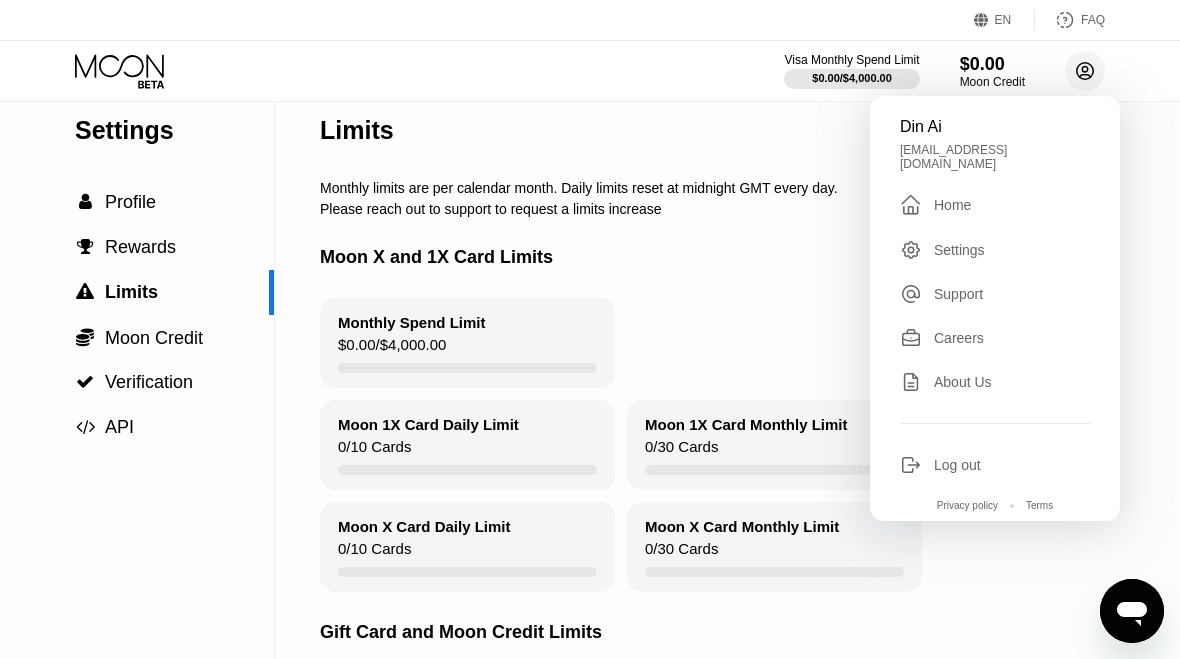 click on "$0.00" at bounding box center (992, 64) 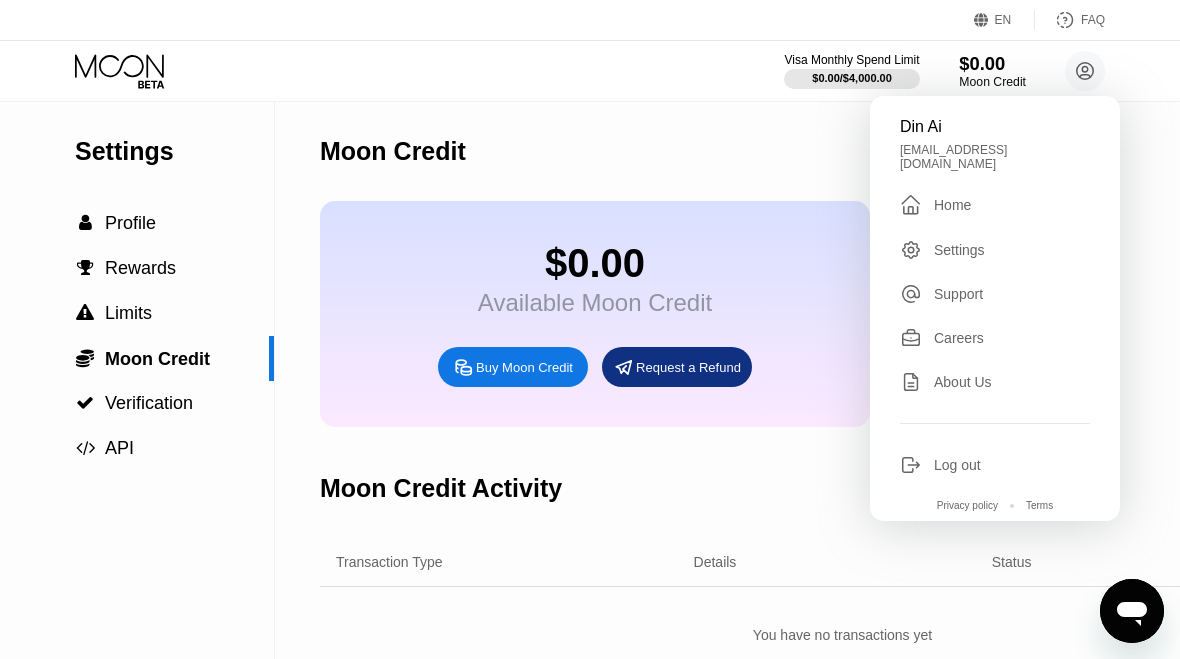 click on "Settings" at bounding box center [995, 250] 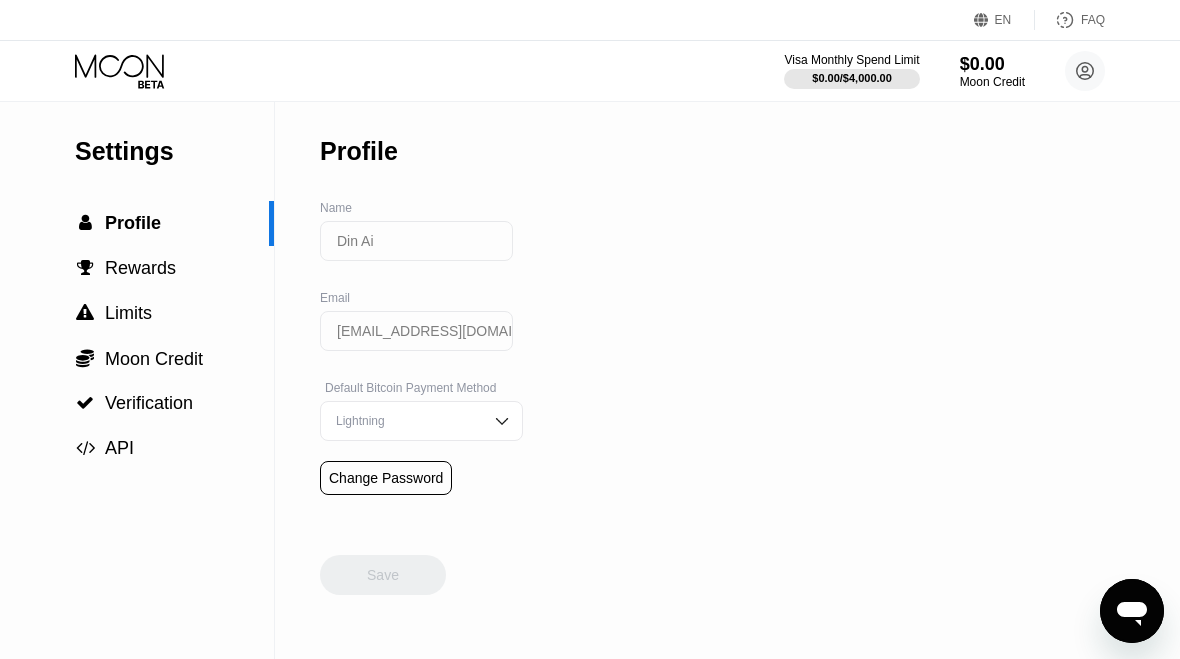 click on "Rewards" at bounding box center (140, 268) 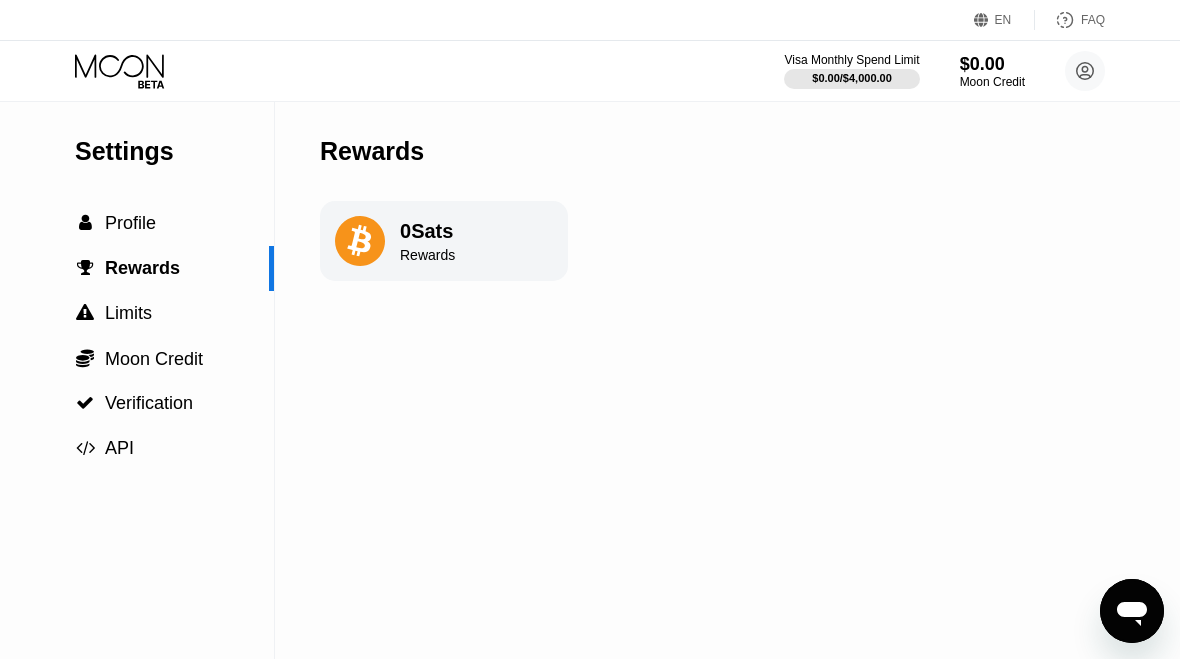click 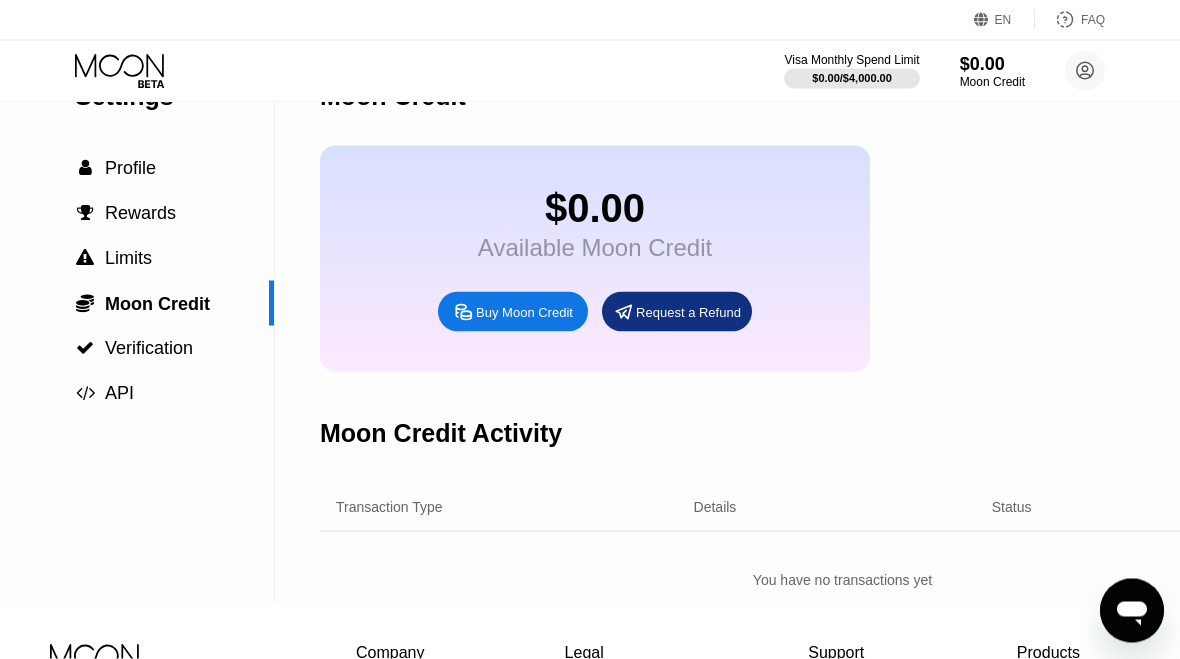 scroll, scrollTop: 5, scrollLeft: 0, axis: vertical 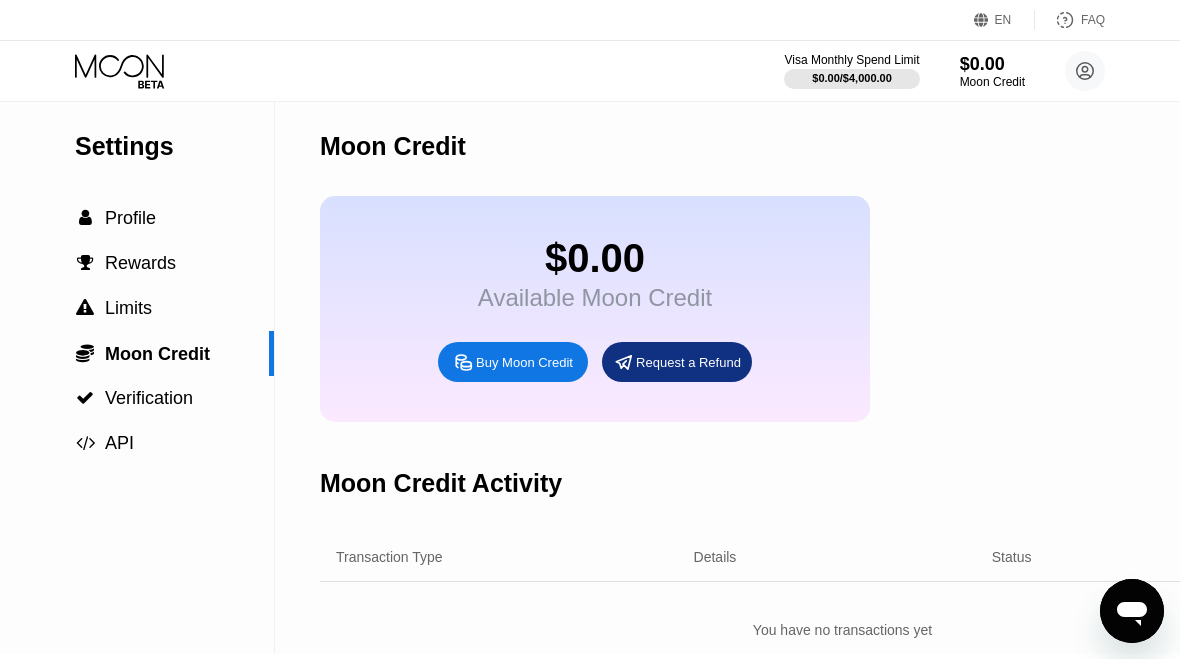 click on "Moon Credit" at bounding box center (842, 146) 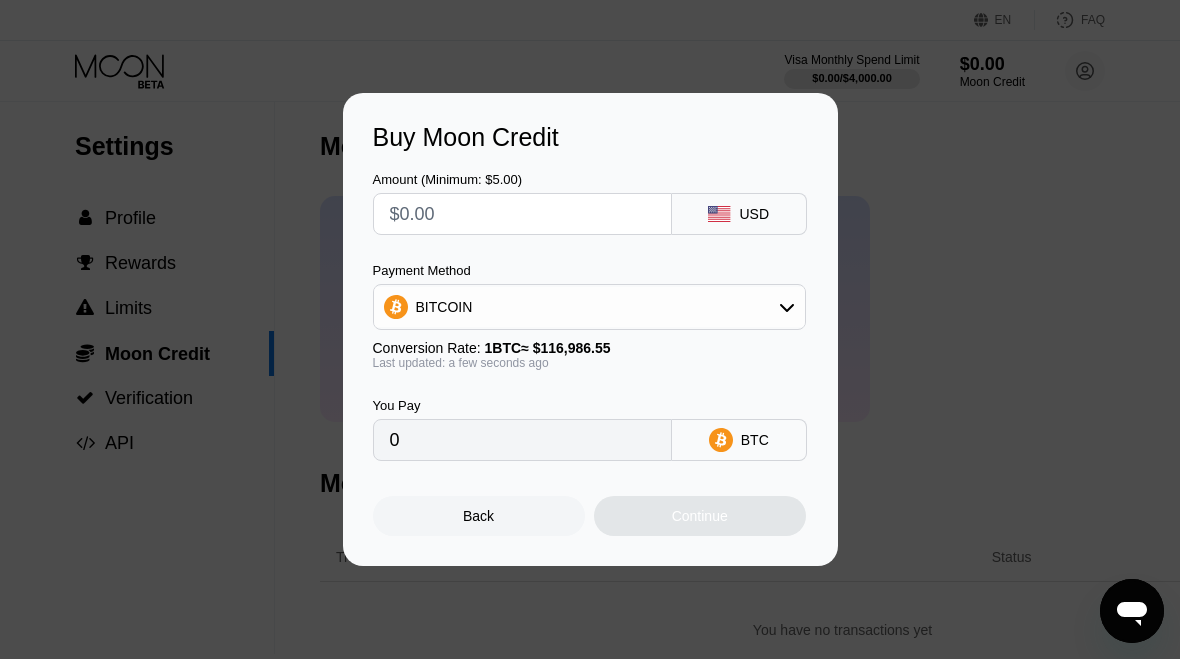 click on "BITCOIN" at bounding box center [589, 307] 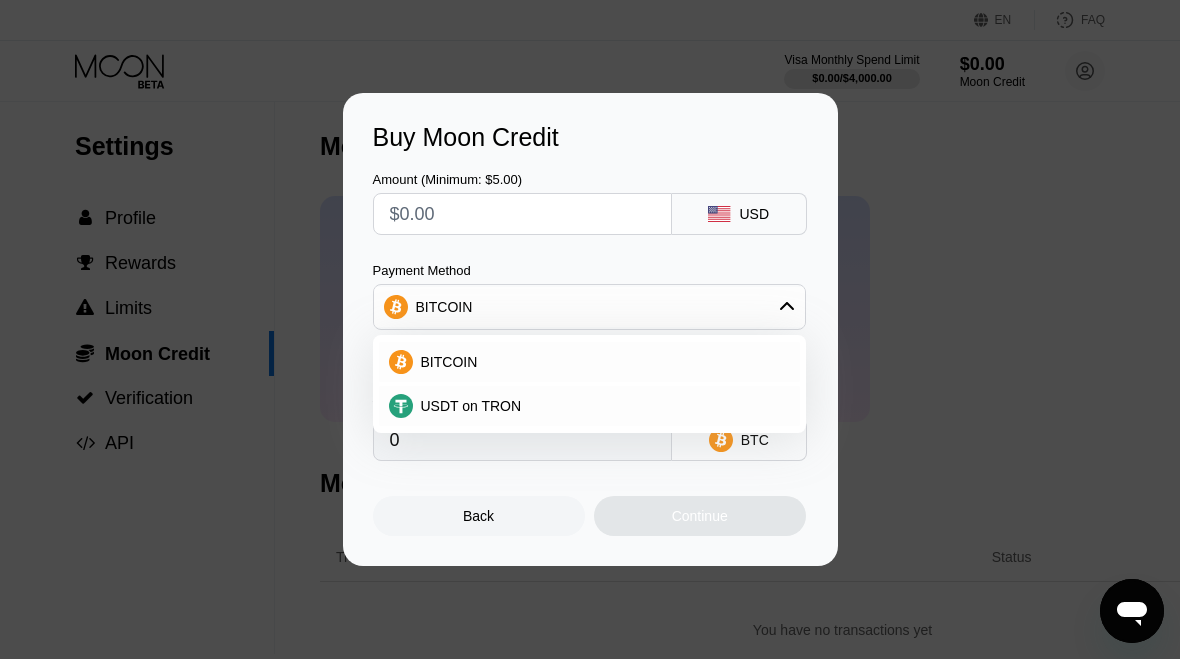 click on "Buy Moon Credit Amount (Minimum: $5.00) USD Payment Method BITCOIN BITCOIN USDT on TRON Conversion Rate:   1  BTC  ≈   $116,986.55 Last updated:   a few seconds ago You Pay 0 BTC Back Continue" at bounding box center [590, 329] 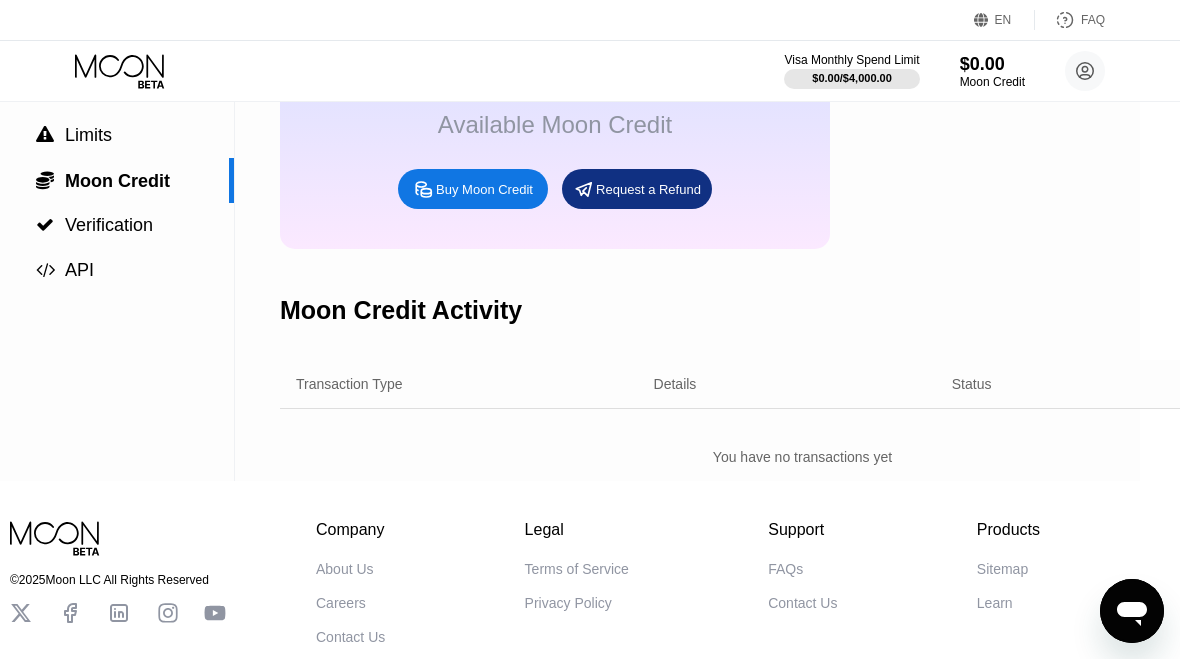 scroll, scrollTop: 0, scrollLeft: 40, axis: horizontal 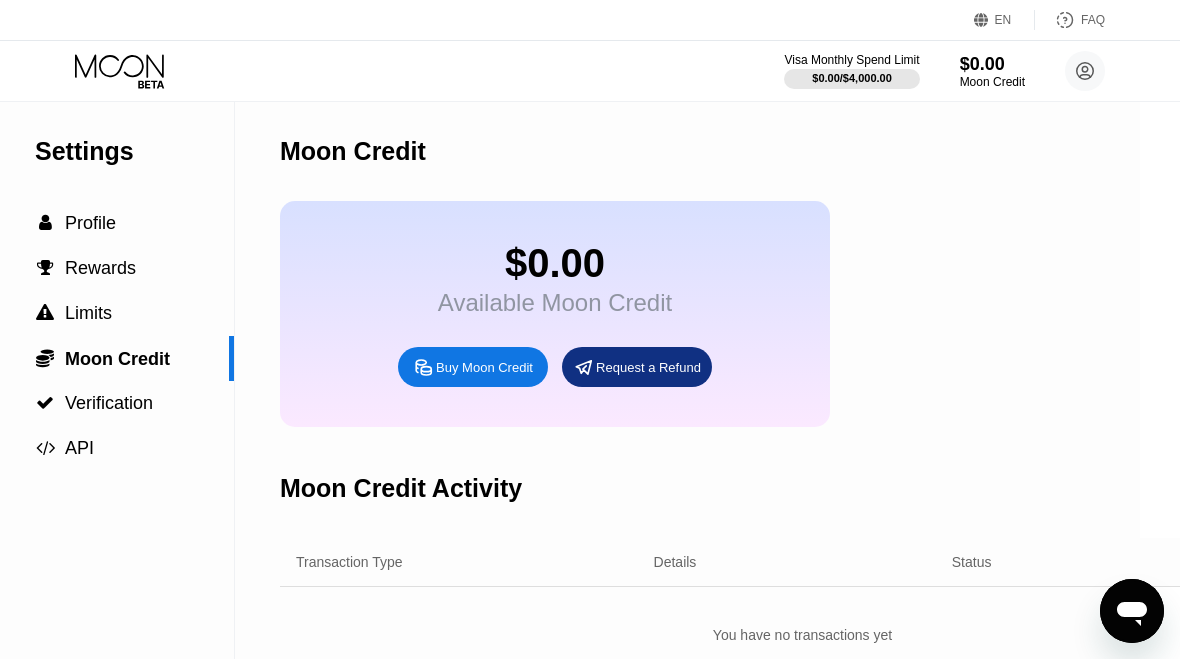 click on " Rewards" at bounding box center (97, 268) 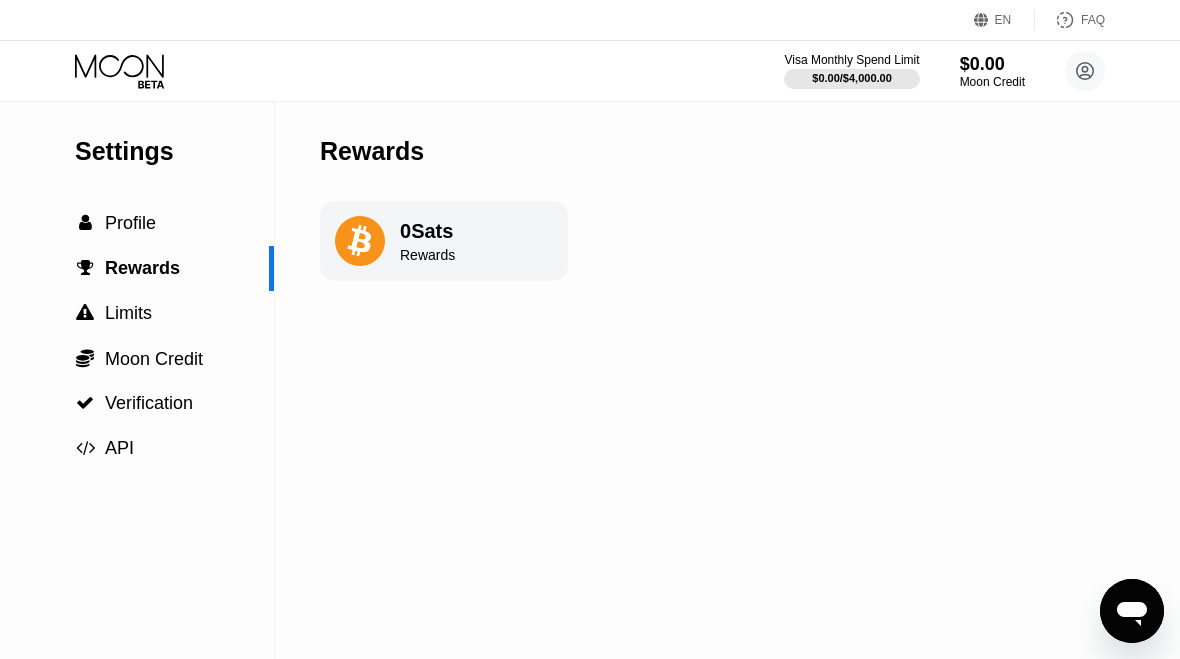scroll, scrollTop: 0, scrollLeft: 0, axis: both 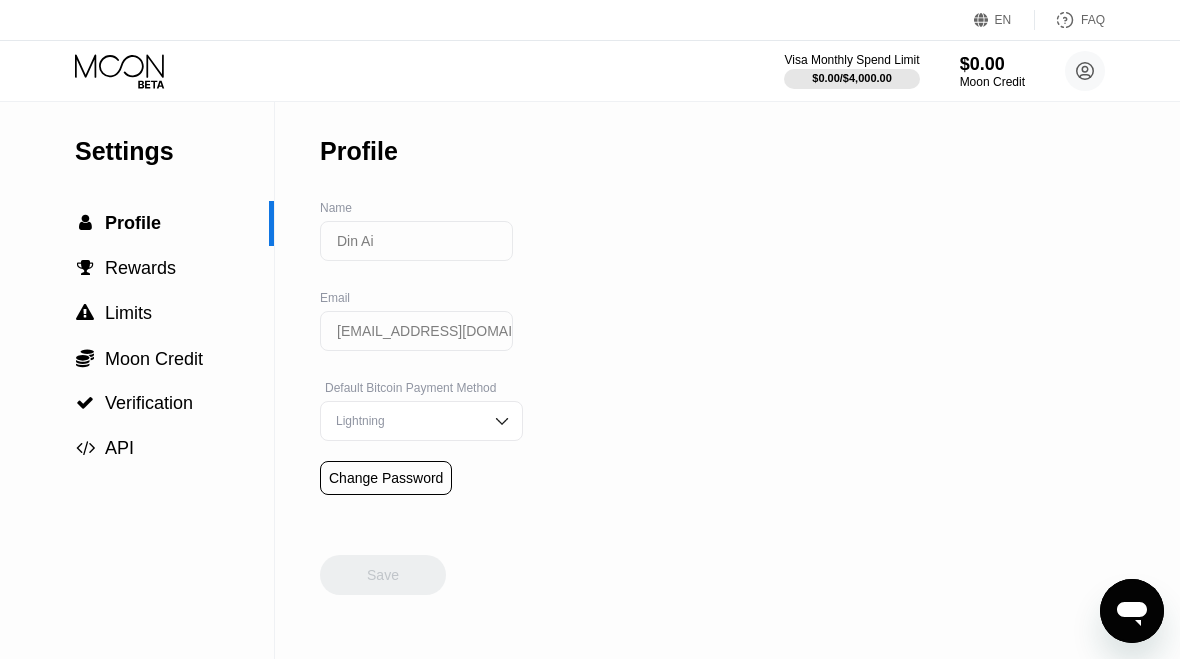 click 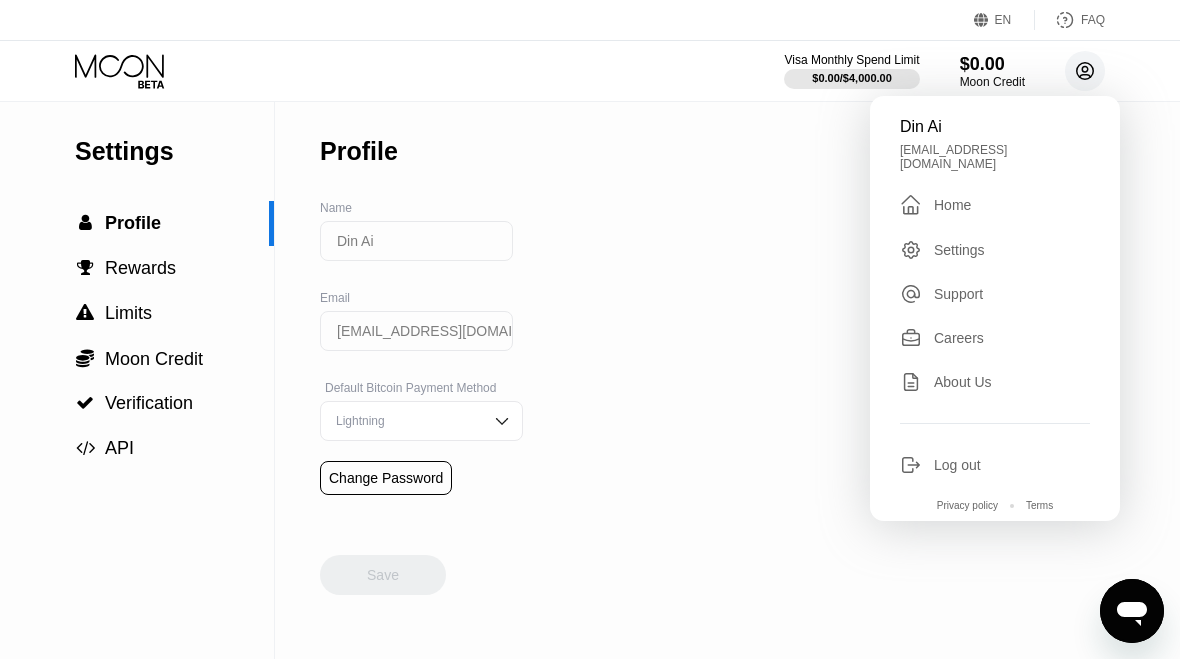 click on "Settings" at bounding box center [995, 250] 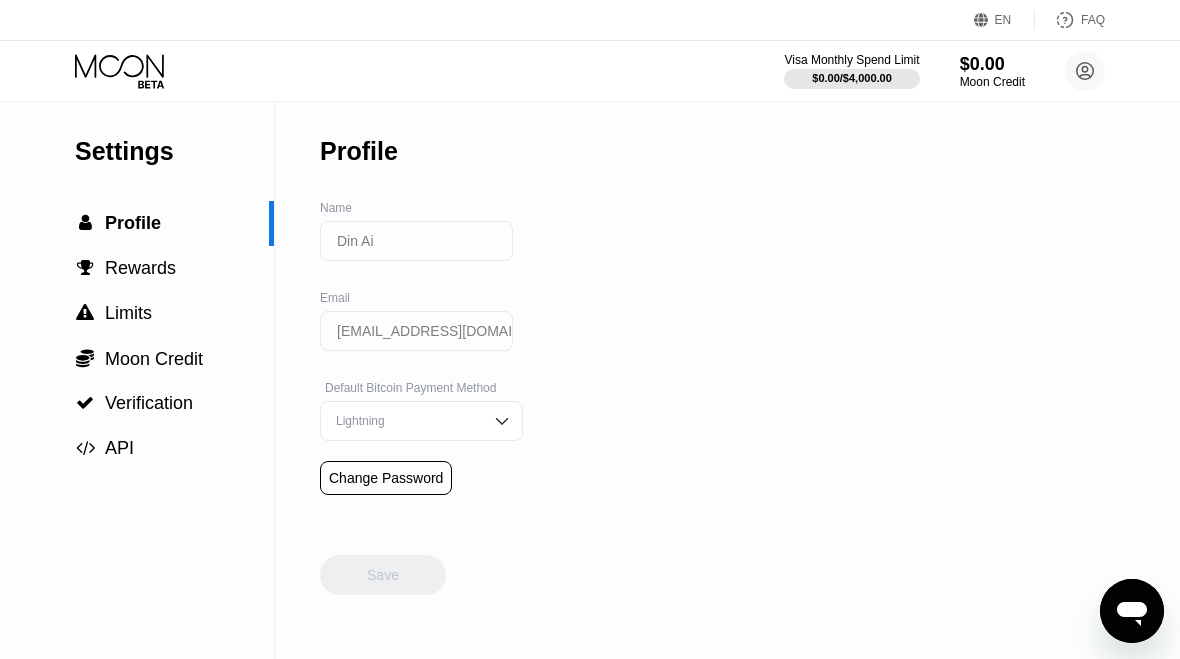 click on "" at bounding box center (85, 358) 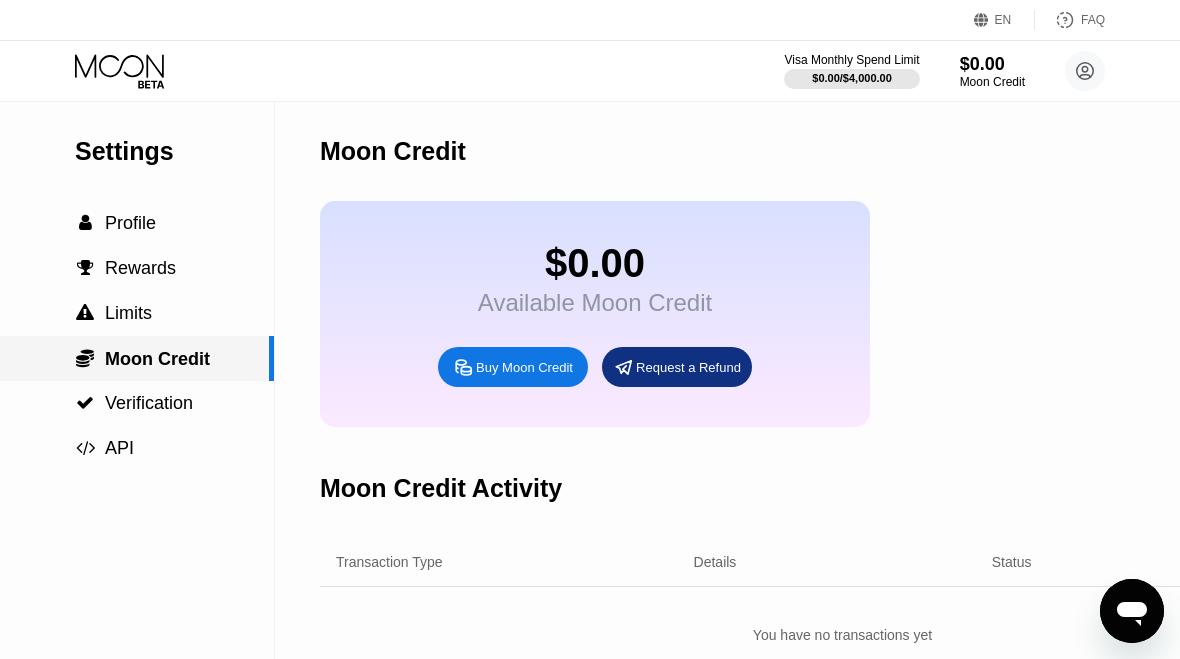 click on " Limits" at bounding box center [137, 313] 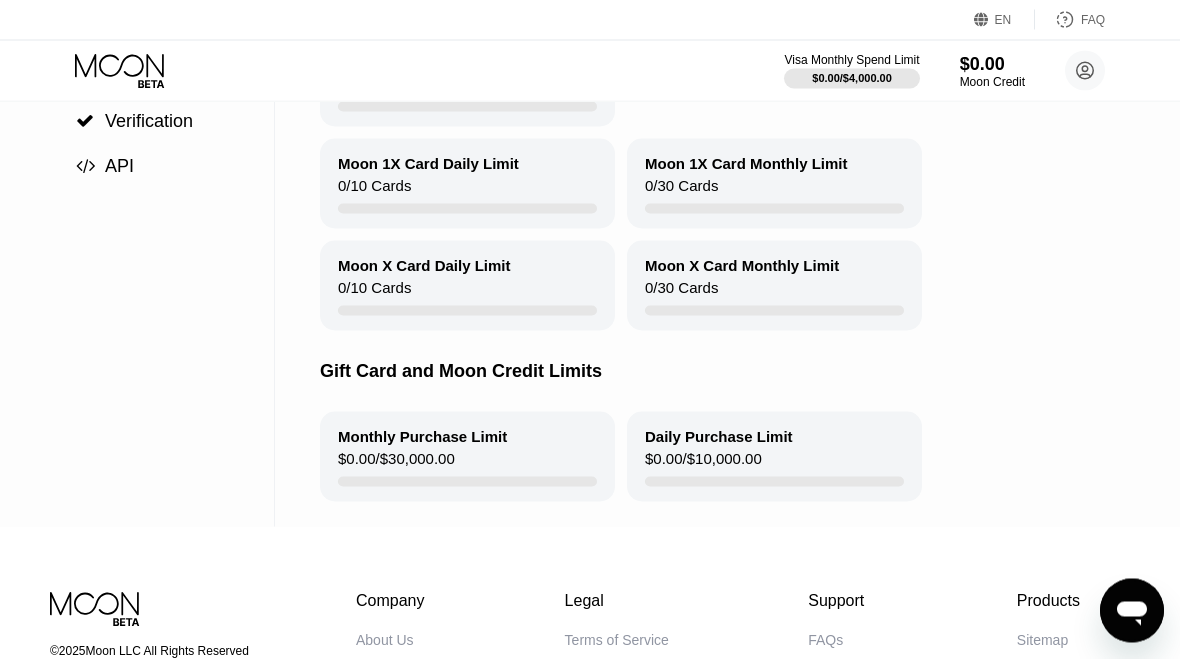 scroll, scrollTop: 254, scrollLeft: 0, axis: vertical 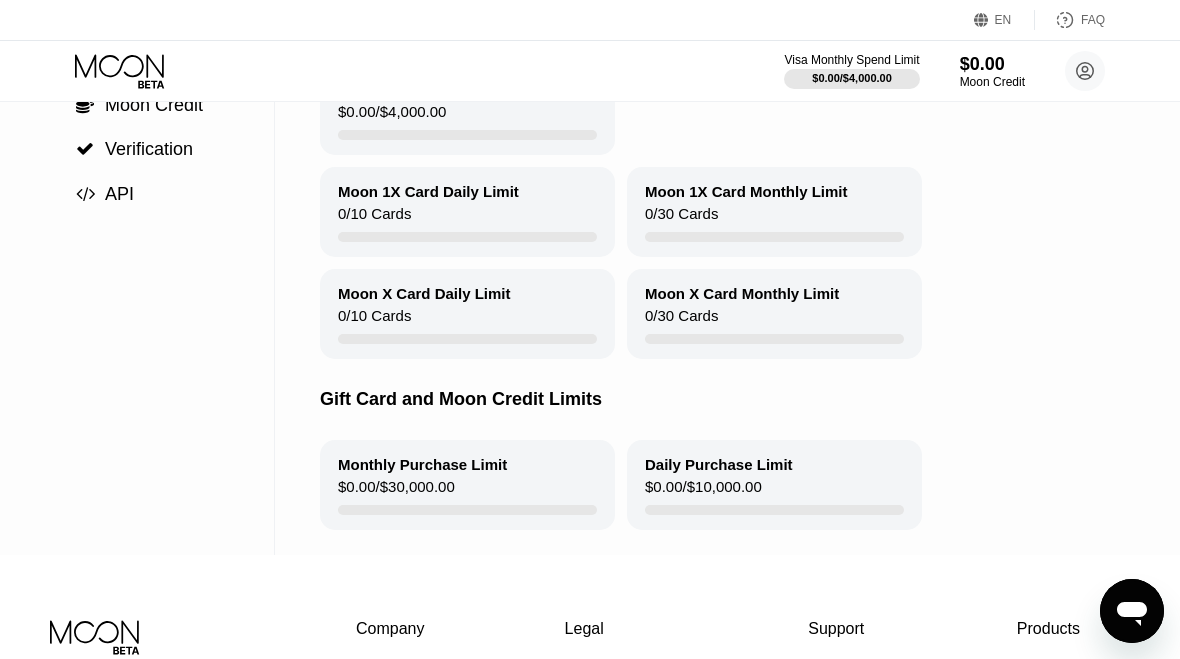 click on "Gift Card and Moon Credit Limits" at bounding box center [792, 399] 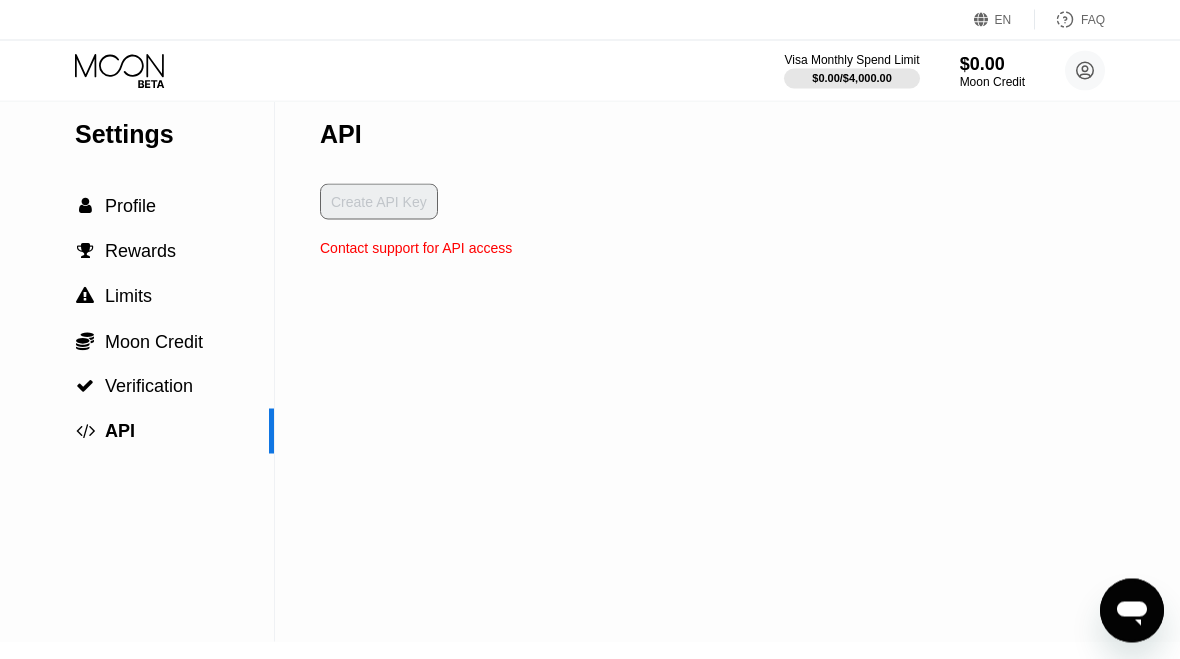 scroll, scrollTop: 0, scrollLeft: 0, axis: both 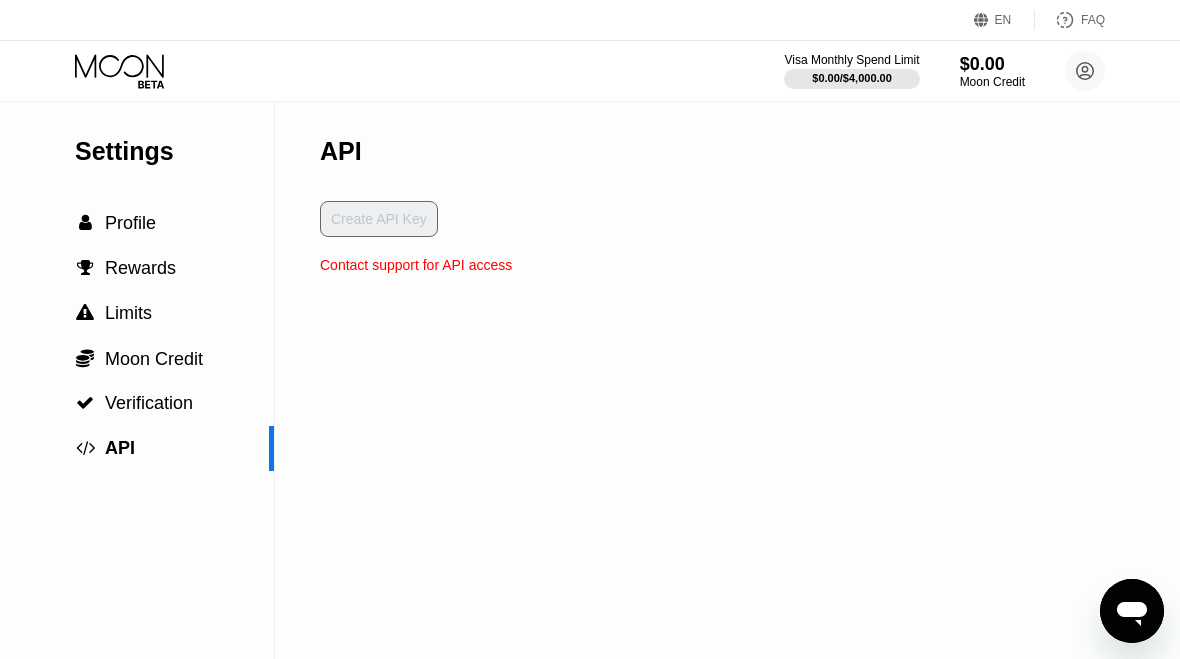 click on "Settings" at bounding box center [174, 151] 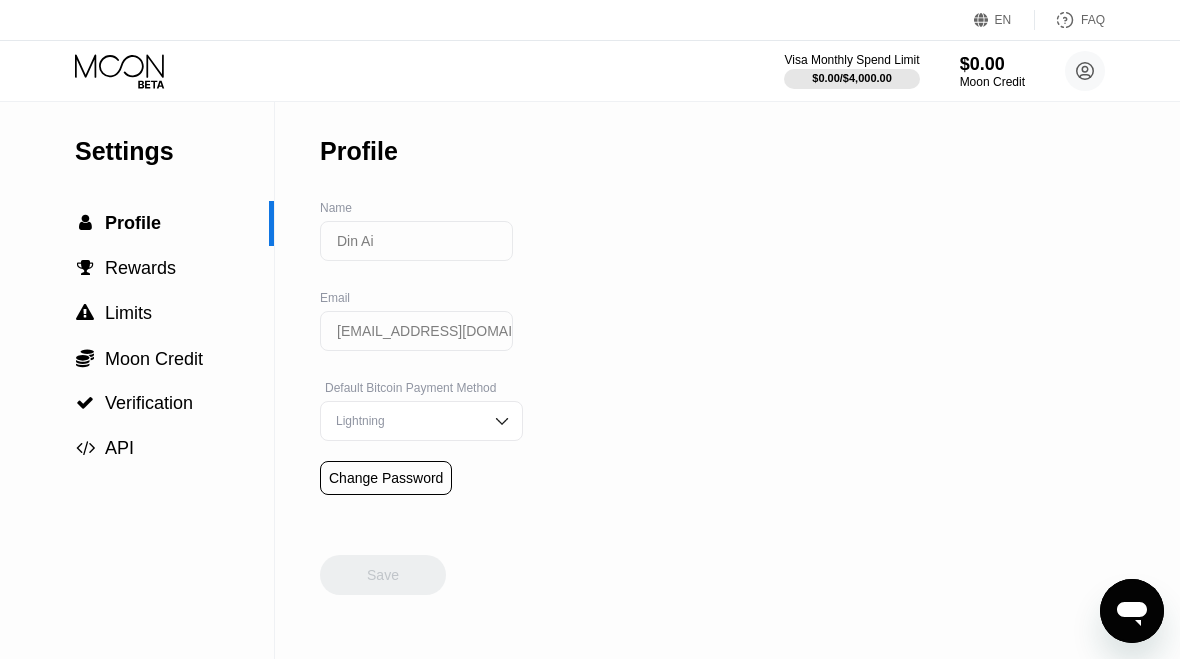 click 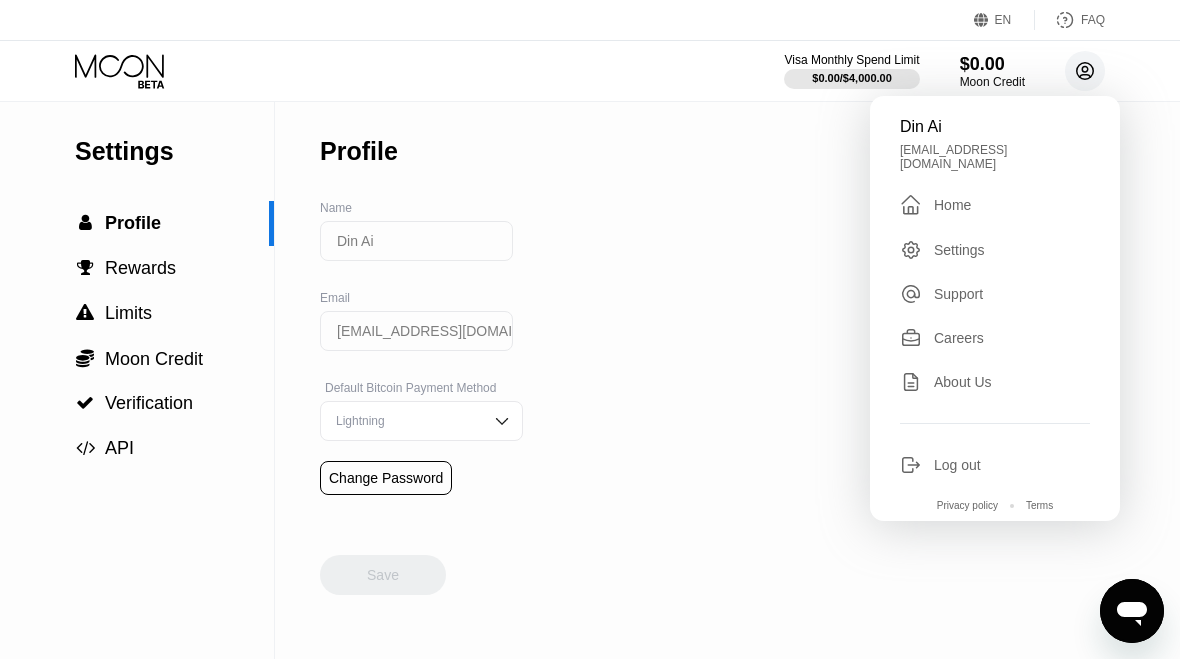 click on "EN" at bounding box center [984, 20] 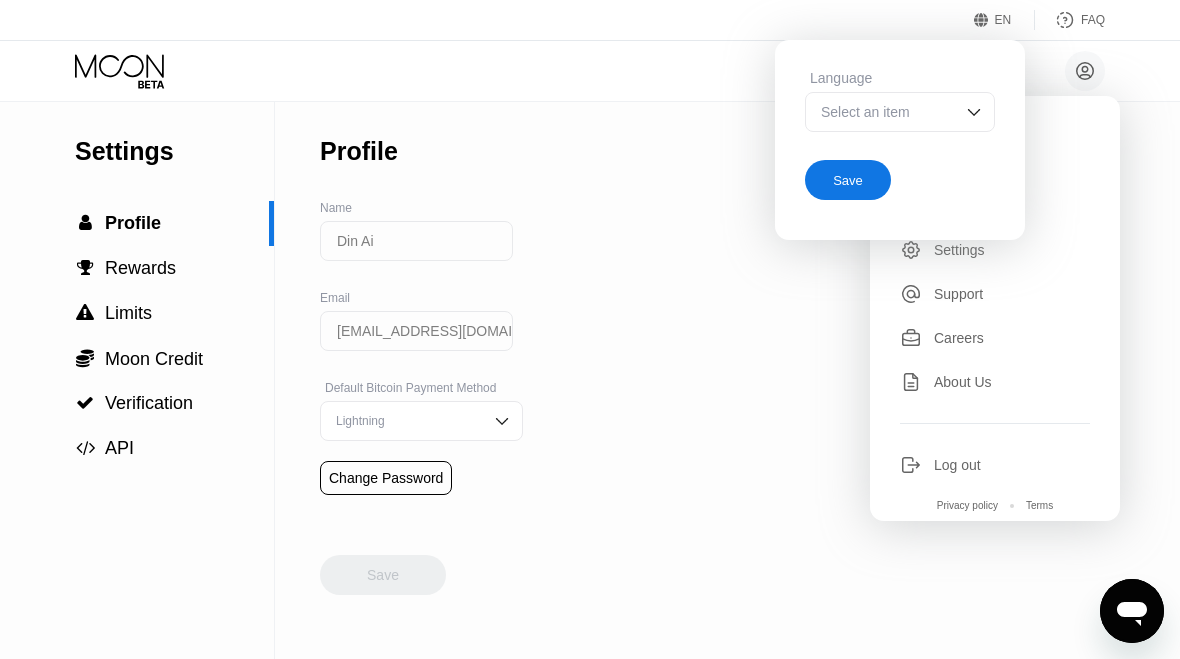 click 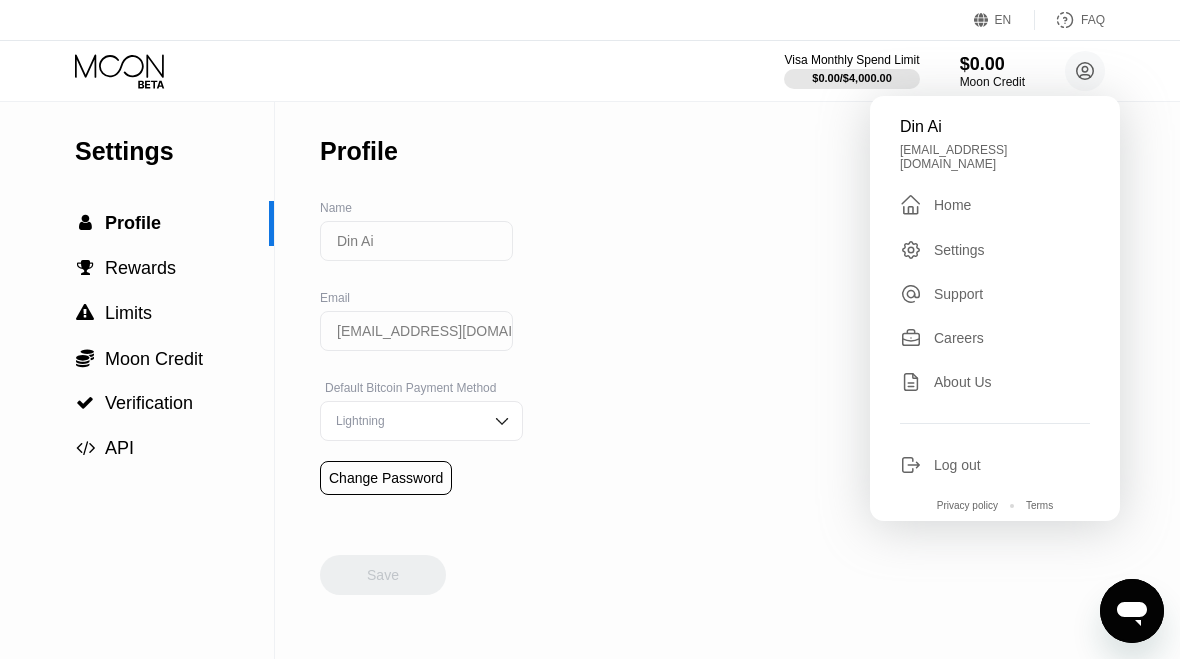 click at bounding box center (851, 79) 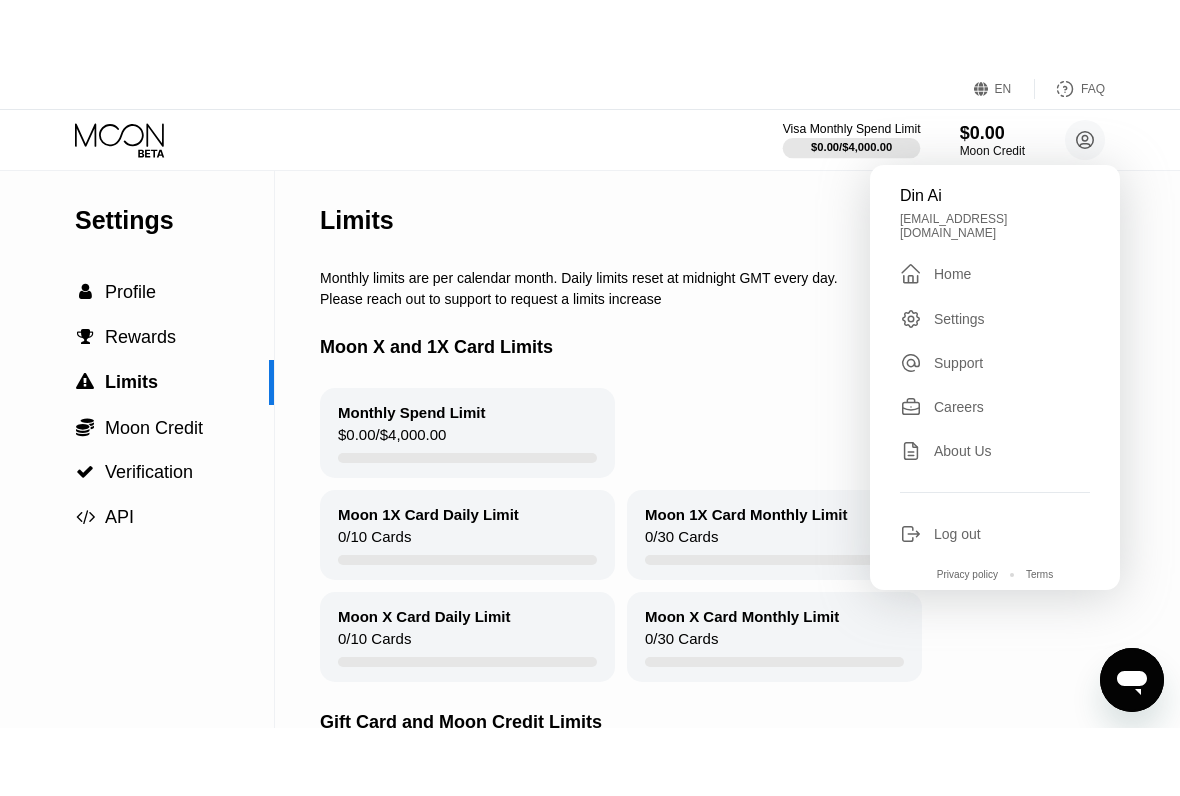 scroll, scrollTop: 51, scrollLeft: 0, axis: vertical 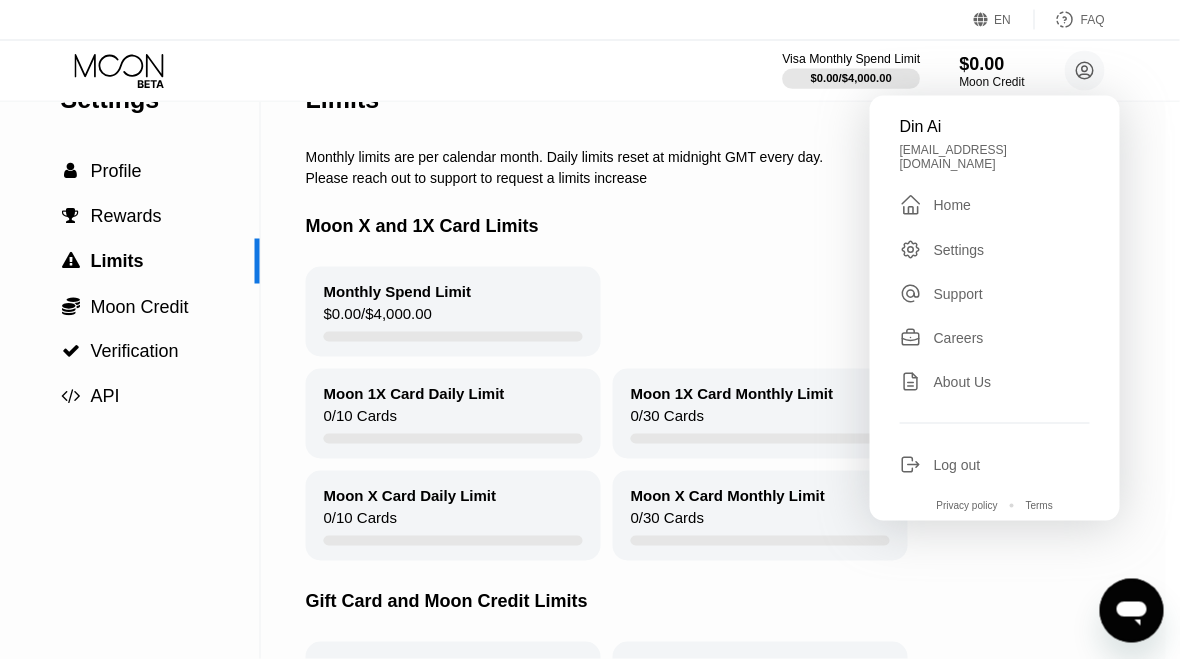 click on "" at bounding box center [71, 216] 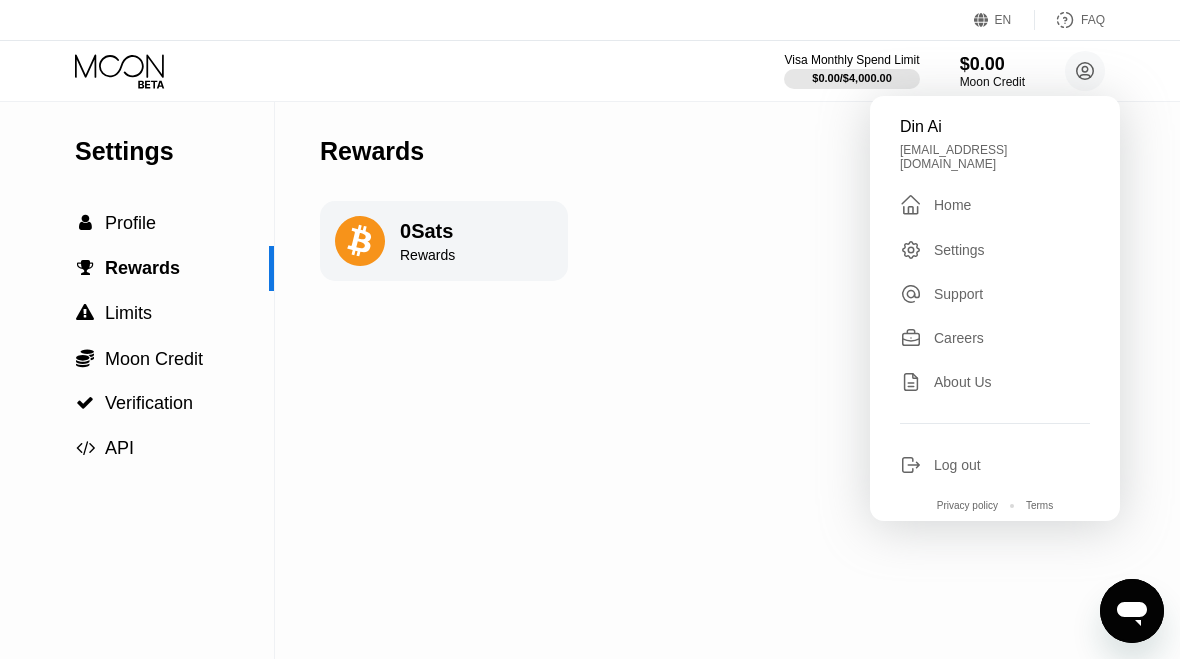 click on "Settings  Profile  Rewards  Limits  Moon Credit  Verification  API" at bounding box center (137, 286) 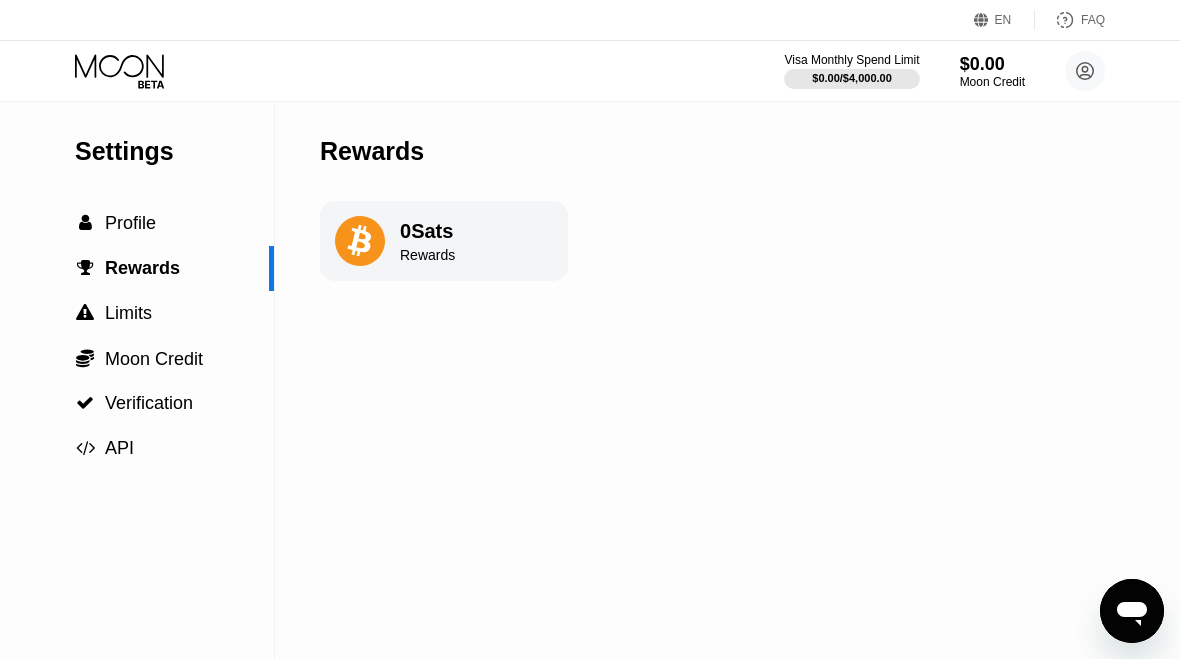 click on "0  Sats Rewards" at bounding box center (444, 241) 